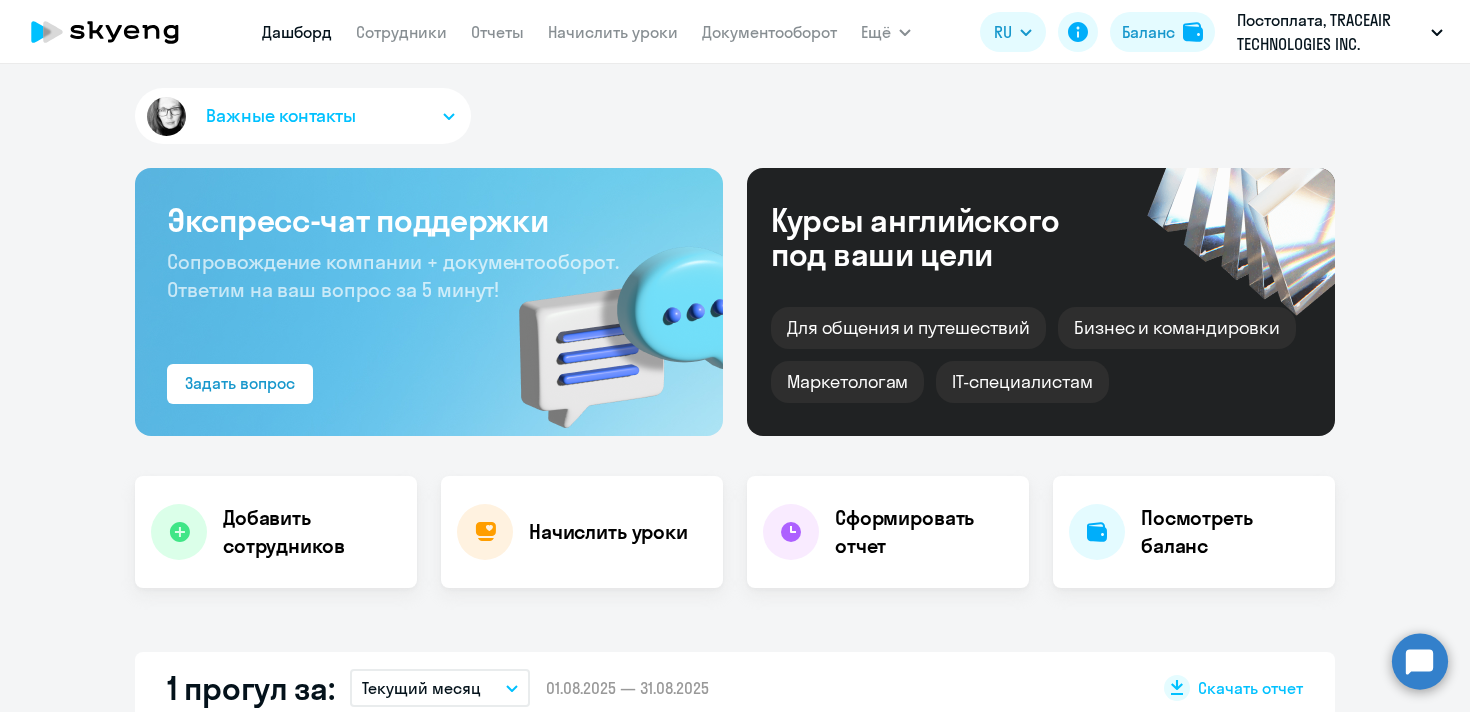 select on "30" 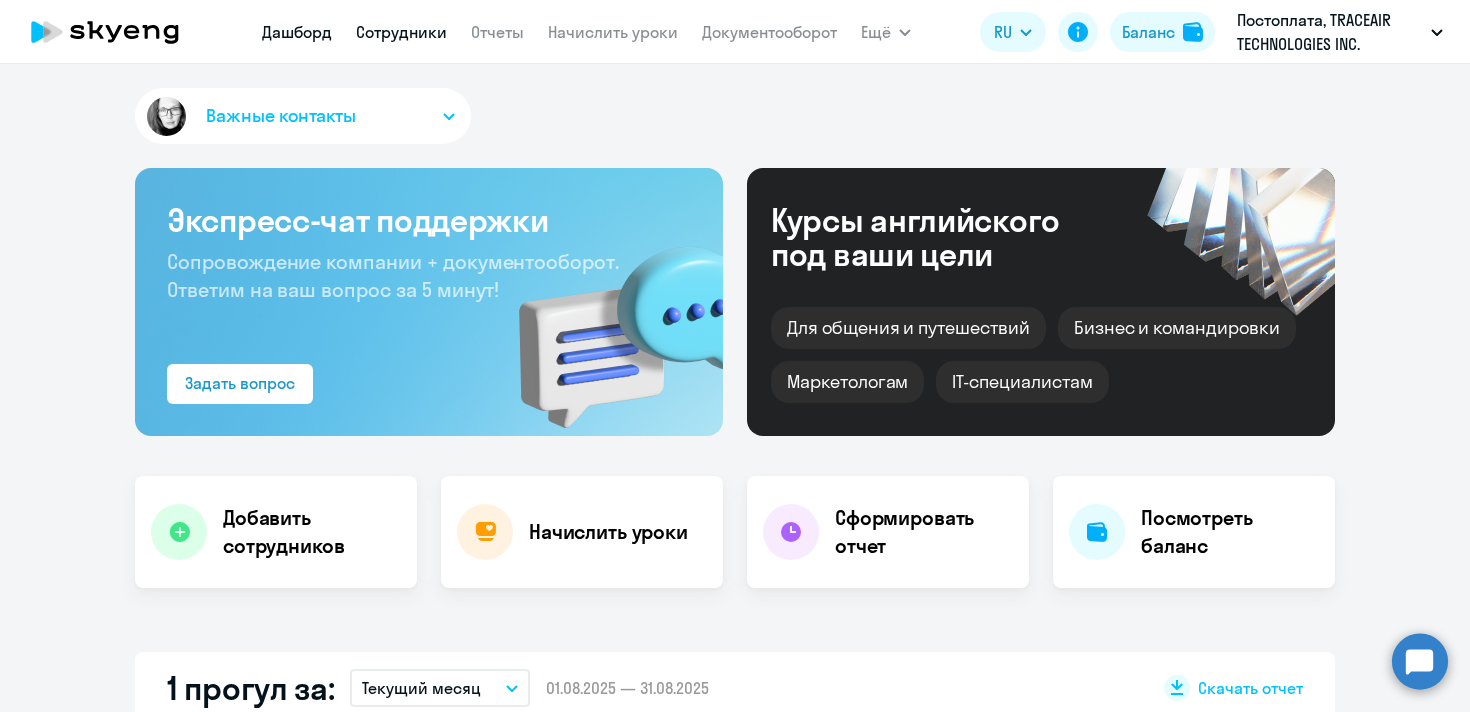 click on "Сотрудники" at bounding box center (401, 32) 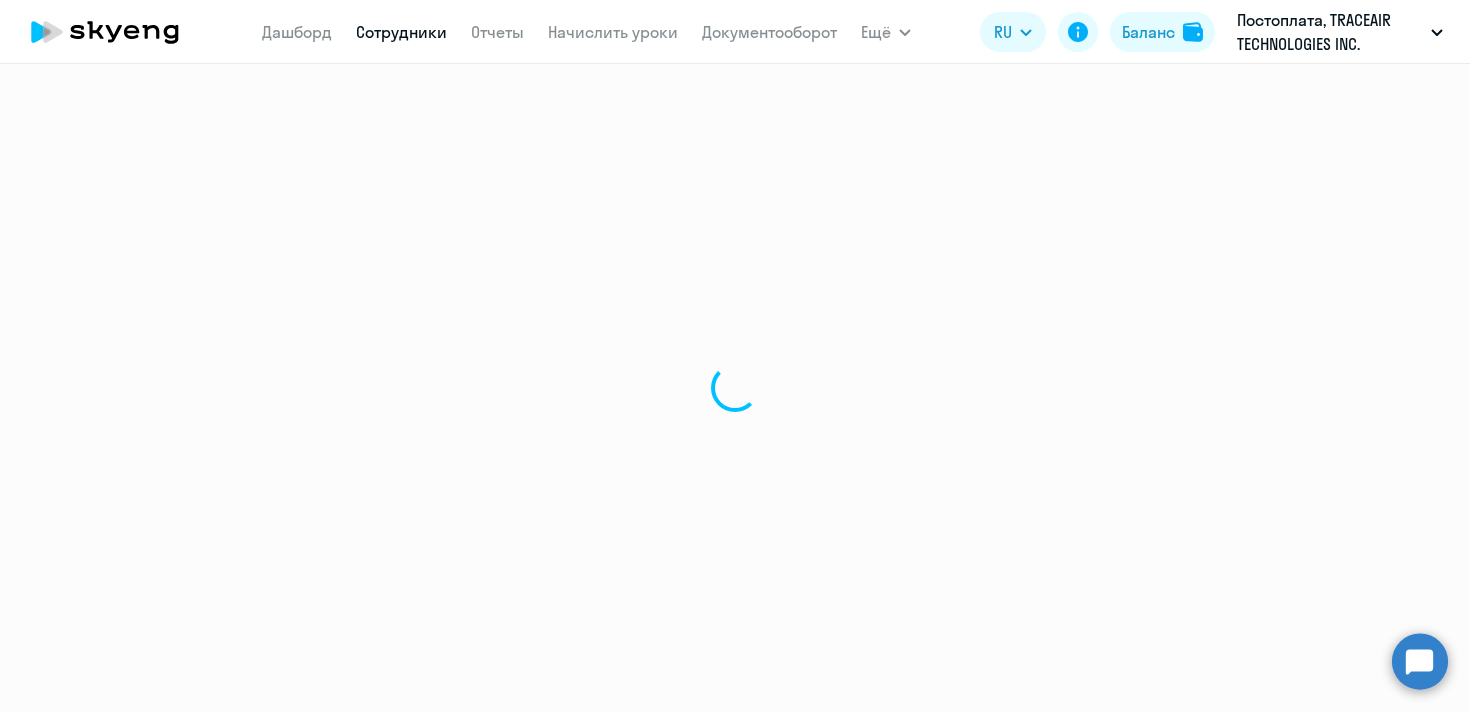 select on "30" 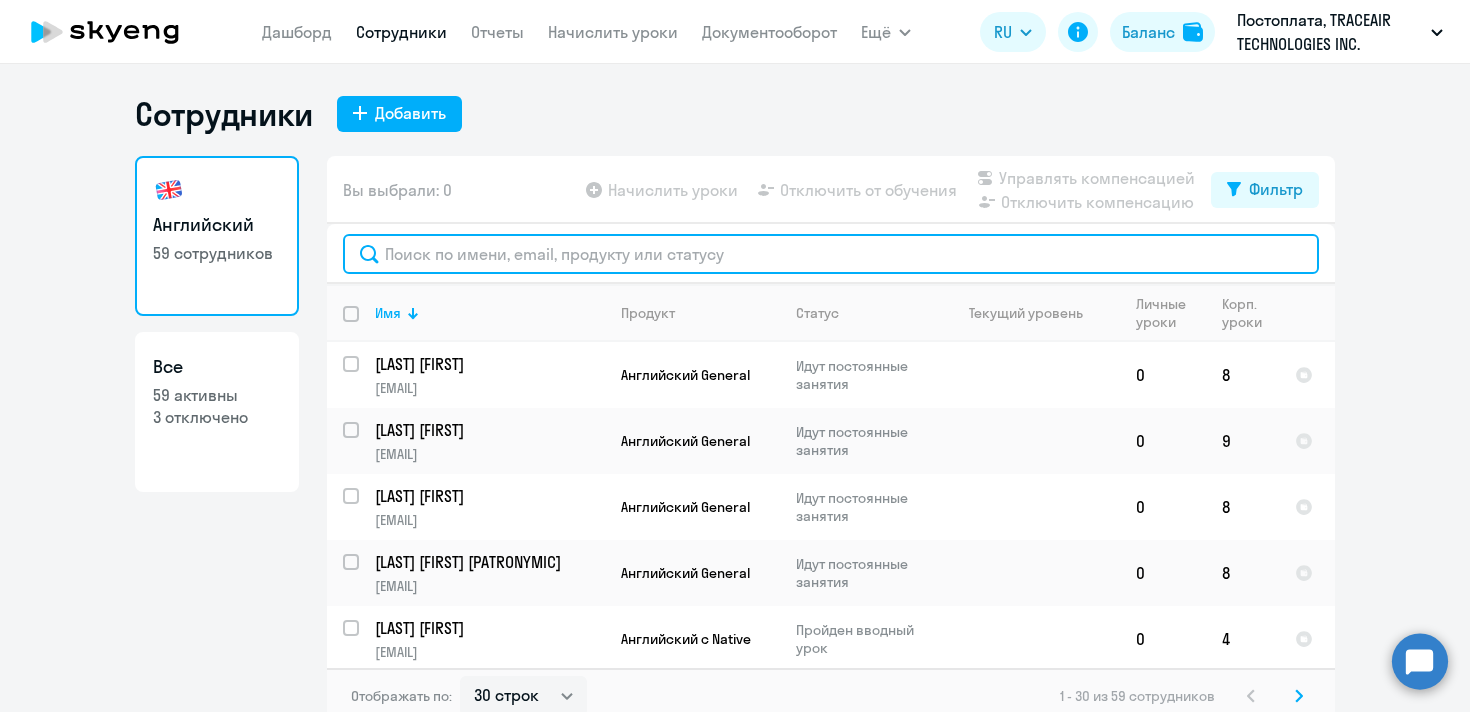 click 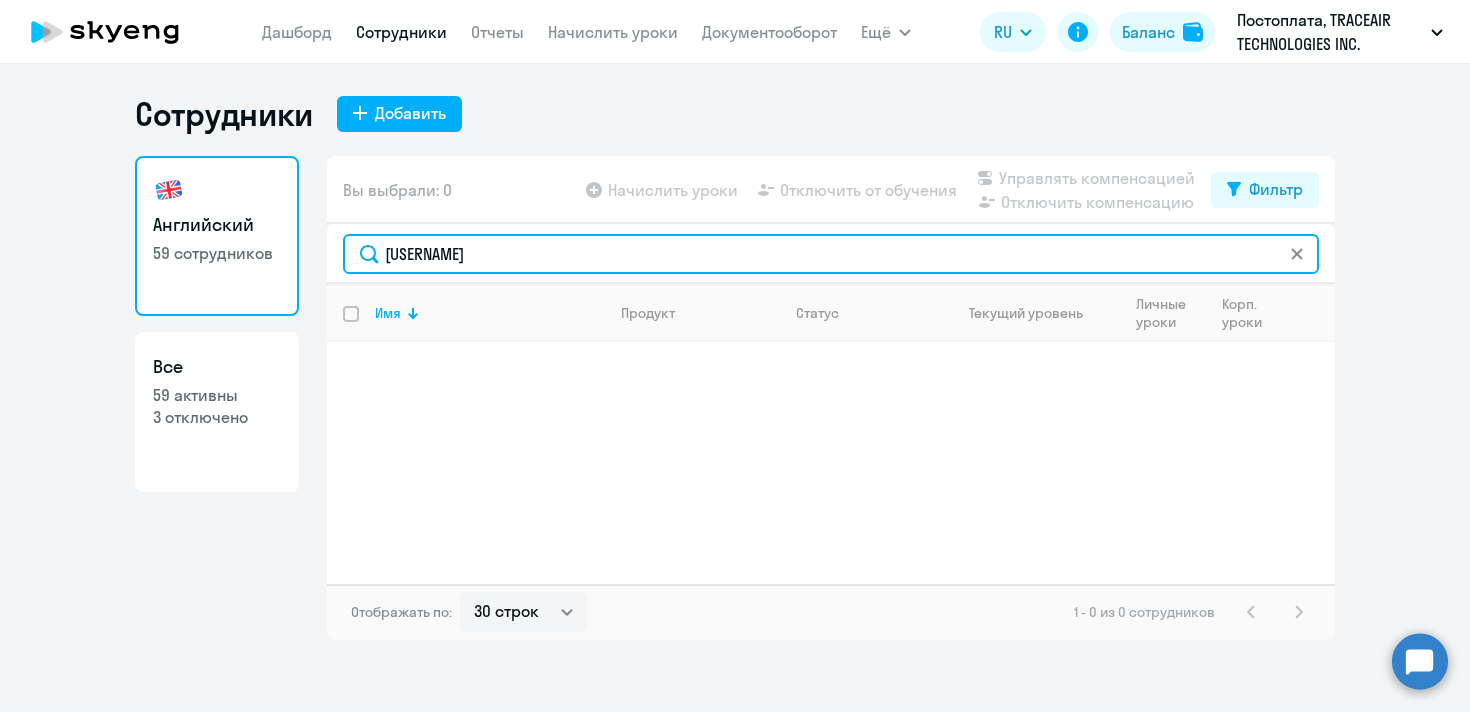 drag, startPoint x: 434, startPoint y: 259, endPoint x: 387, endPoint y: 260, distance: 47.010635 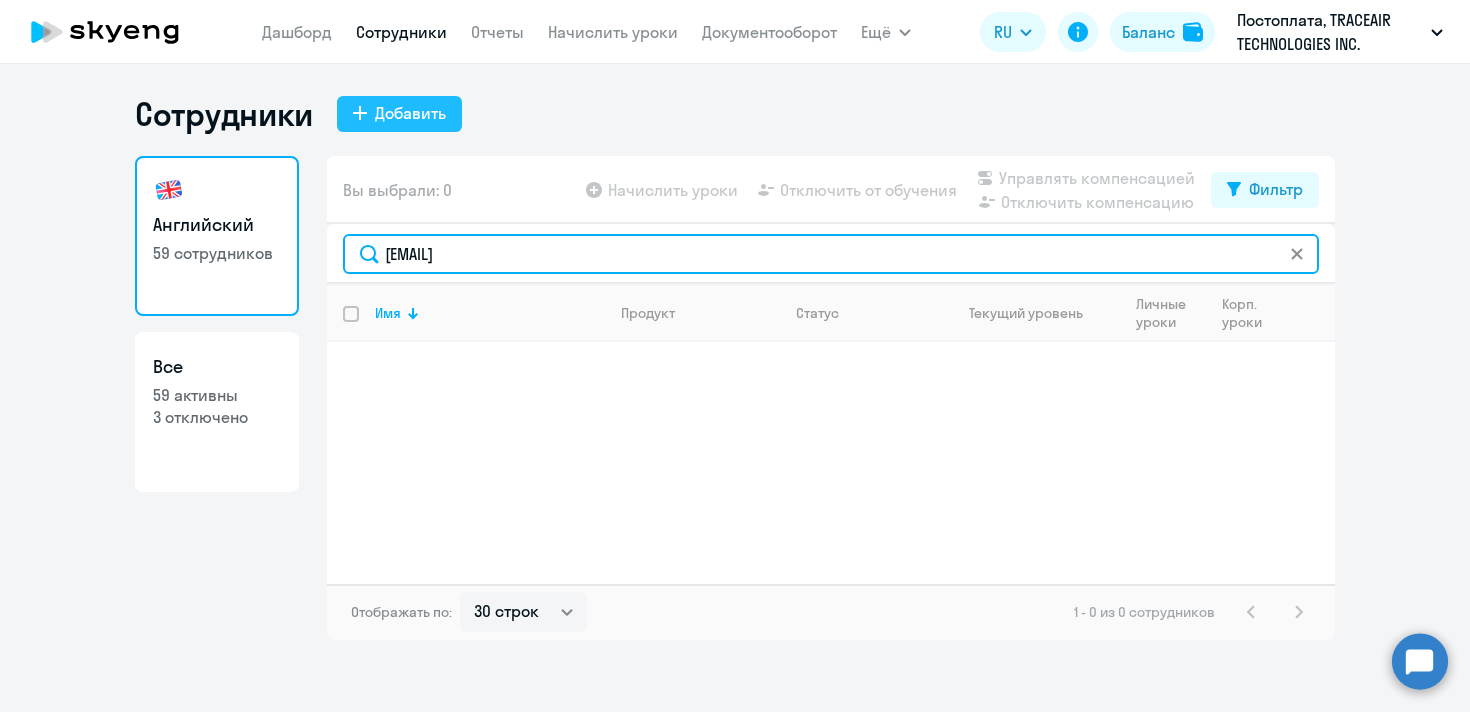 type on "o.razina@traceair.net" 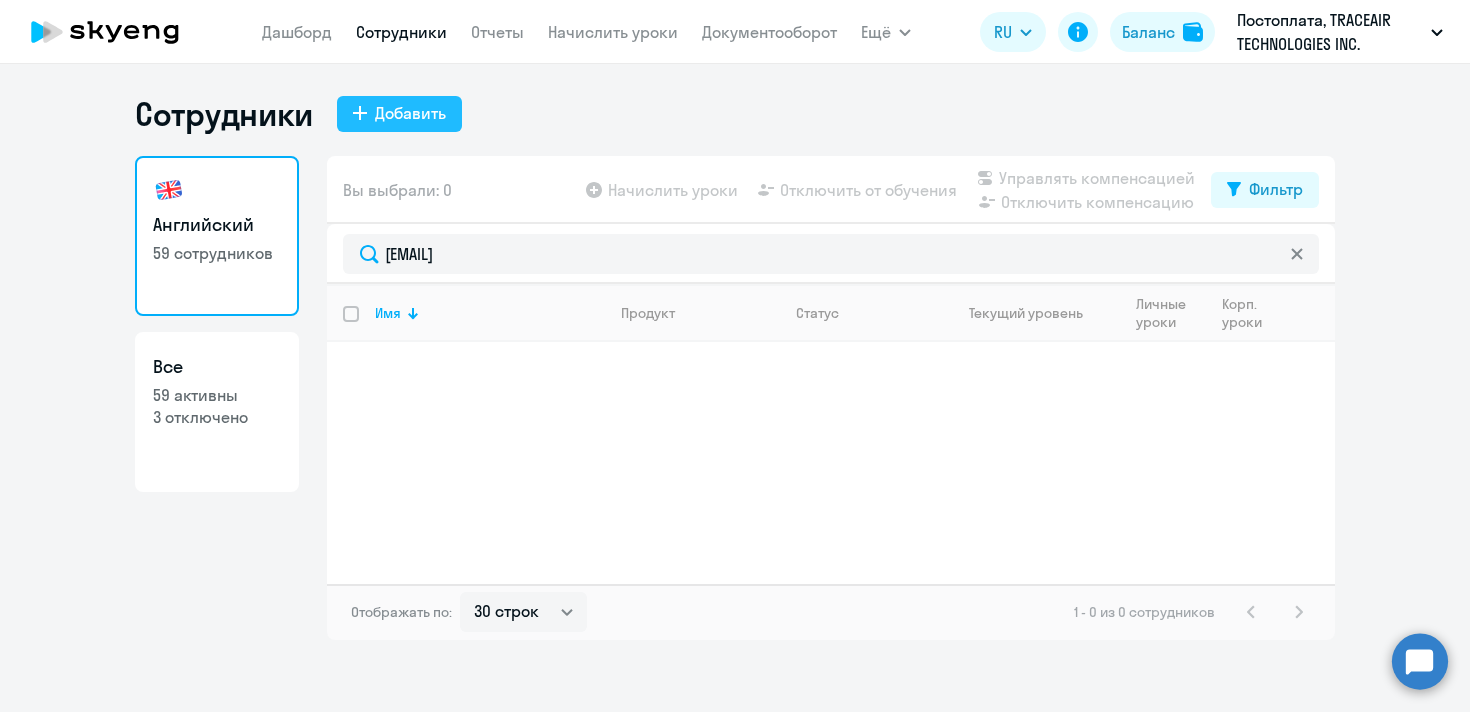 click on "Добавить" 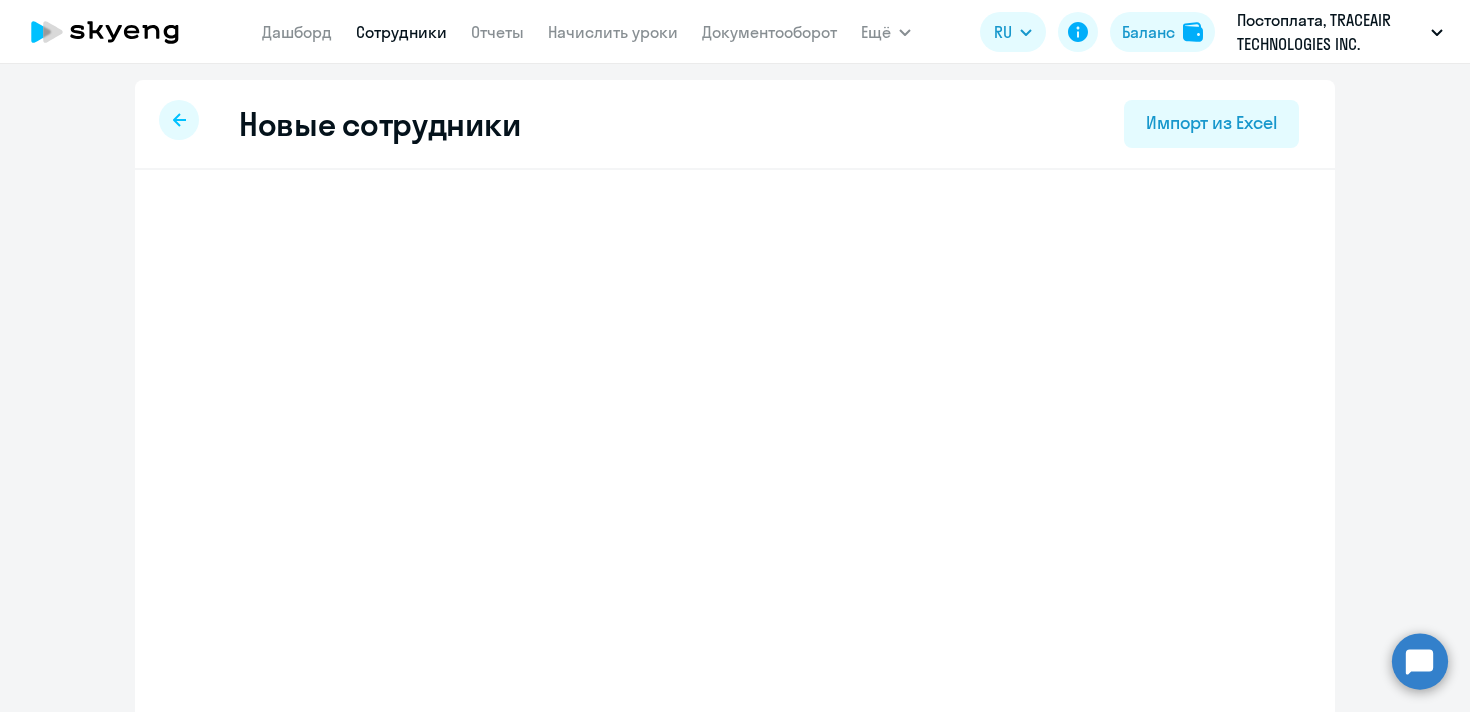 select on "english_adult_not_native_speaker" 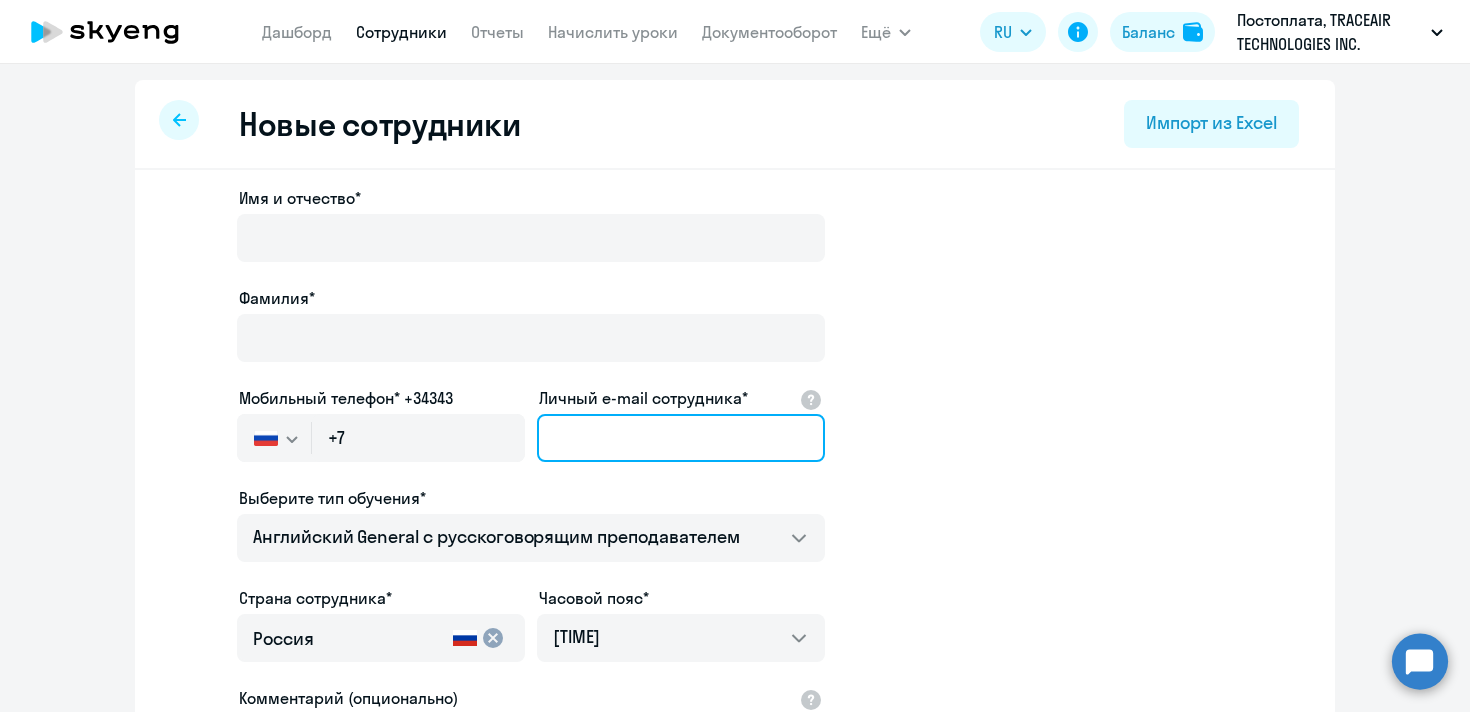 click on "Личный e-mail сотрудника*" at bounding box center (681, 438) 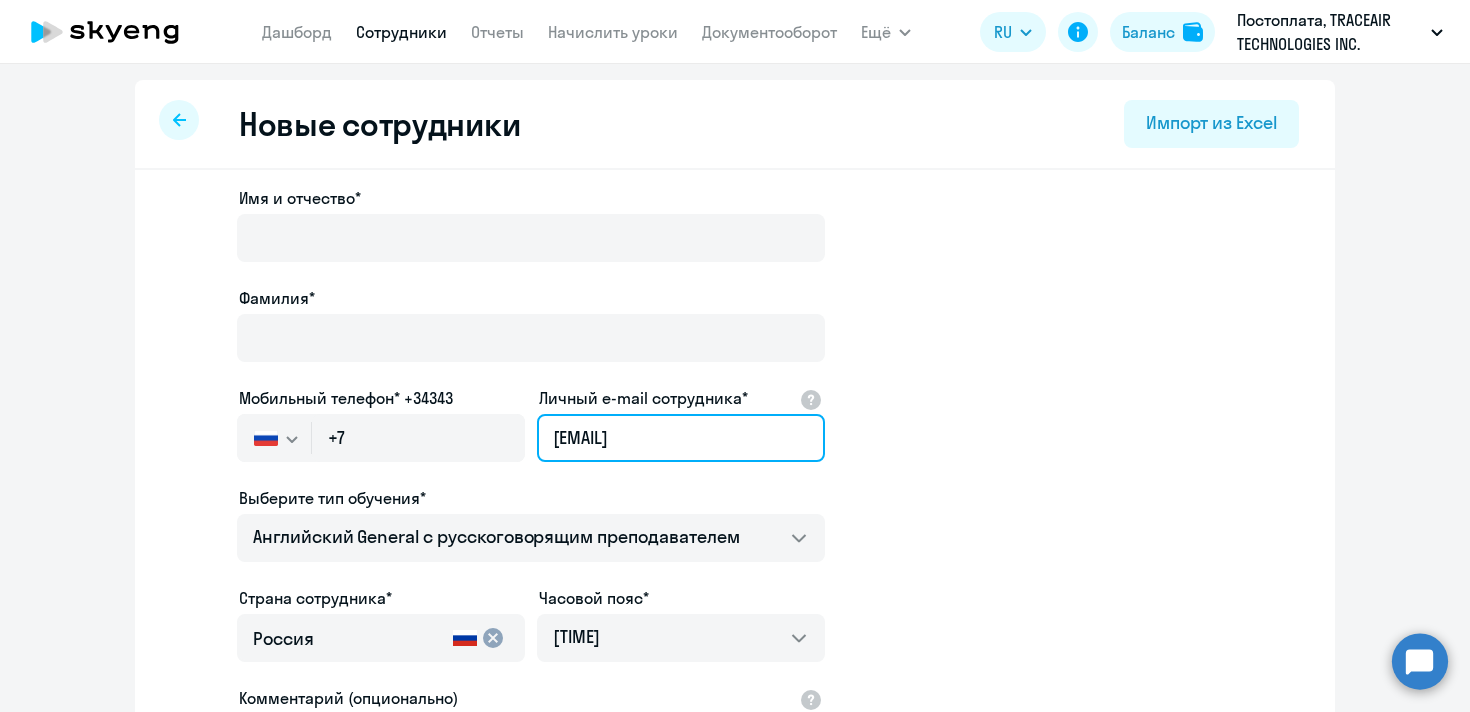 type on "o.razina@traceair.net" 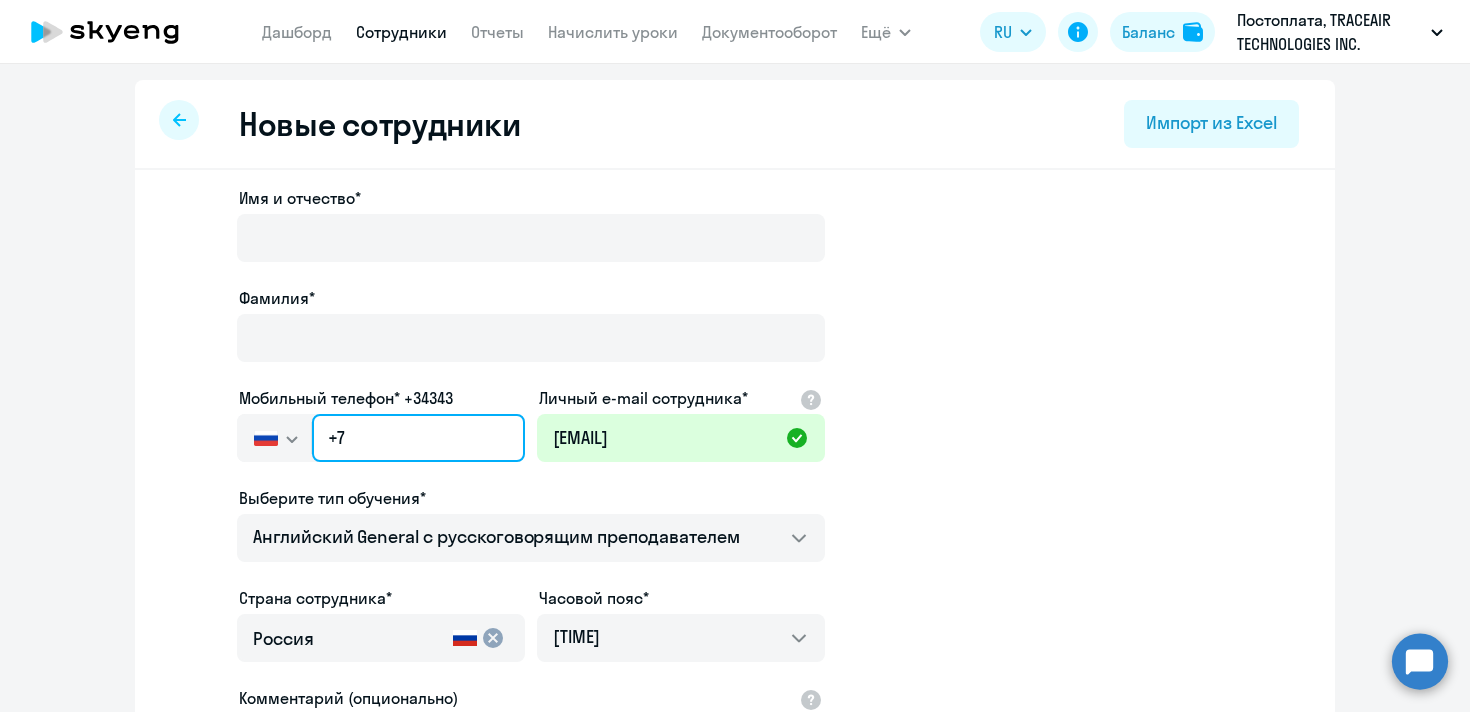drag, startPoint x: 347, startPoint y: 443, endPoint x: 314, endPoint y: 443, distance: 33 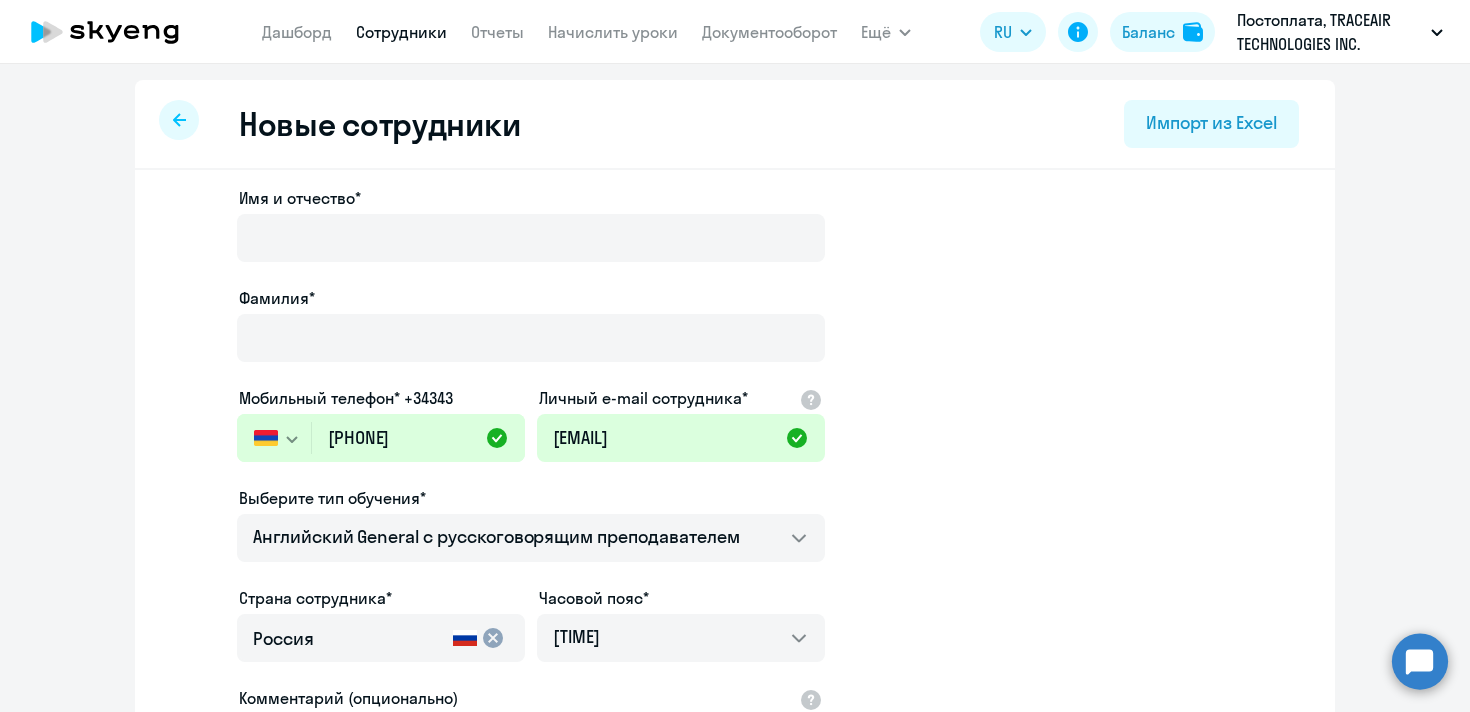 click on "Имя и отчество* Фамилия*  Мобильный телефон* +34343
Россия +7 Казахстан +7 Украина +380 Беларусь (Белоруссия) +375 Австралия +61 Австрия +43 Азербайджан +994 Албания +355 Алжир +213 Ангилья +1(264) Ангола +244 Андорра +376 Антигуа и Барбуда +1(268) Аргентина +54 Армения +374 Аруба +297 Афганистан +93 Багамские Острова +1(242) Бангладеш +880 Барбадос +1(246) Бахрейн +973 Белиз +501 Бельгия +32 Бенин +229 Бермудские острова +1(441) Бирма (Мьянма) +95 Болгария +359 Боливия +591 Бонайре, Синт-Эстатиус и Саба +599 Босния и Герцеговина +387 Ботсвана +267 Бразилия +55 Британские Виргинские острова +1(284) Бруней-Даруссалам +673 +226 +257" 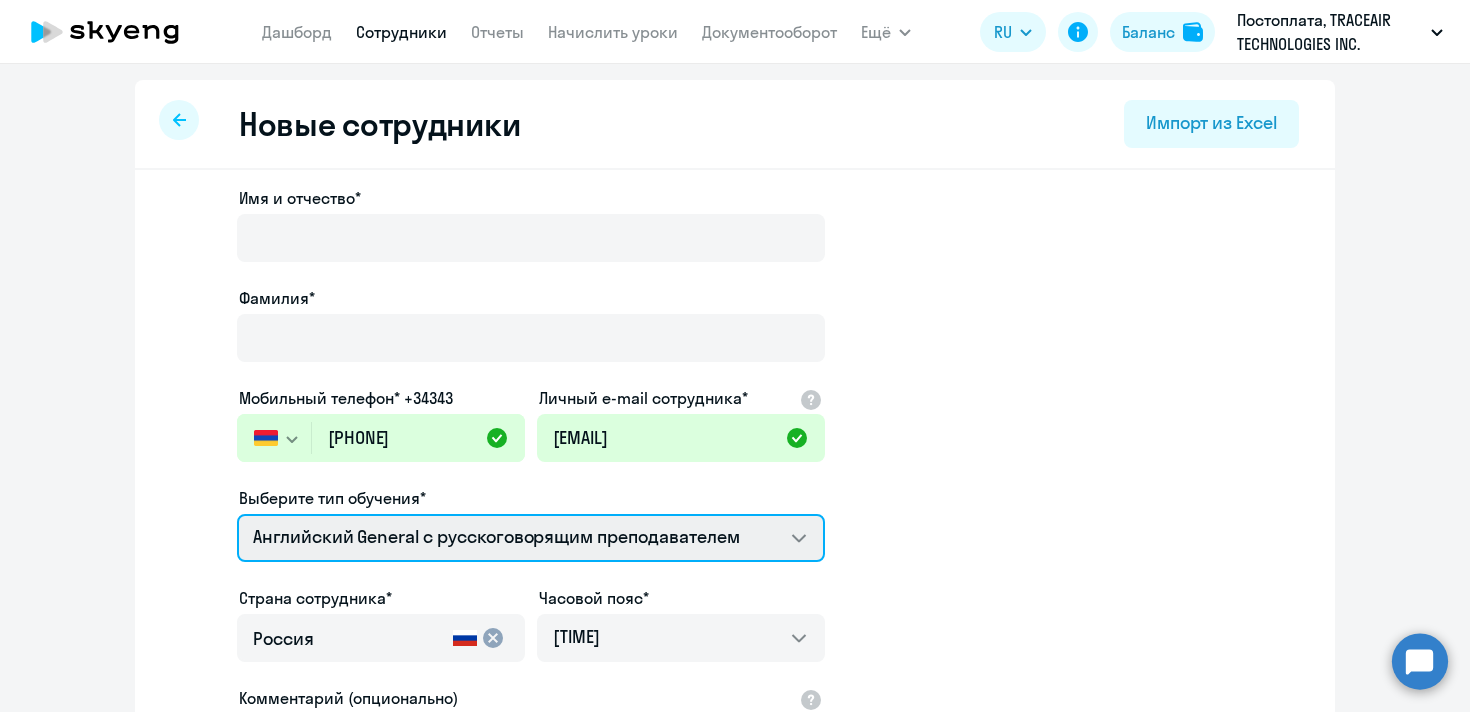 click on "Talks 15 минутные разговоры на английском   Премиум английский с русскоговорящим преподавателем   Английский General с англоговорящим преподавателем   Английский General с русскоговорящим преподавателем" at bounding box center [531, 538] 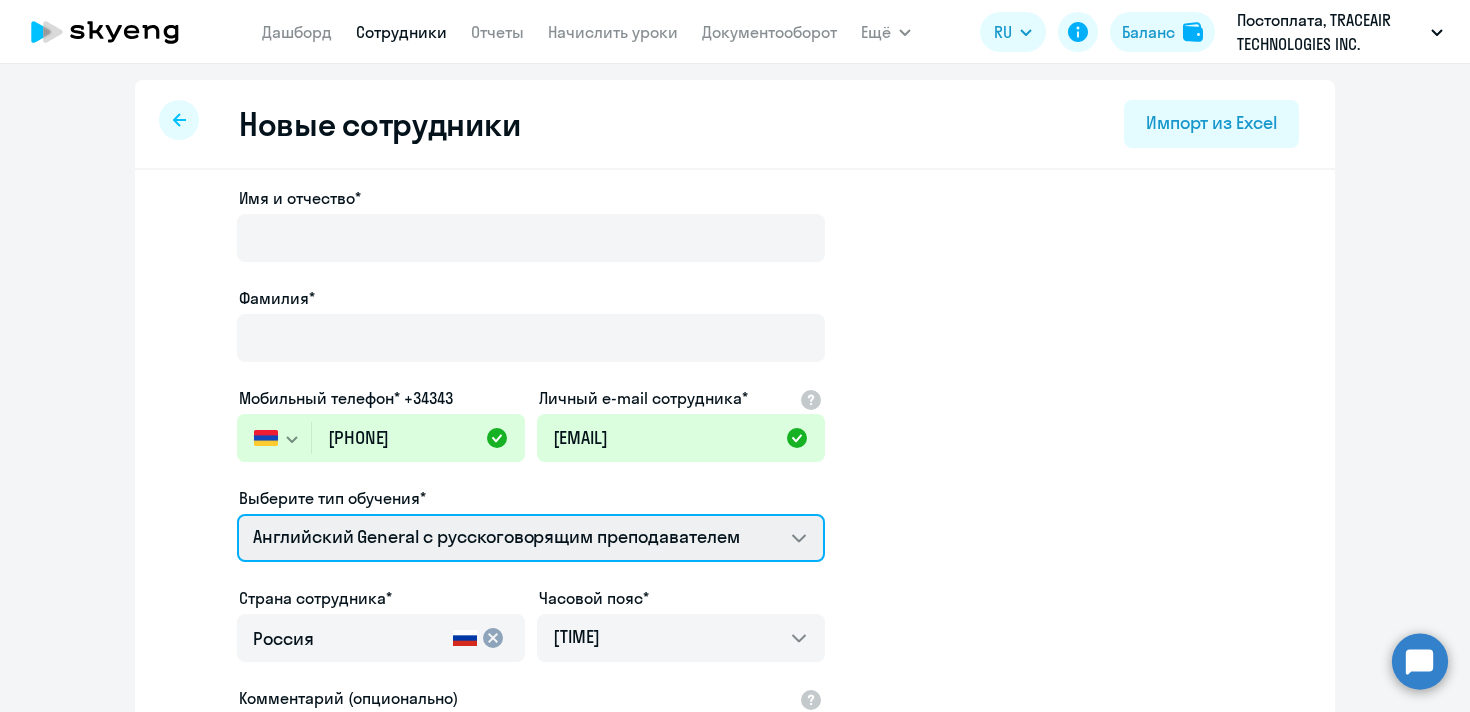 select on "english_adult_native_speaker" 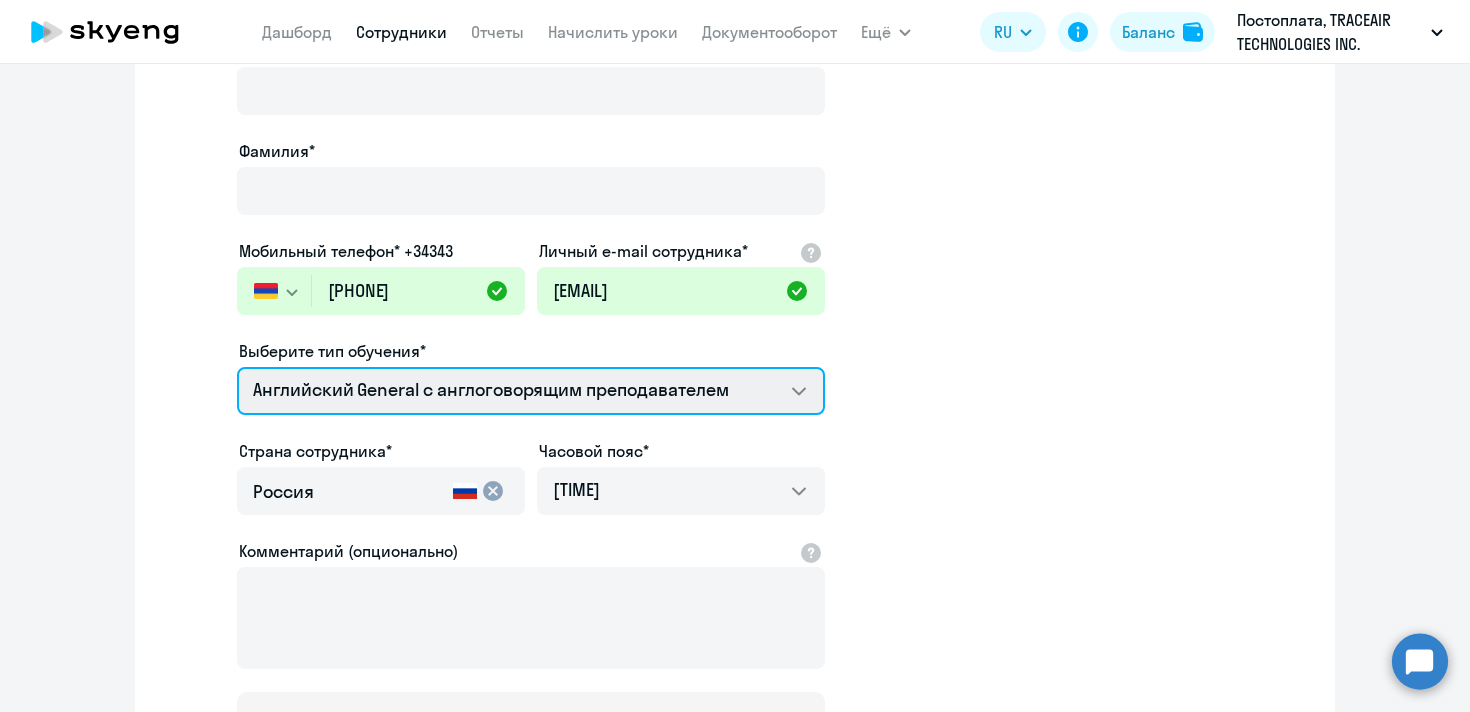 scroll, scrollTop: 150, scrollLeft: 0, axis: vertical 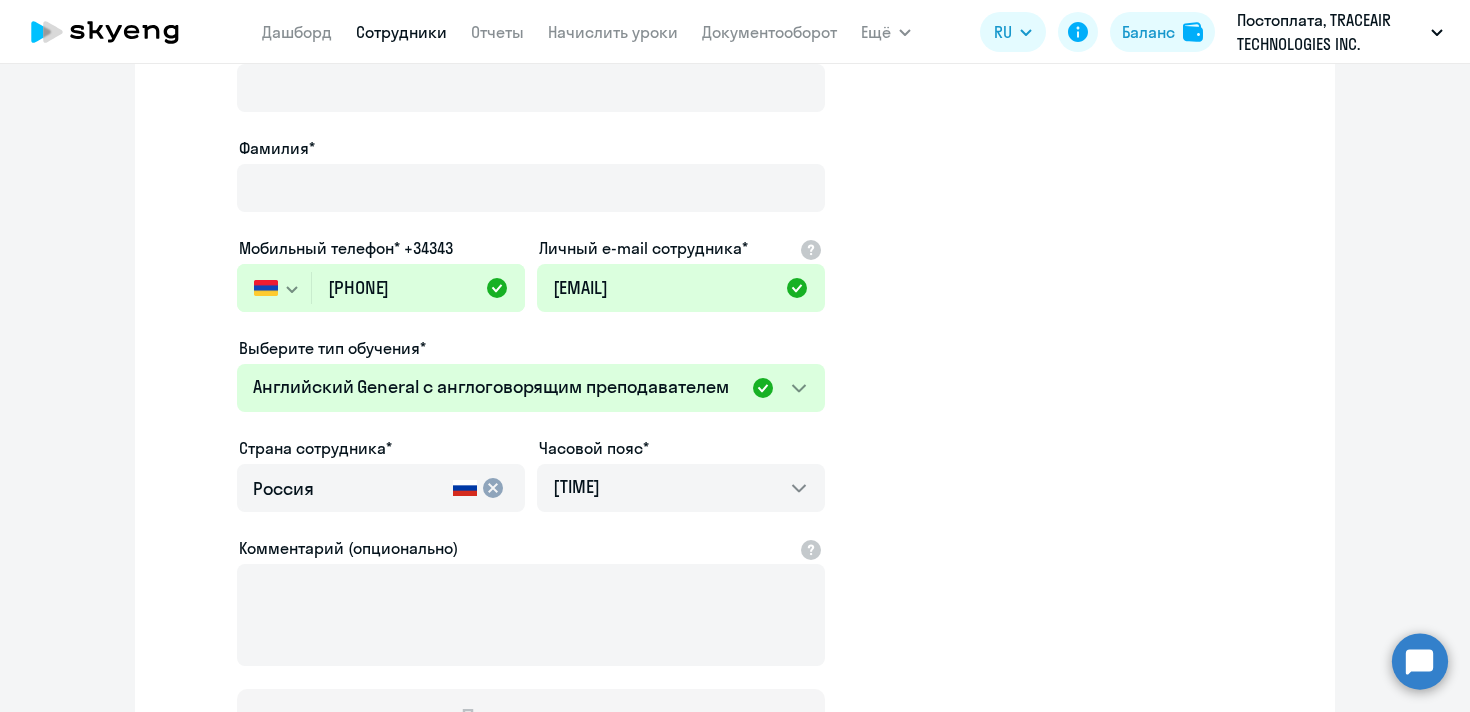 click on "cancel" 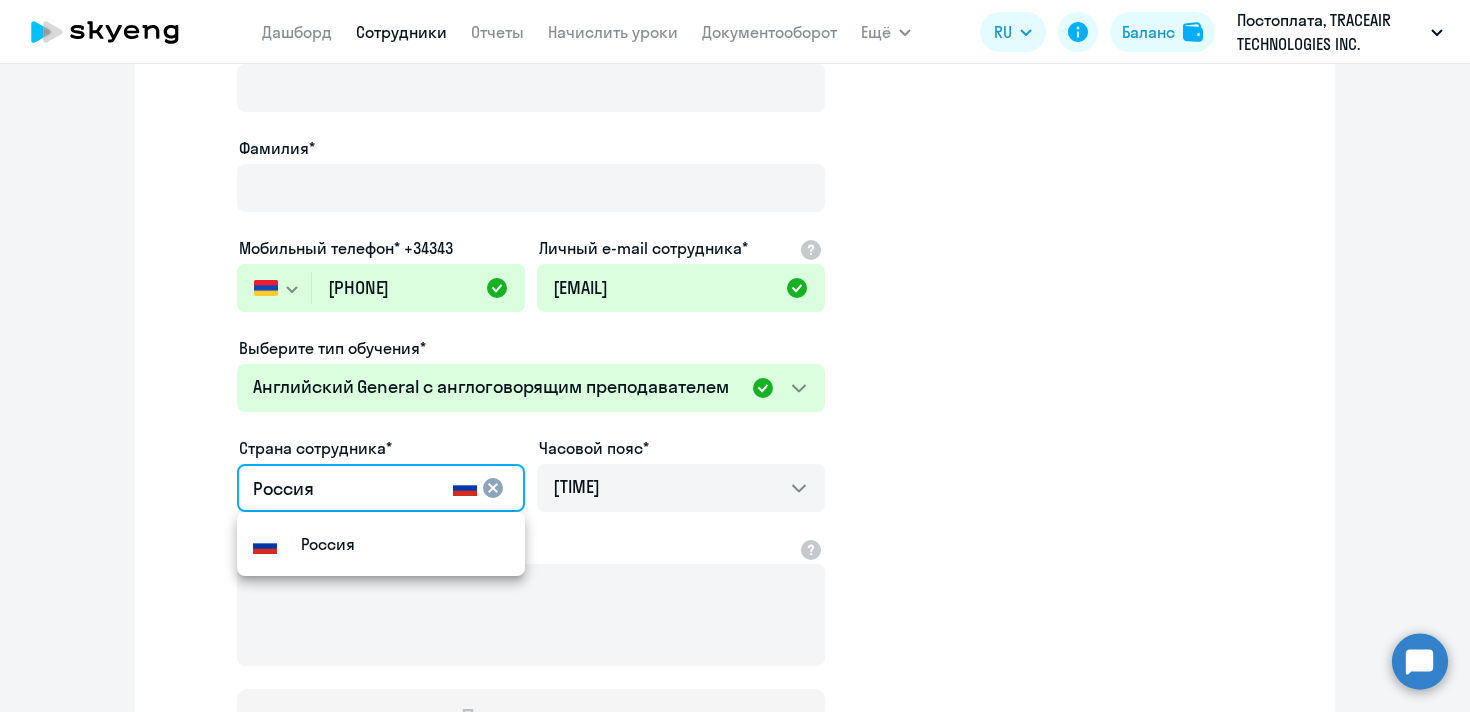 drag, startPoint x: 356, startPoint y: 487, endPoint x: 247, endPoint y: 486, distance: 109.004585 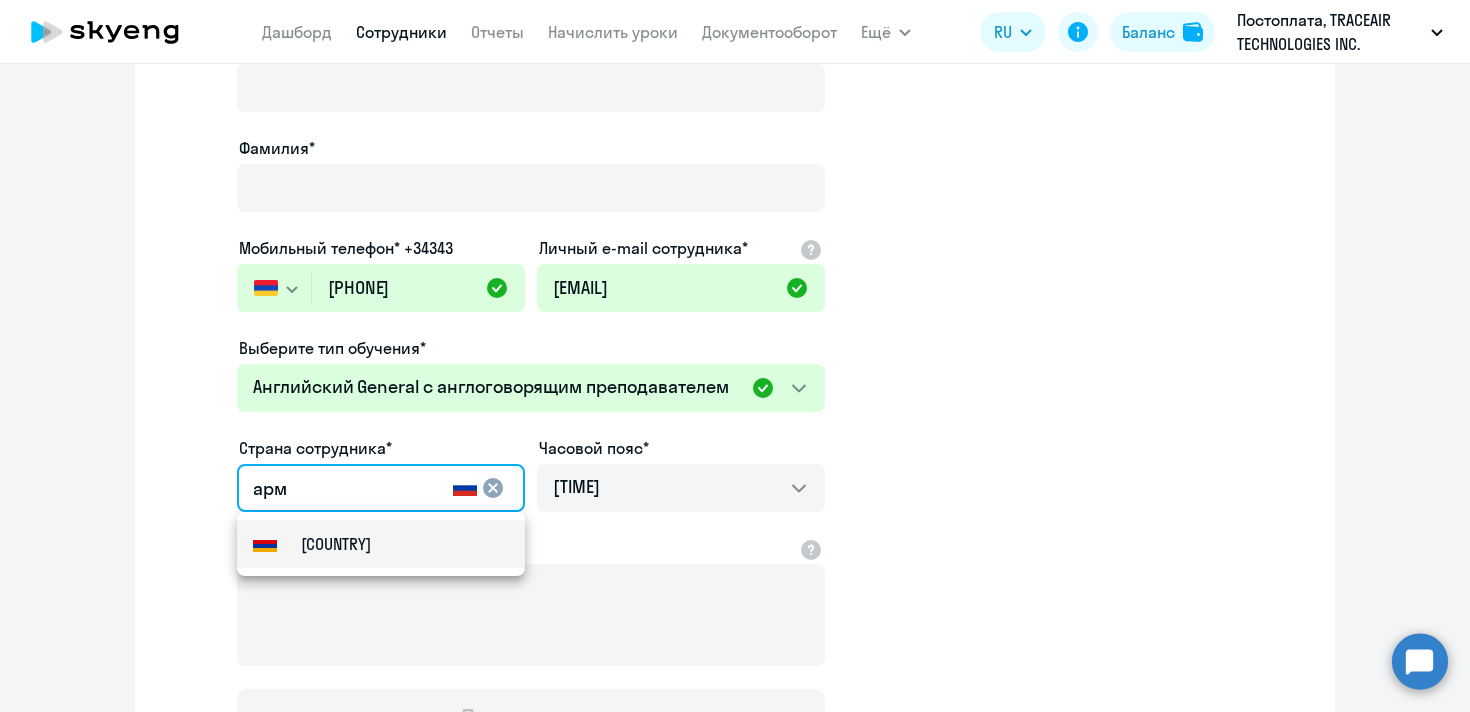 click on "Армения" at bounding box center (381, 544) 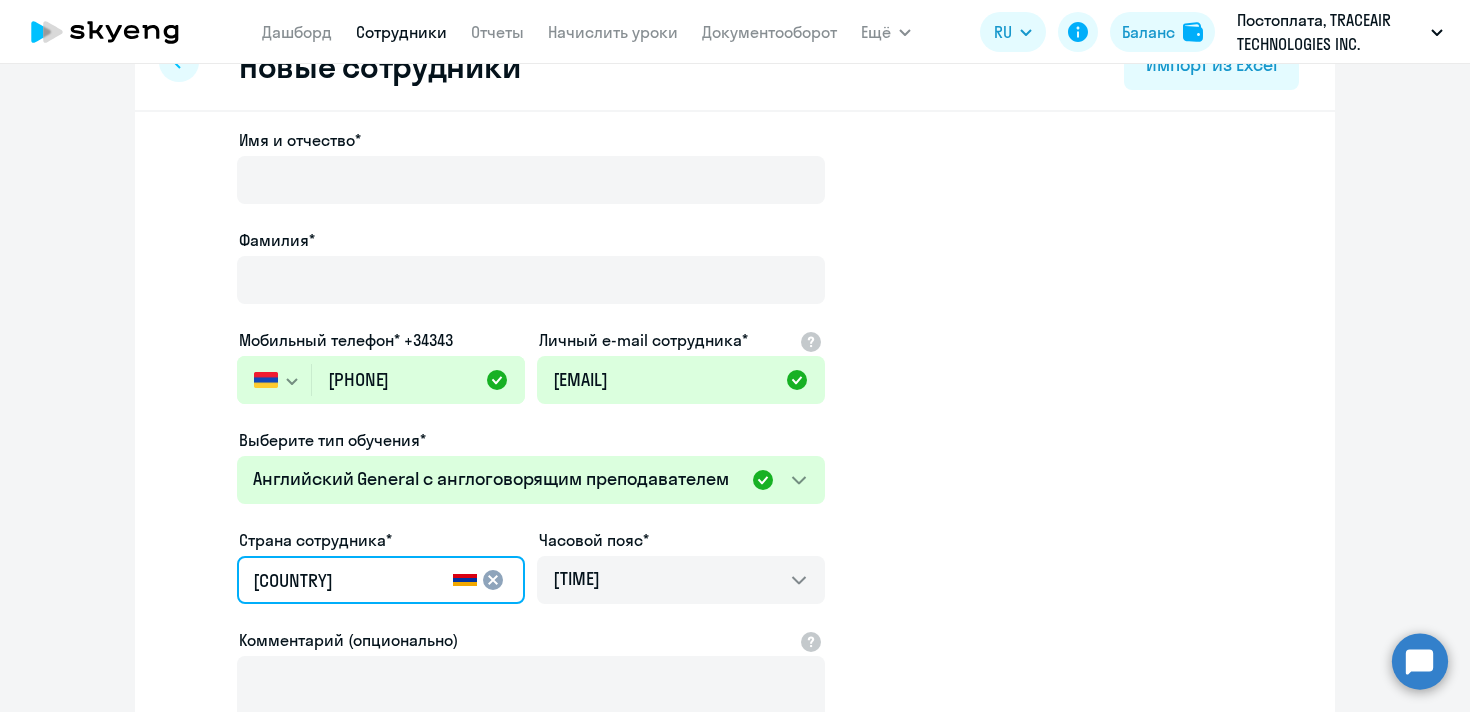 scroll, scrollTop: 0, scrollLeft: 0, axis: both 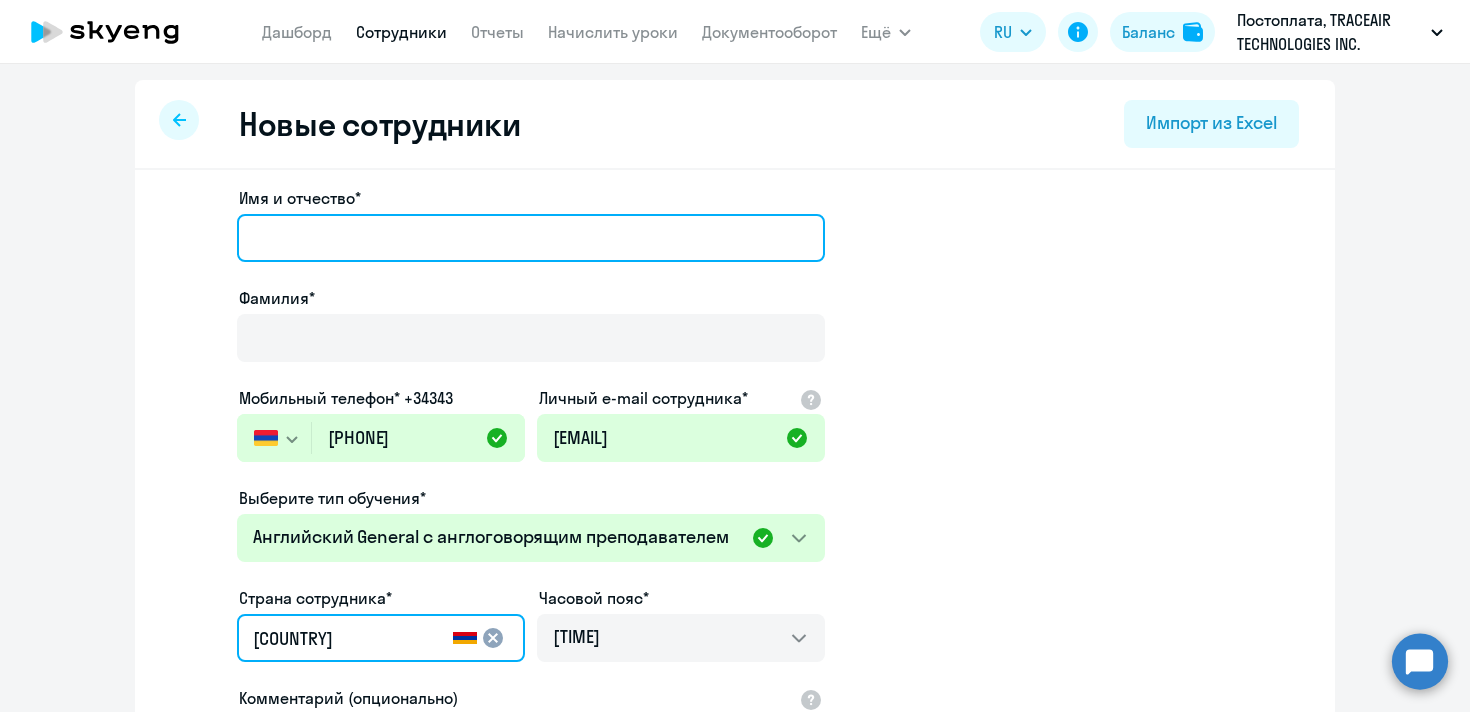 click on "Имя и отчество*" at bounding box center [531, 238] 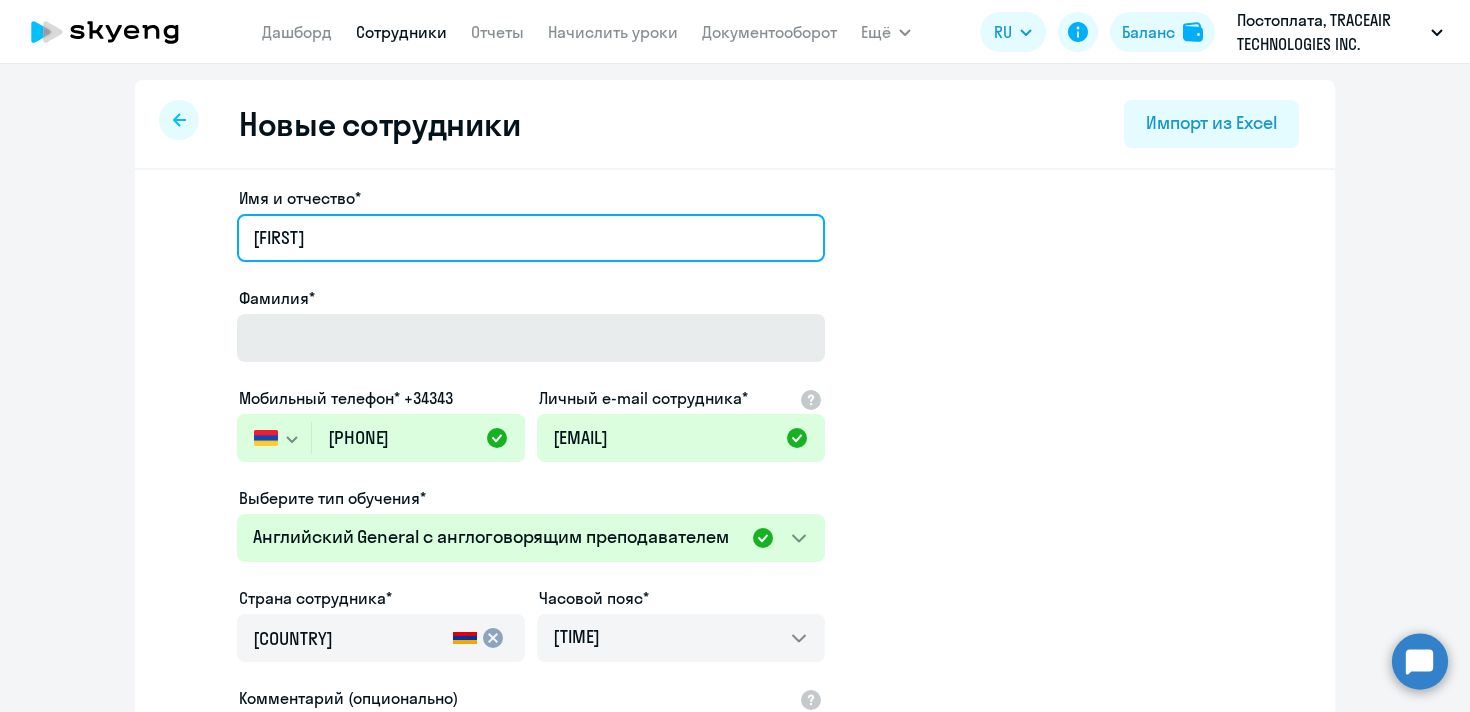 type on "Ольга" 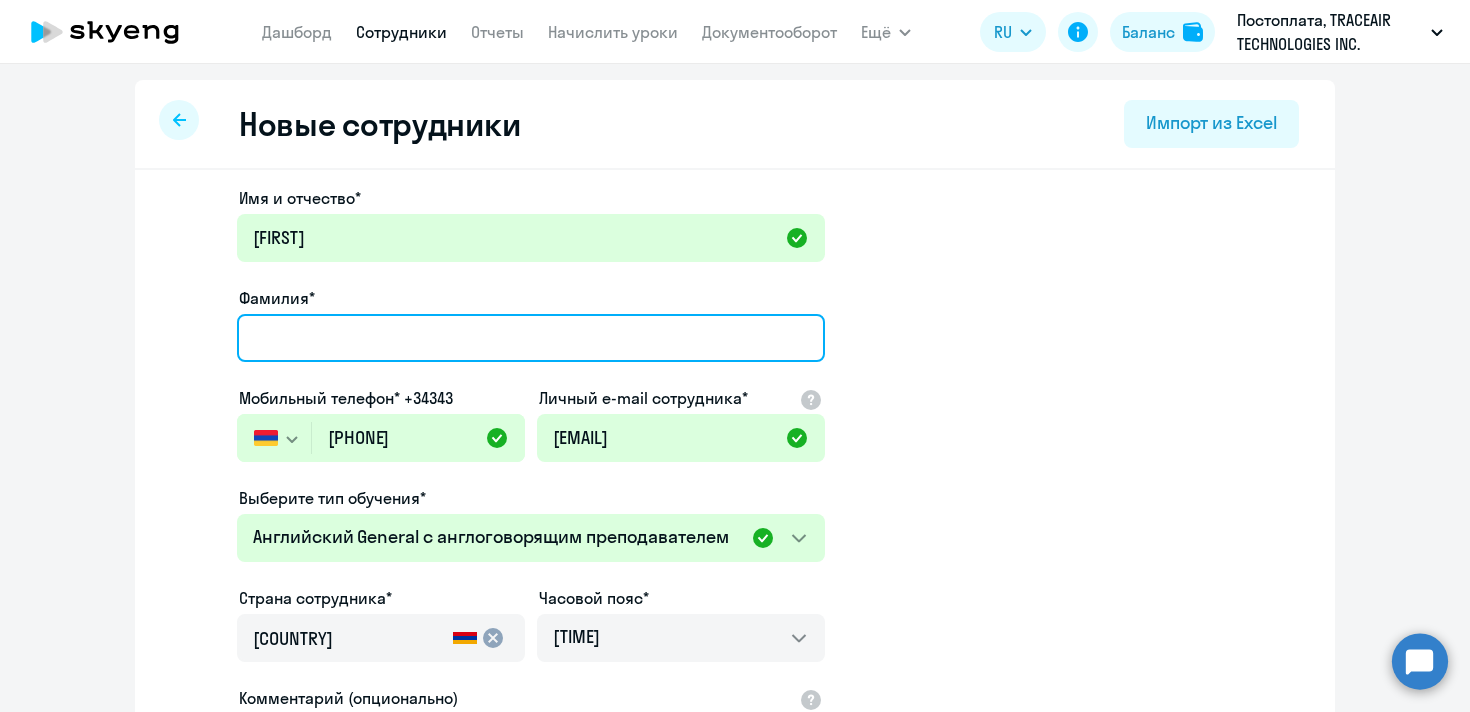 click on "Фамилия*" at bounding box center (531, 338) 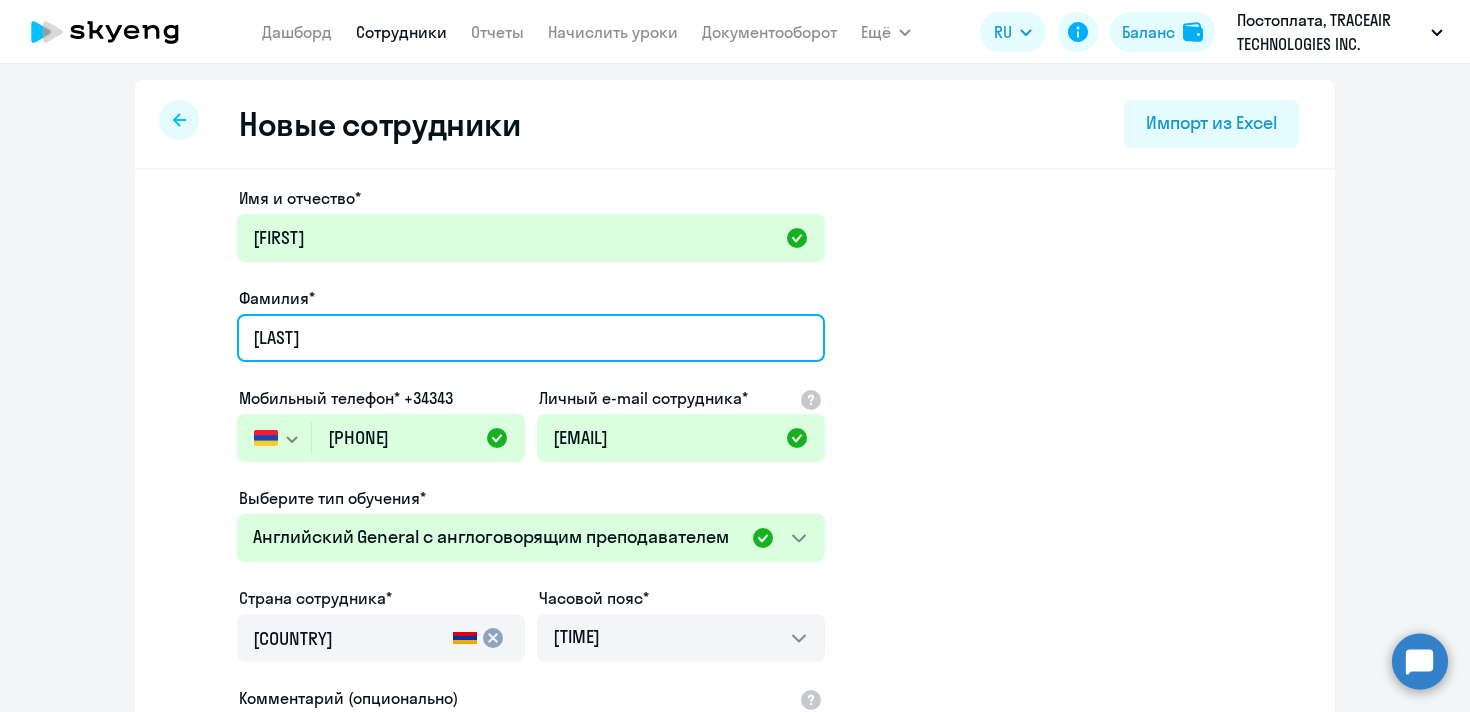 type on "Разина" 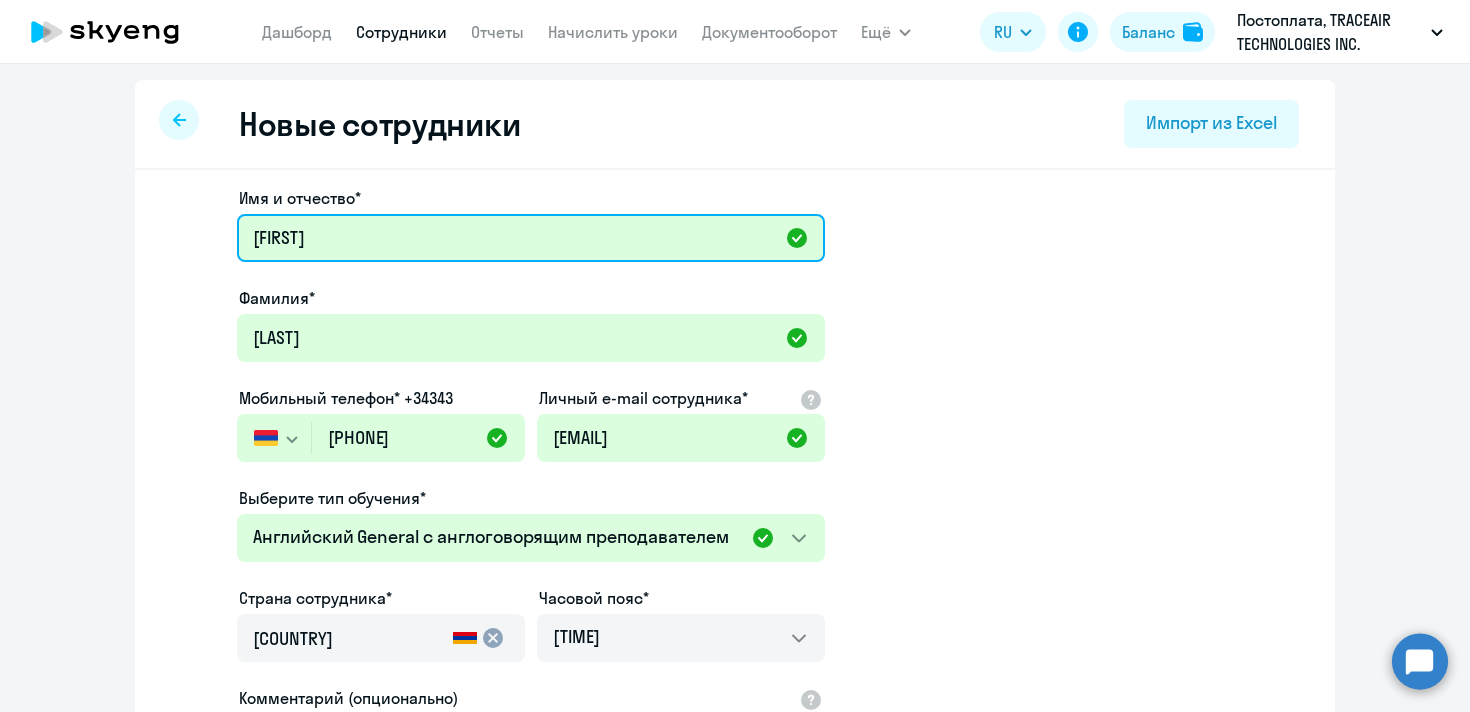 drag, startPoint x: 315, startPoint y: 250, endPoint x: 253, endPoint y: 249, distance: 62.008064 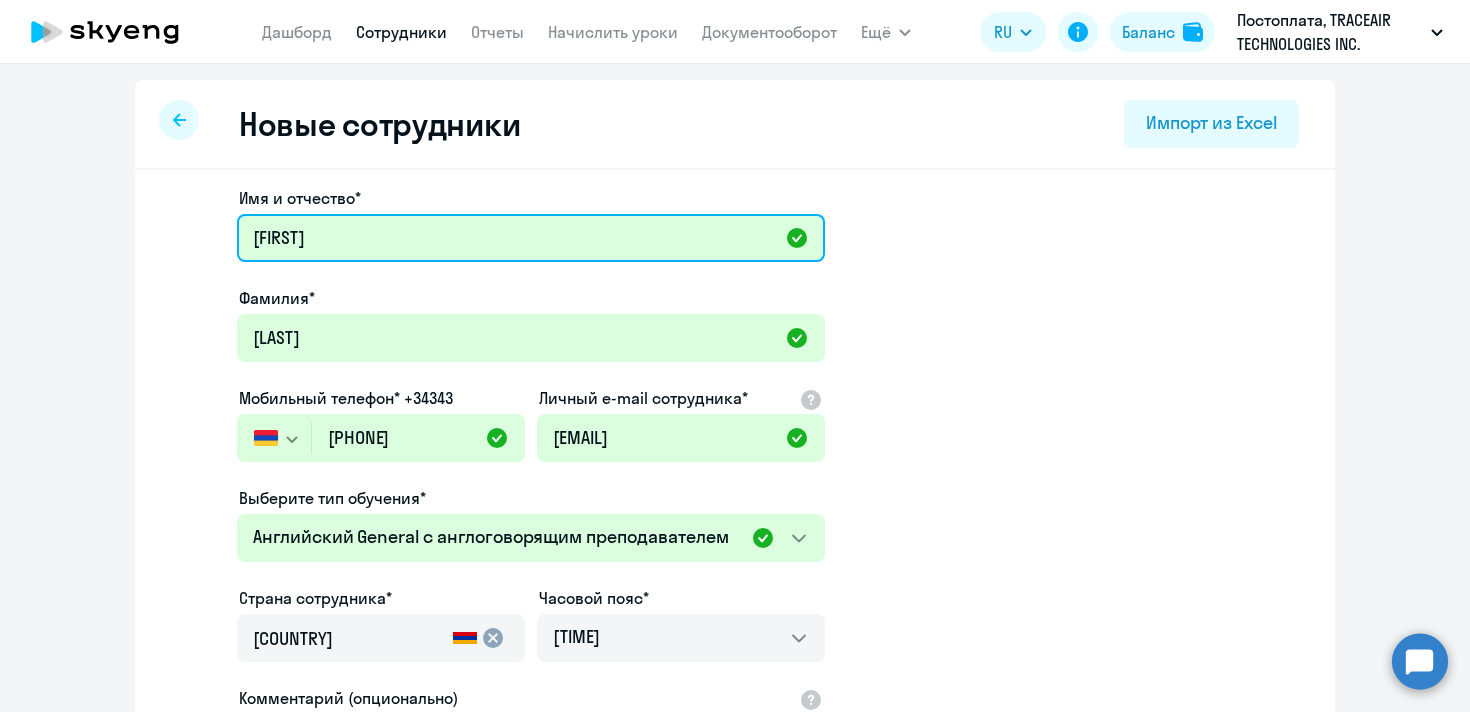 type on "Olga" 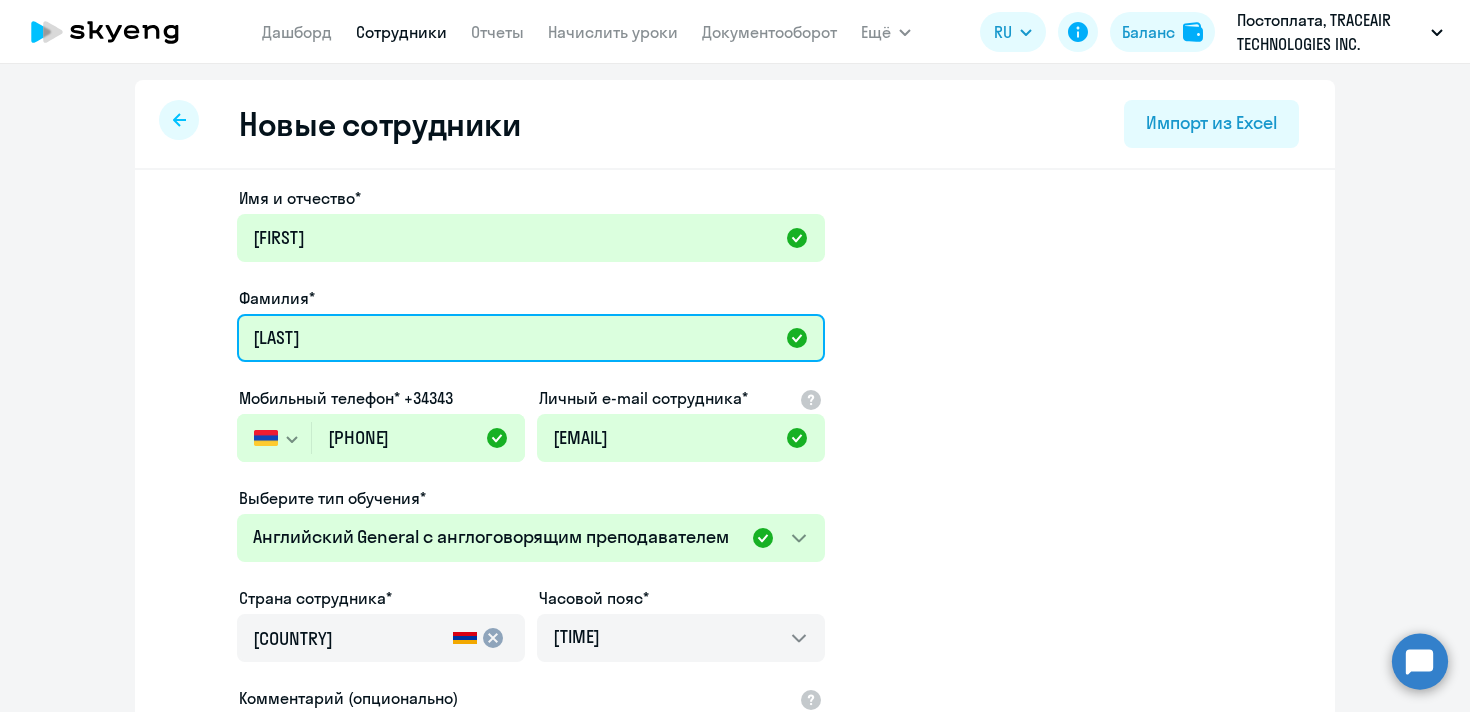 drag, startPoint x: 321, startPoint y: 338, endPoint x: 248, endPoint y: 338, distance: 73 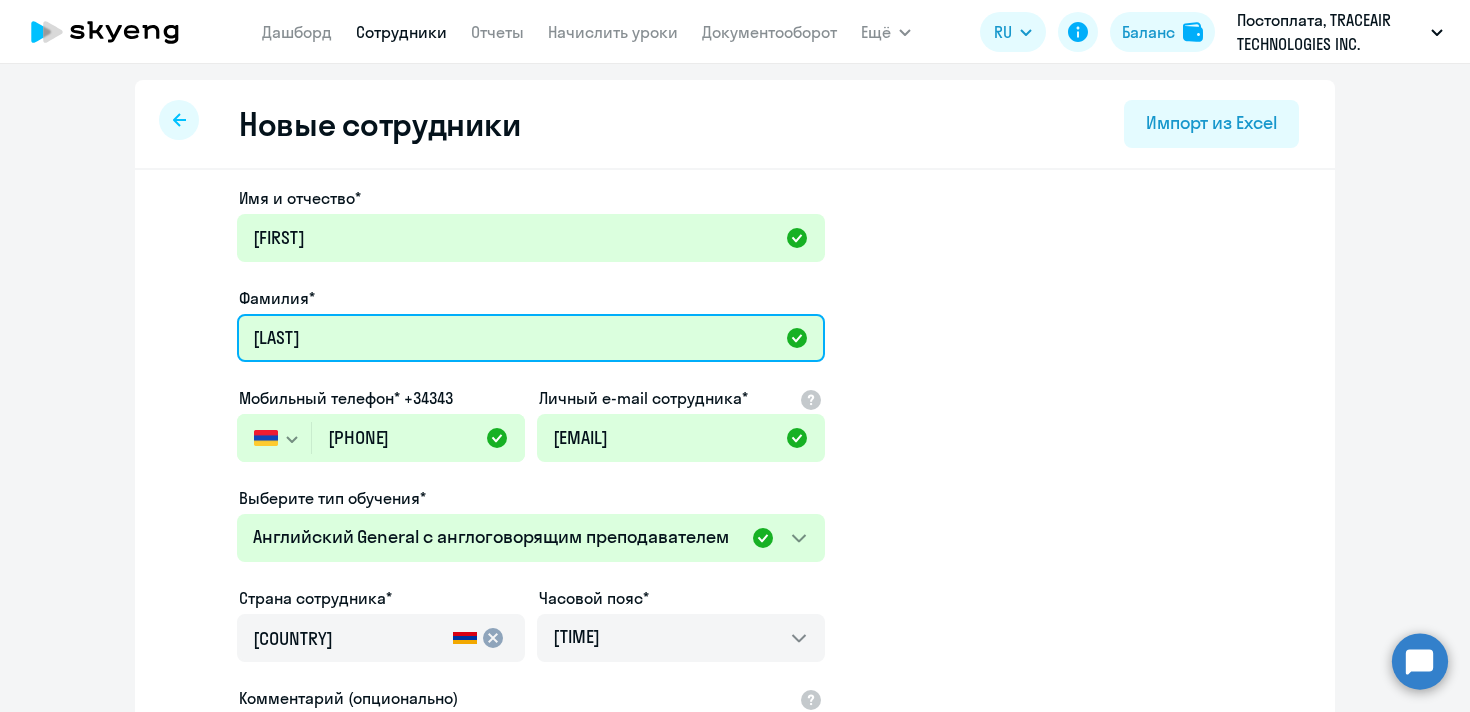 type on "Razina" 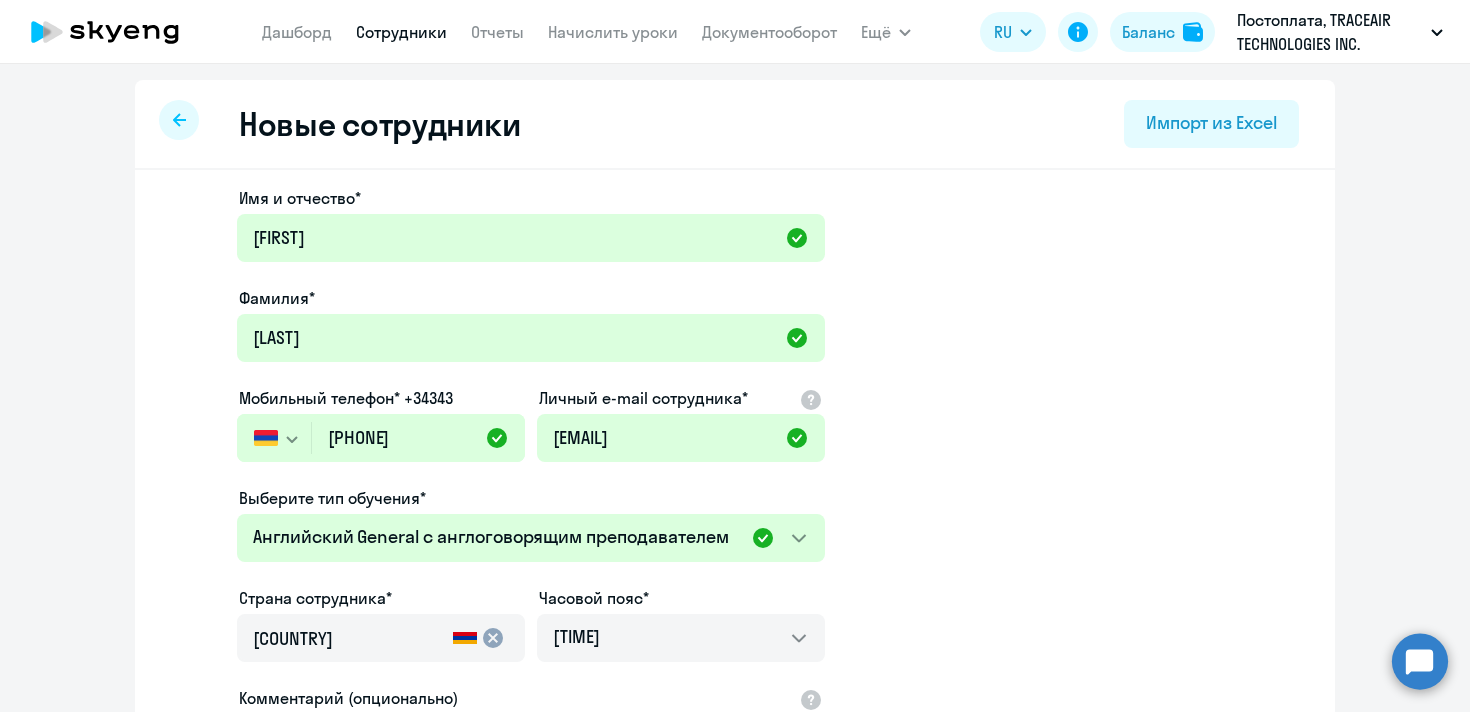 click on "Имя и отчество* Olga Фамилия* Razina  Мобильный телефон* +34343
Россия +7 Казахстан +7 Украина +380 Беларусь (Белоруссия) +375 Австралия +61 Австрия +43 Азербайджан +994 Албания +355 Алжир +213 Ангилья +1(264) Ангола +244 Андорра +376 Антигуа и Барбуда +1(268) Аргентина +54 Армения +374 Аруба +297 Афганистан +93 Багамские Острова +1(242) Бангладеш +880 Барбадос +1(246) Бахрейн +973 Белиз +501 Бельгия +32 Бенин +229 Бермудские острова +1(441) Бирма (Мьянма) +95 Болгария +359 Боливия +591 Бонайре, Синт-Эстатиус и Саба +599 Босния и Герцеговина +387 Ботсвана +267 Бразилия +55 Британские Виргинские острова +1(284) Бруней-Даруссалам +1" 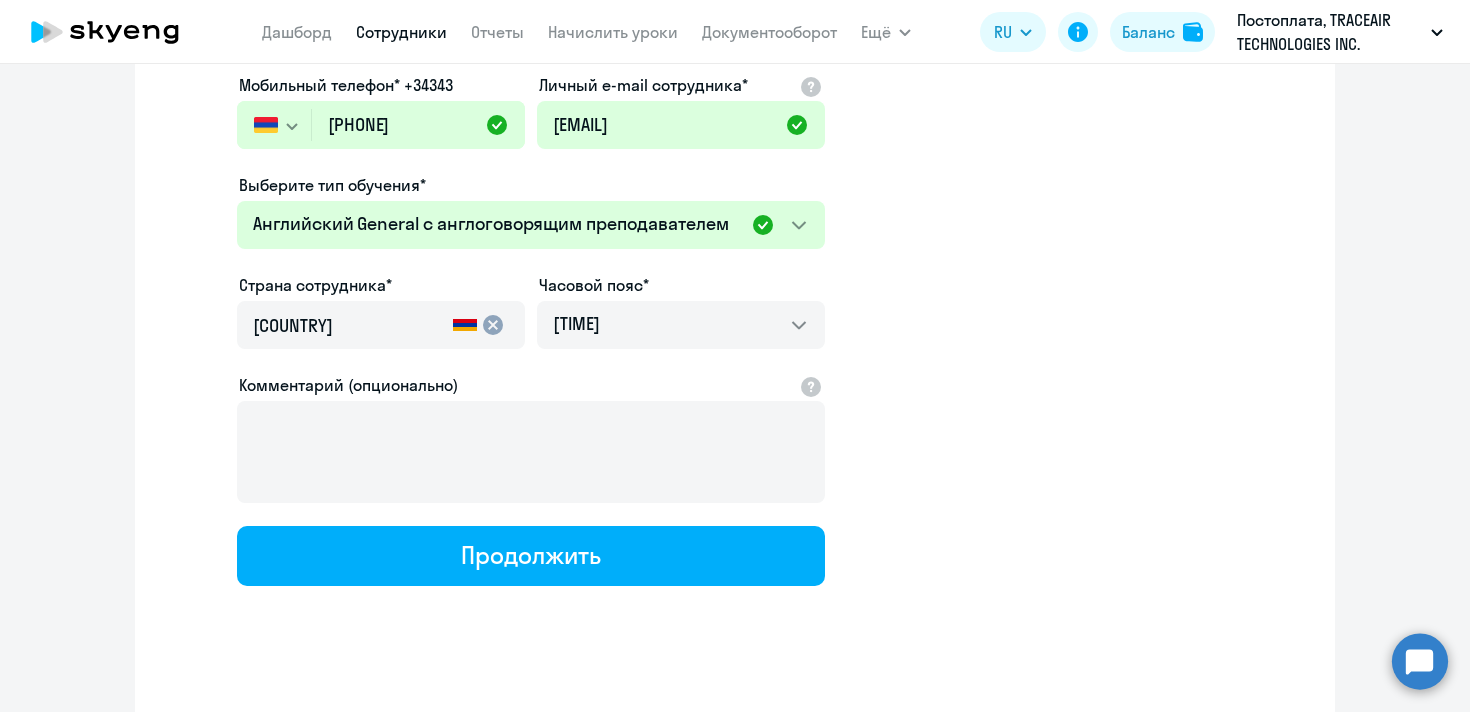 scroll, scrollTop: 316, scrollLeft: 0, axis: vertical 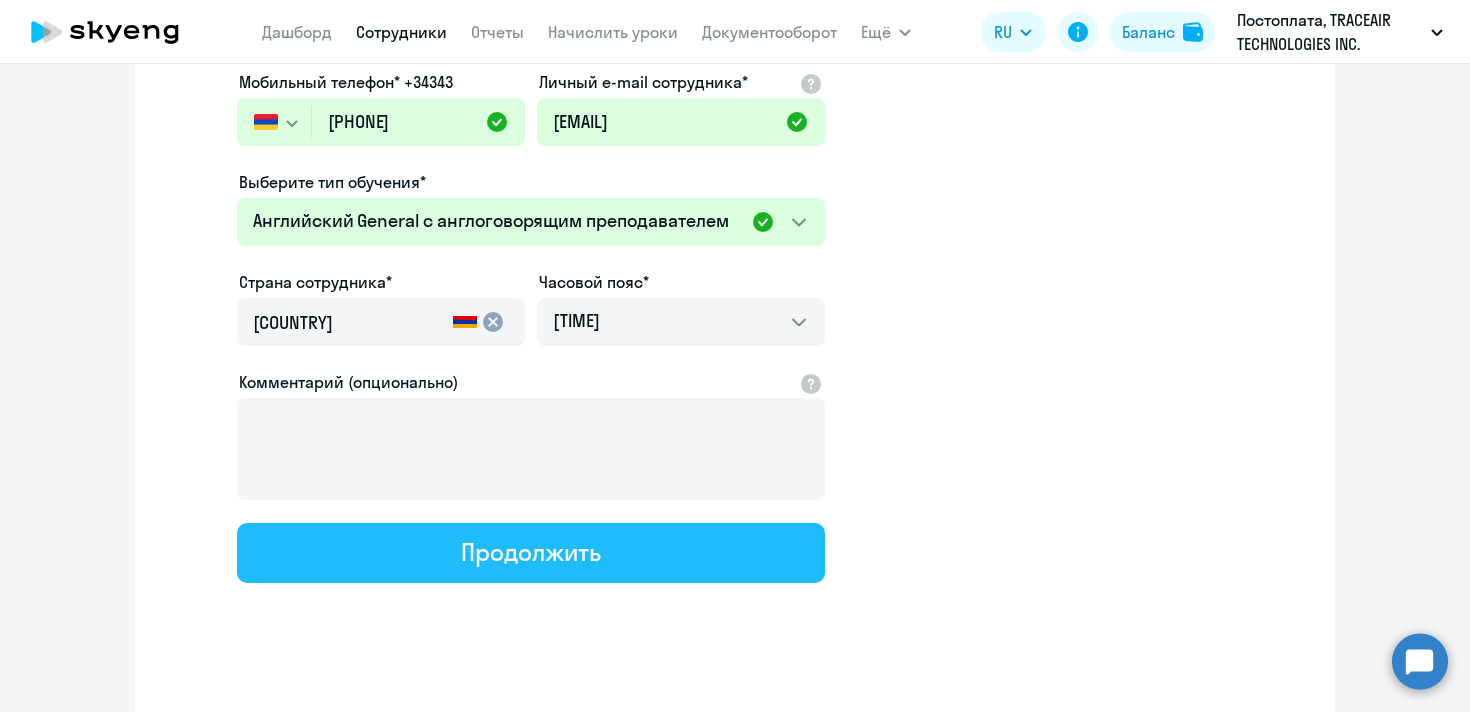 click on "Продолжить" 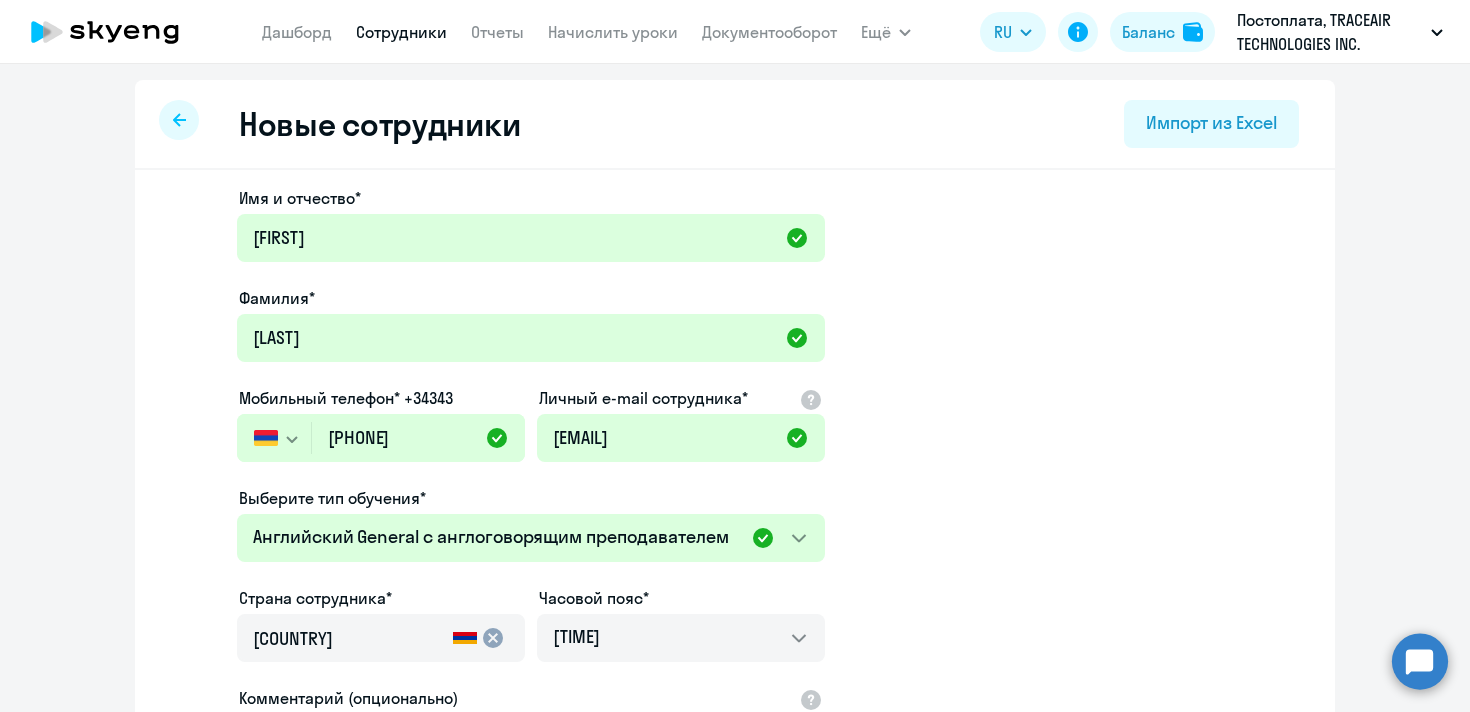 select on "english_adult_native_speaker" 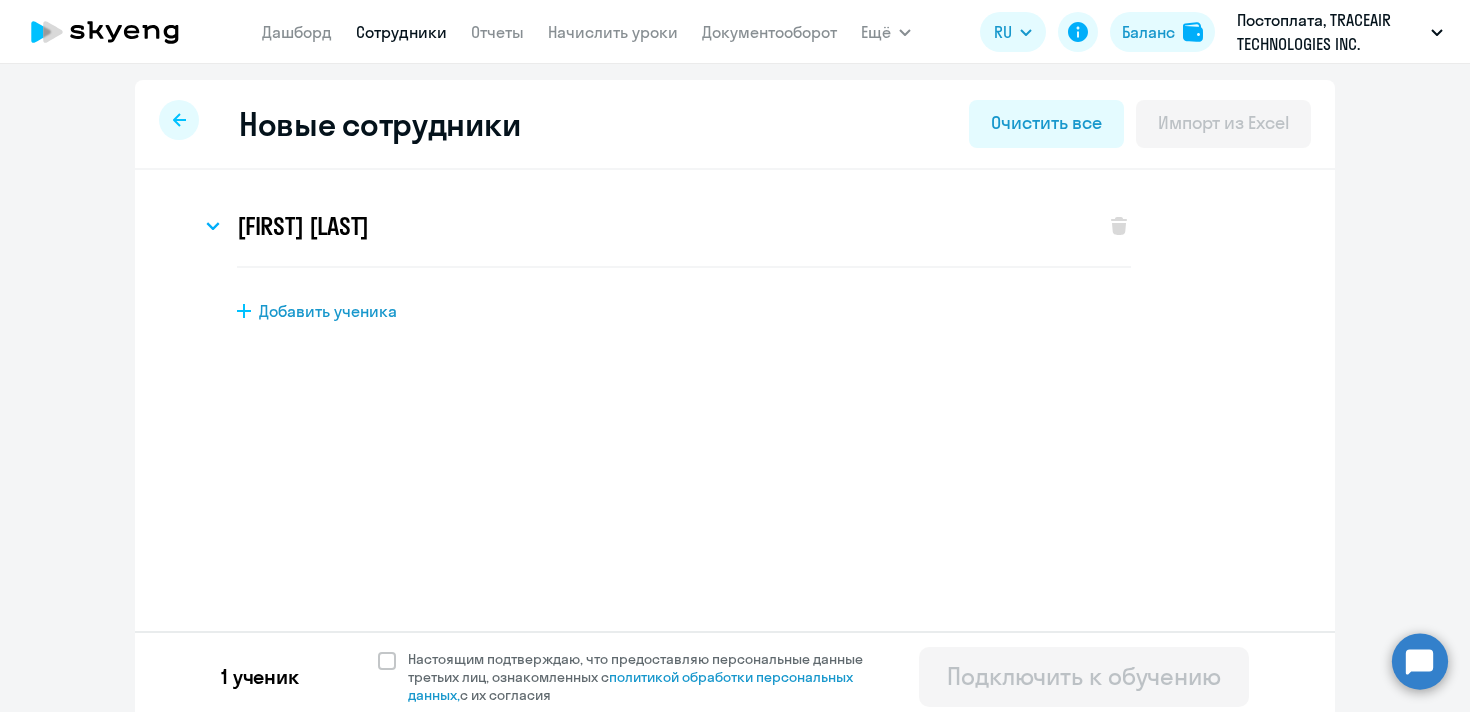 scroll, scrollTop: 9, scrollLeft: 0, axis: vertical 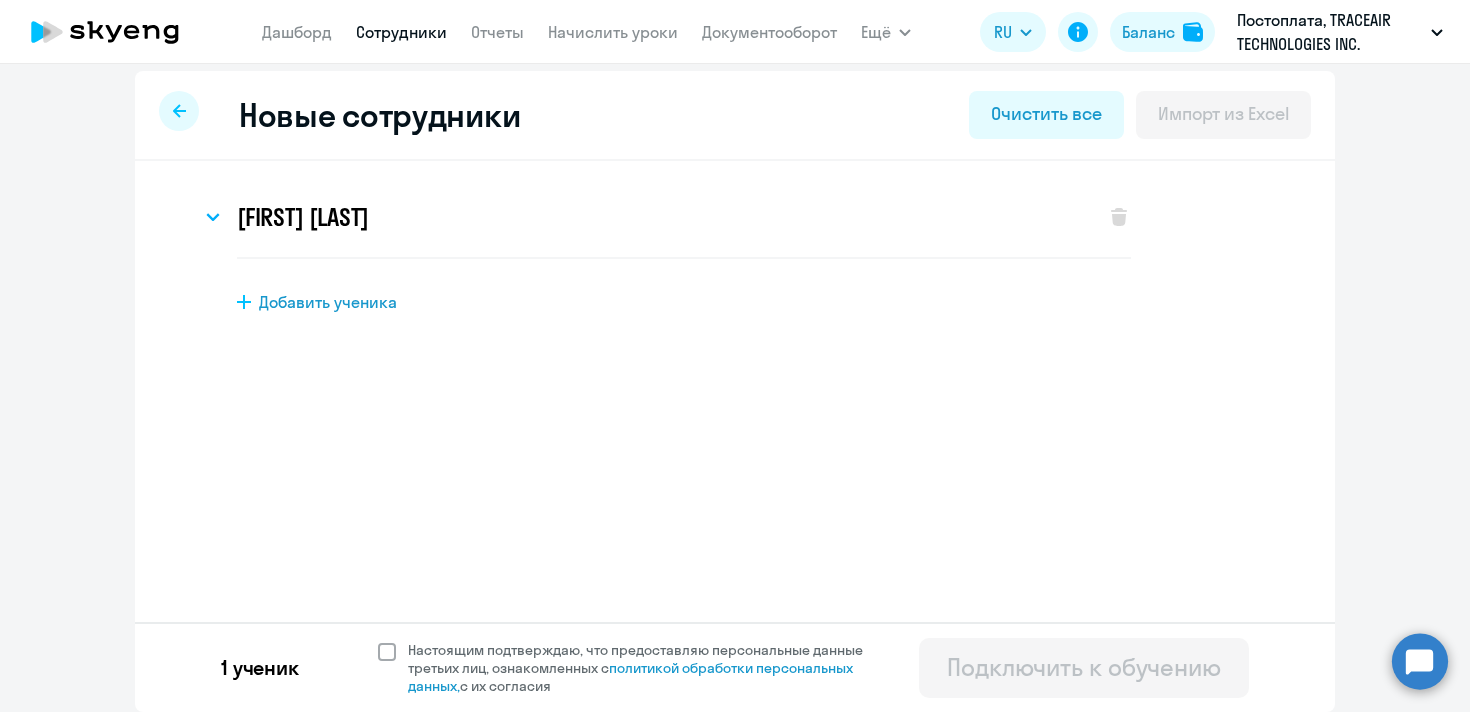 click 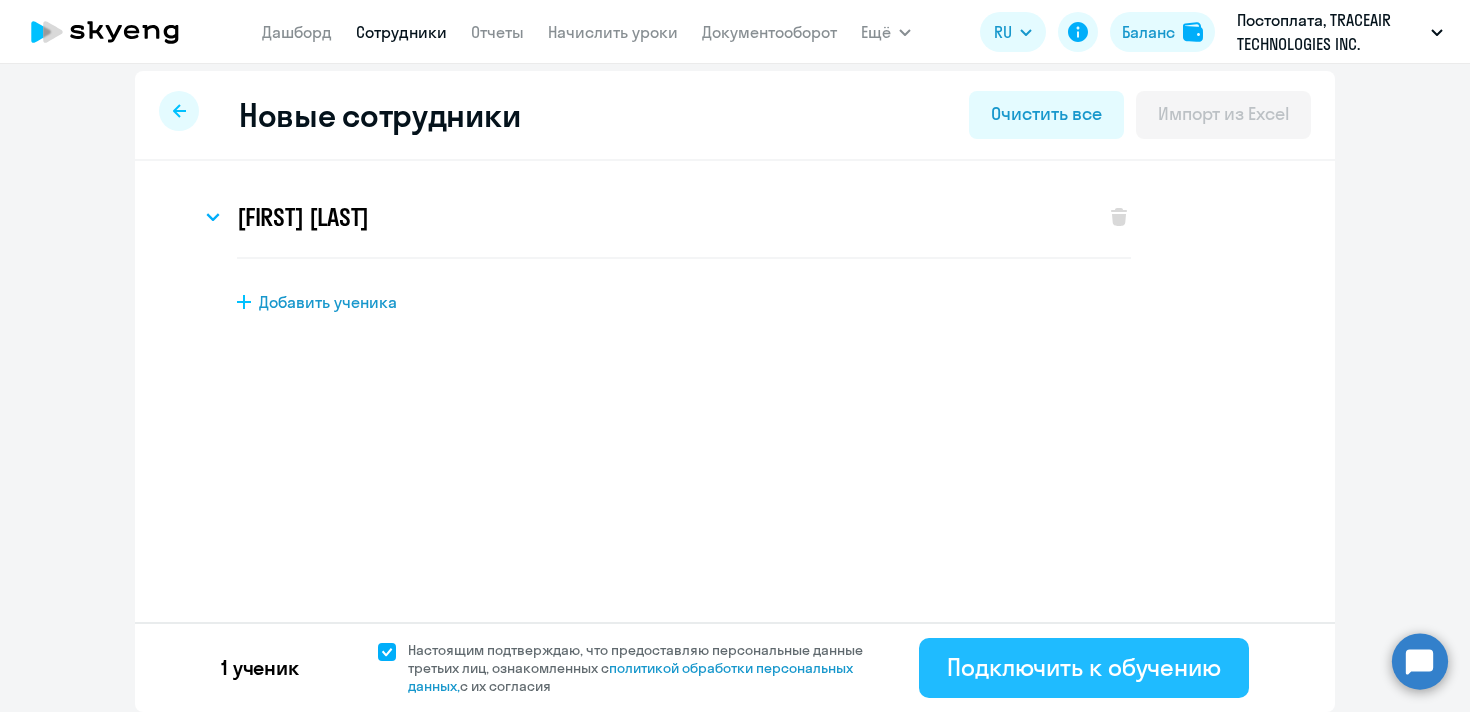 click on "Подключить к обучению" 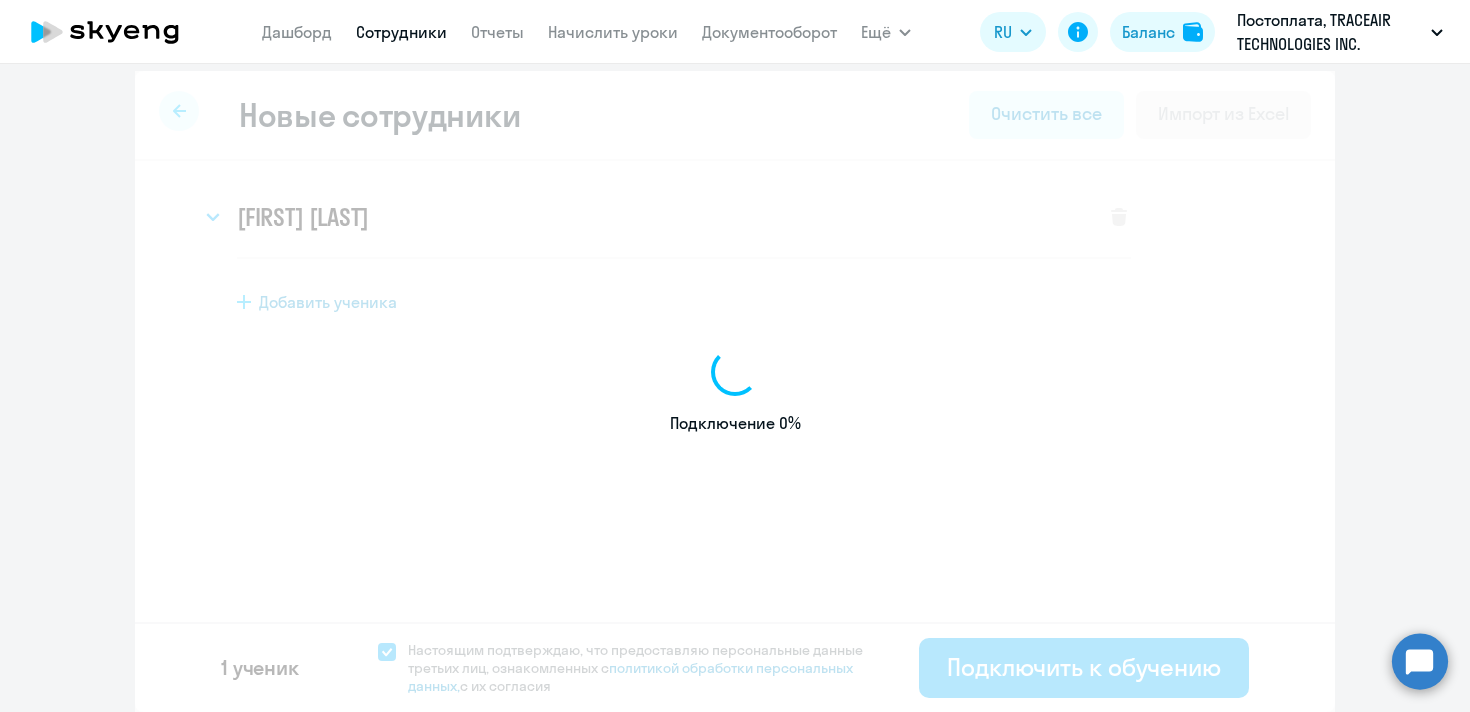 select on "english_adult_not_native_speaker" 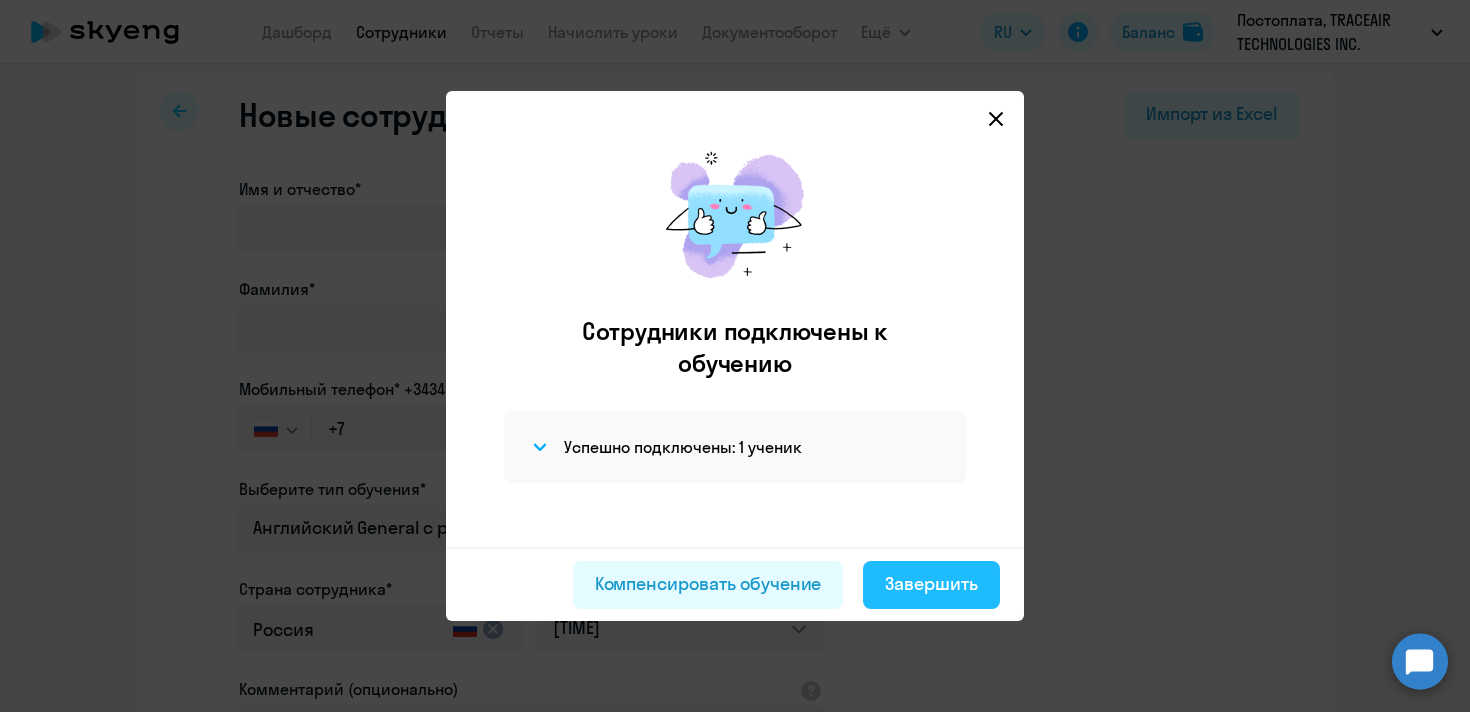 click on "Завершить" at bounding box center (931, 584) 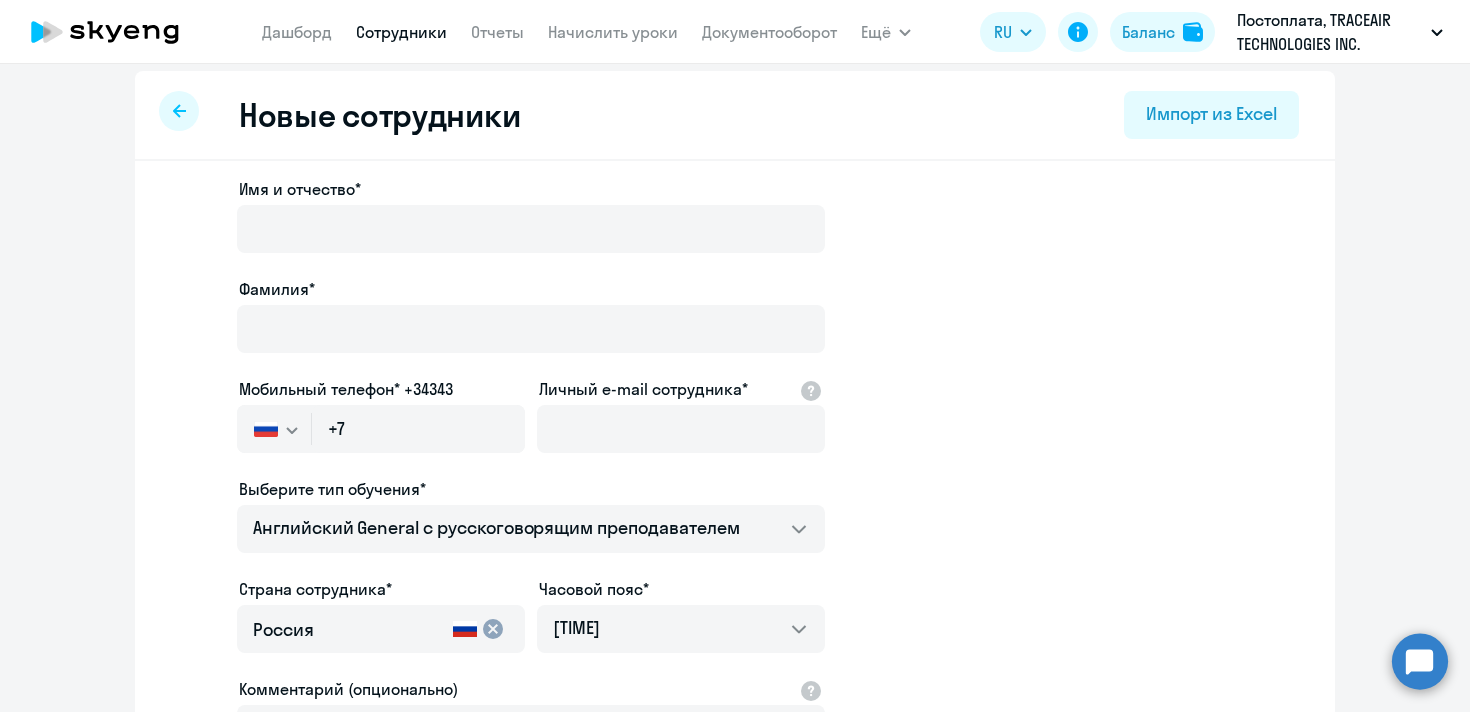 scroll, scrollTop: 0, scrollLeft: 0, axis: both 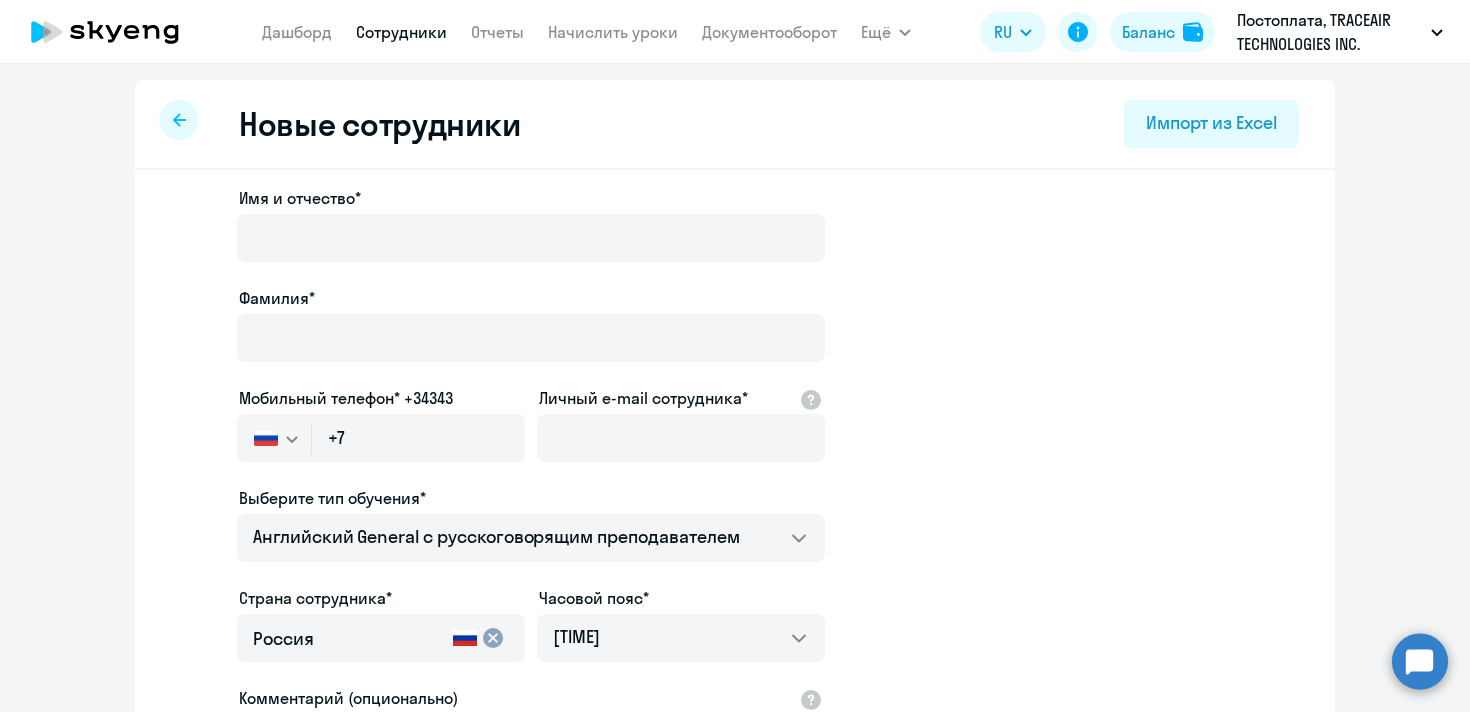 select on "30" 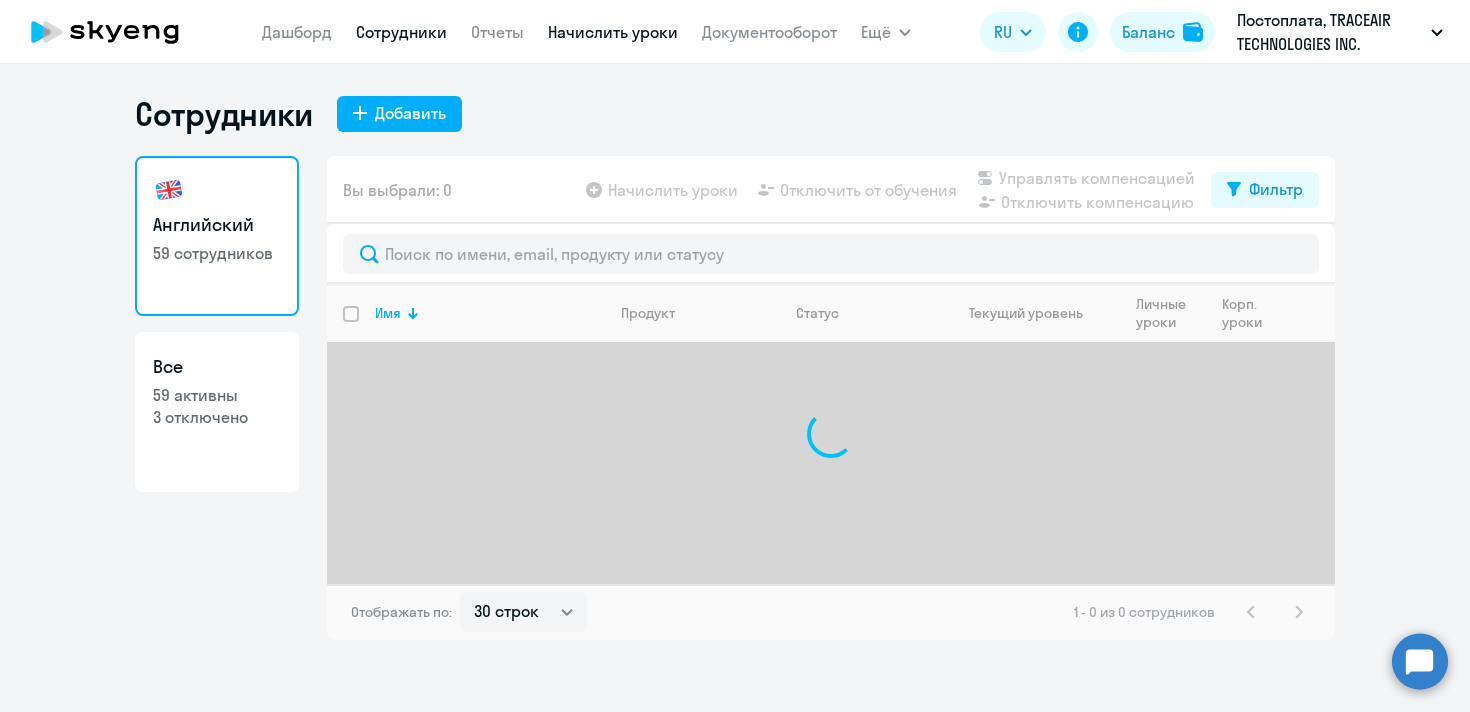 click on "Начислить уроки" at bounding box center [613, 32] 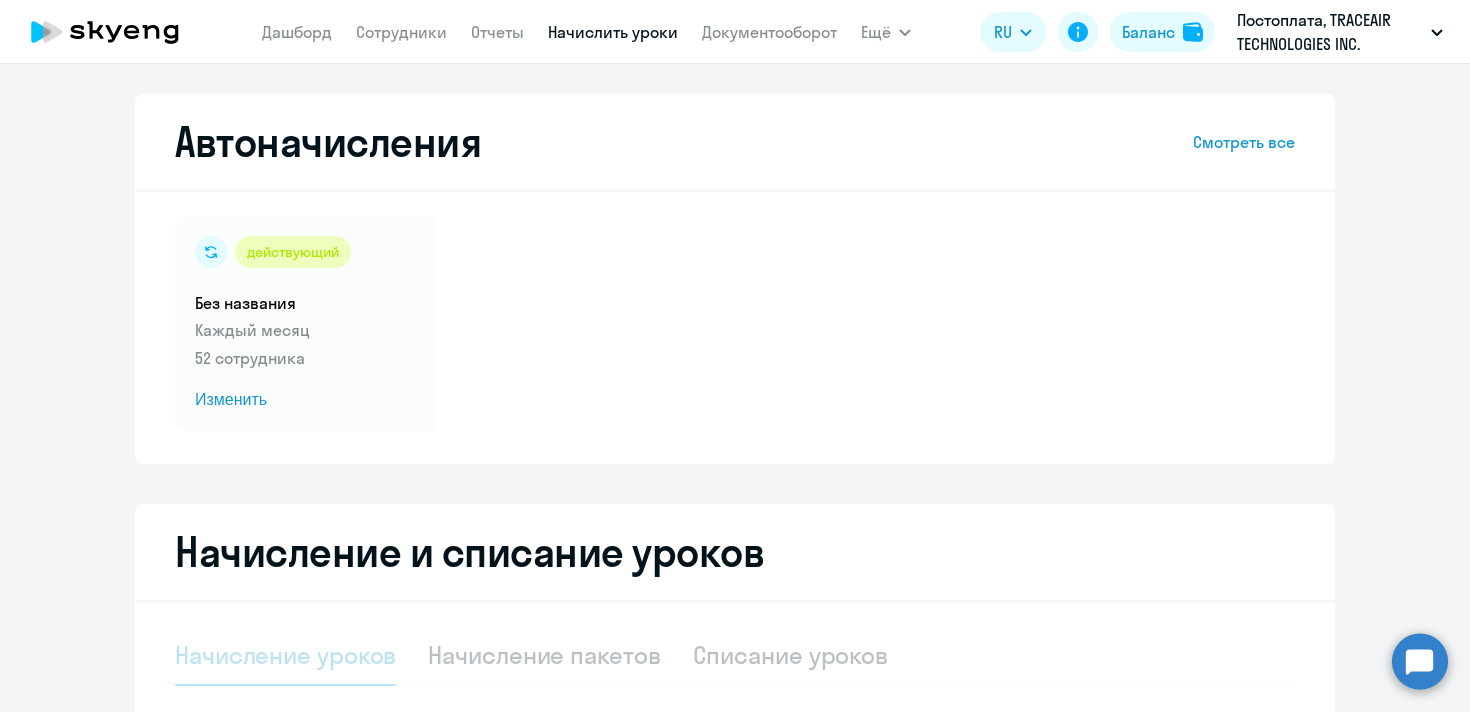 select on "10" 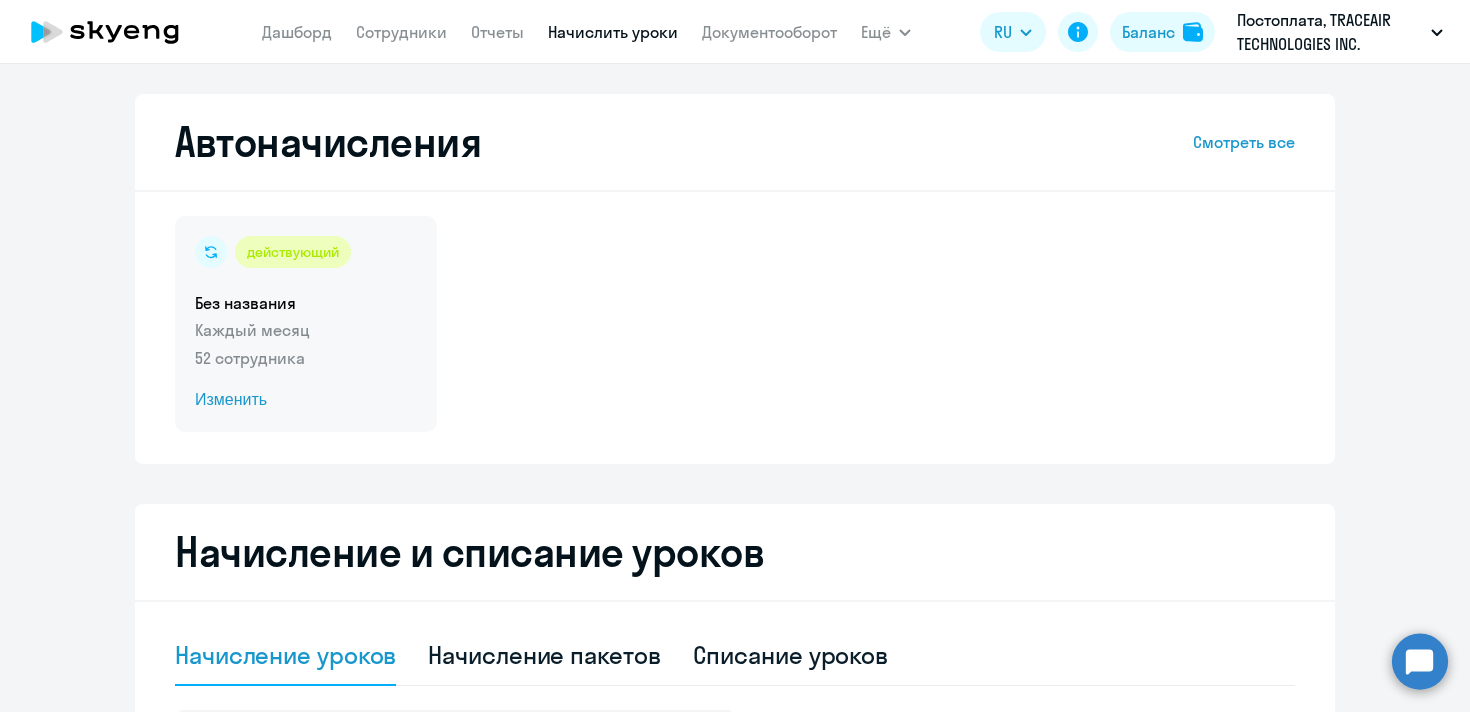 click on "Изменить" 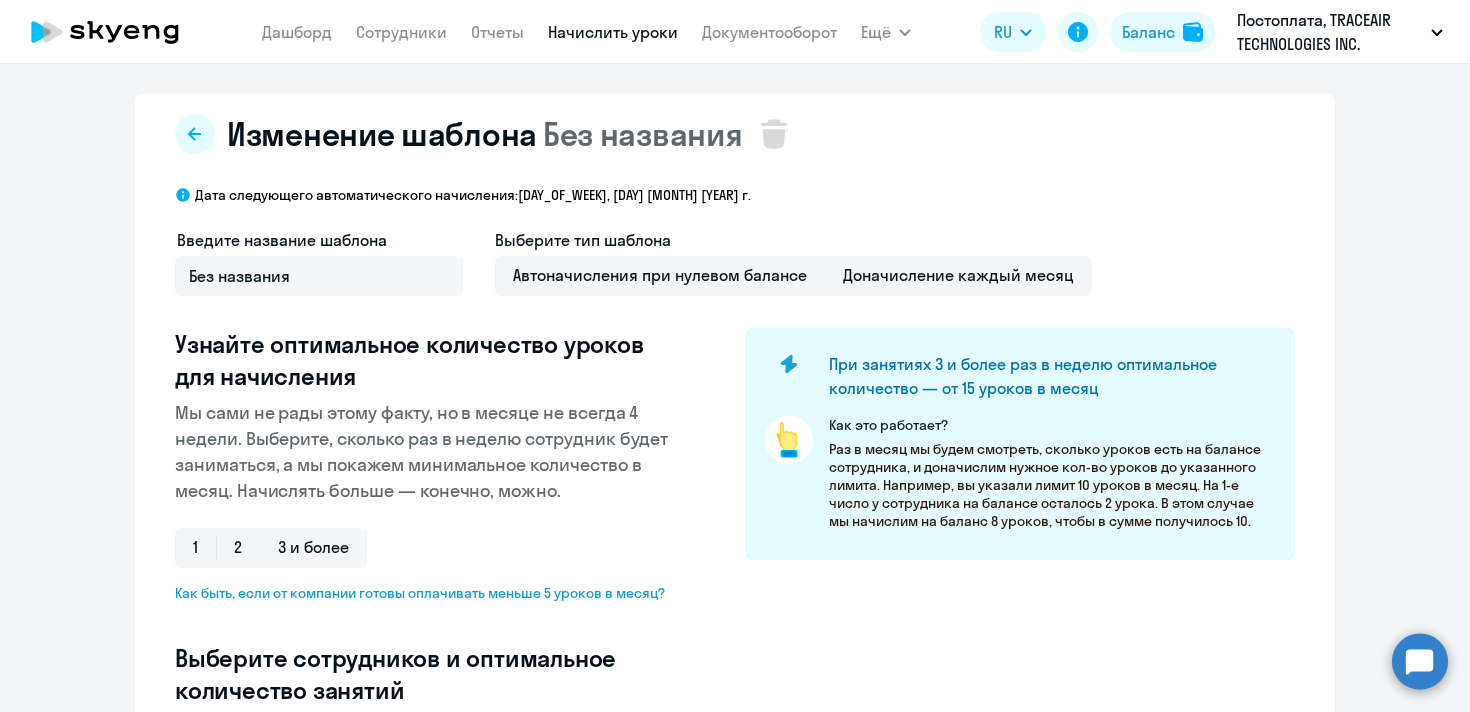 select on "10" 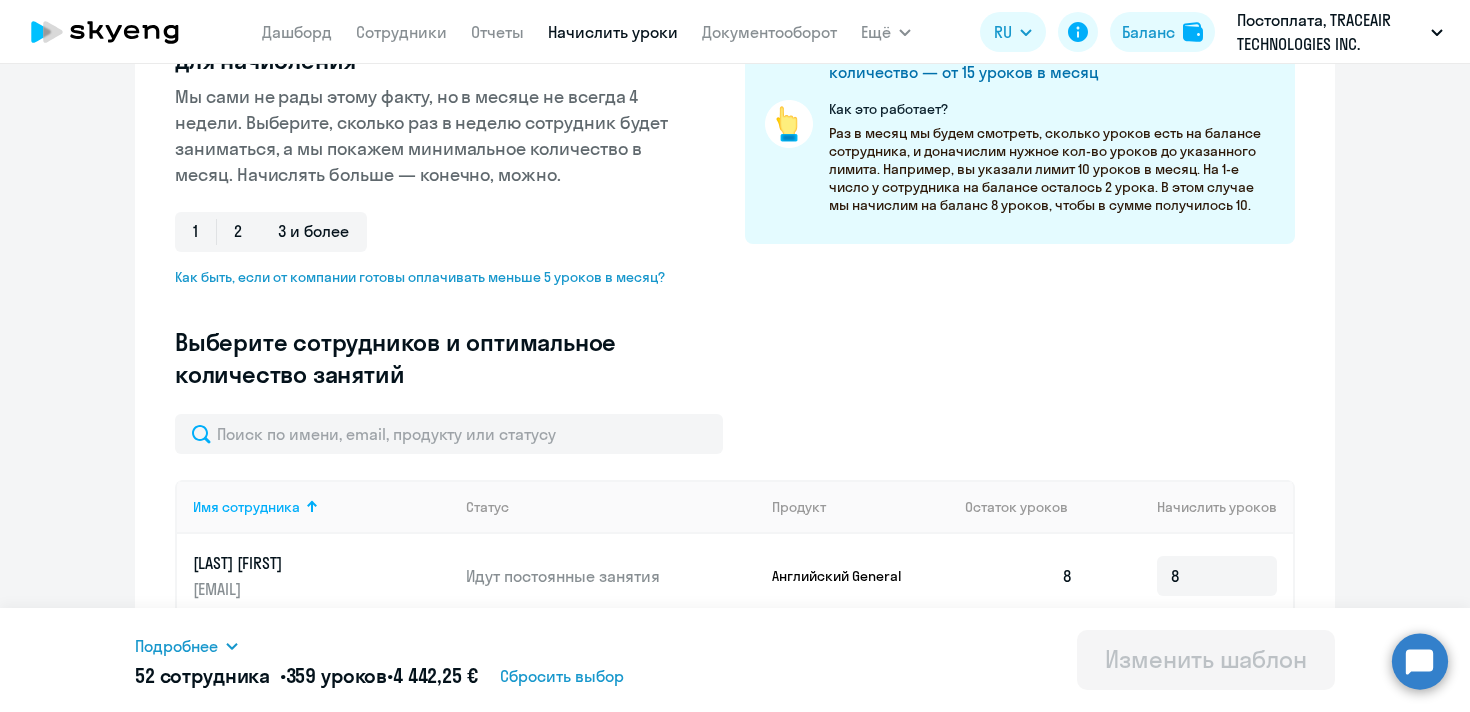 scroll, scrollTop: 445, scrollLeft: 0, axis: vertical 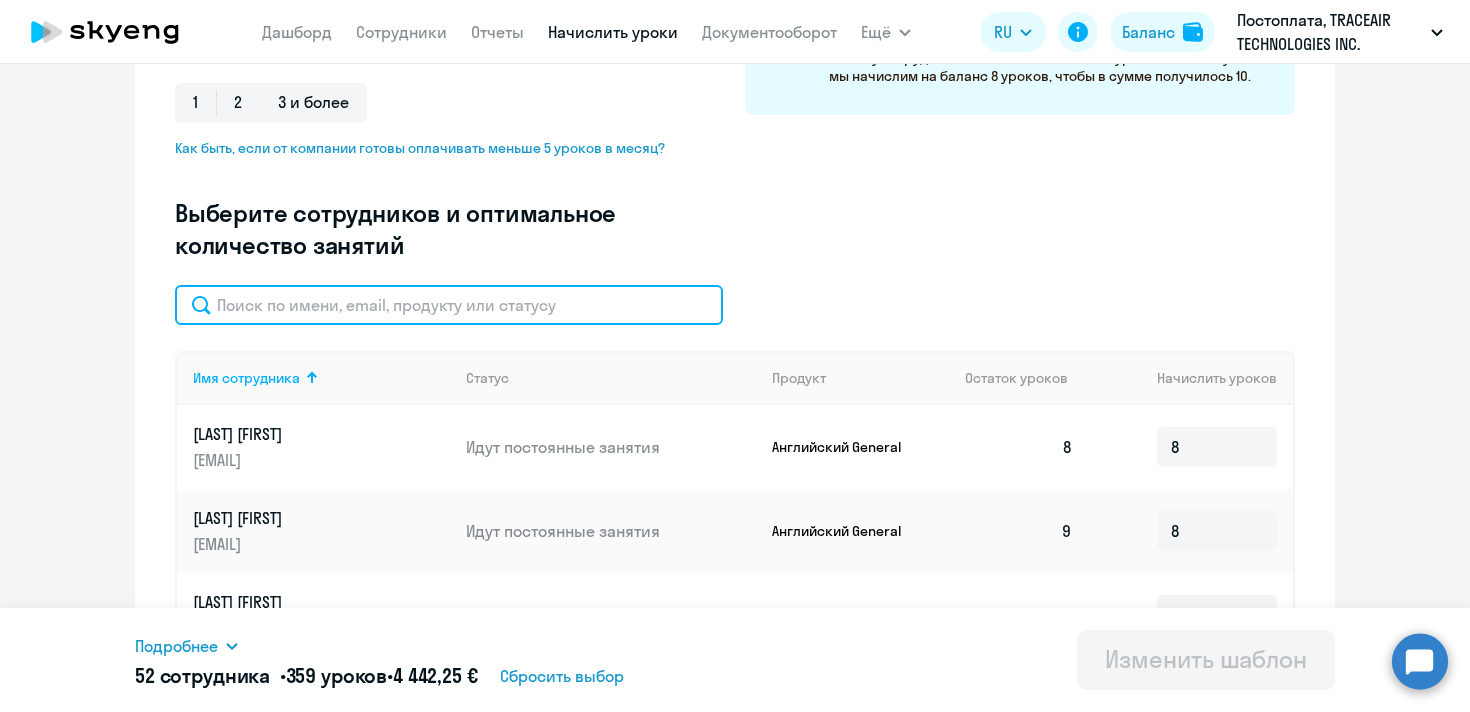 click 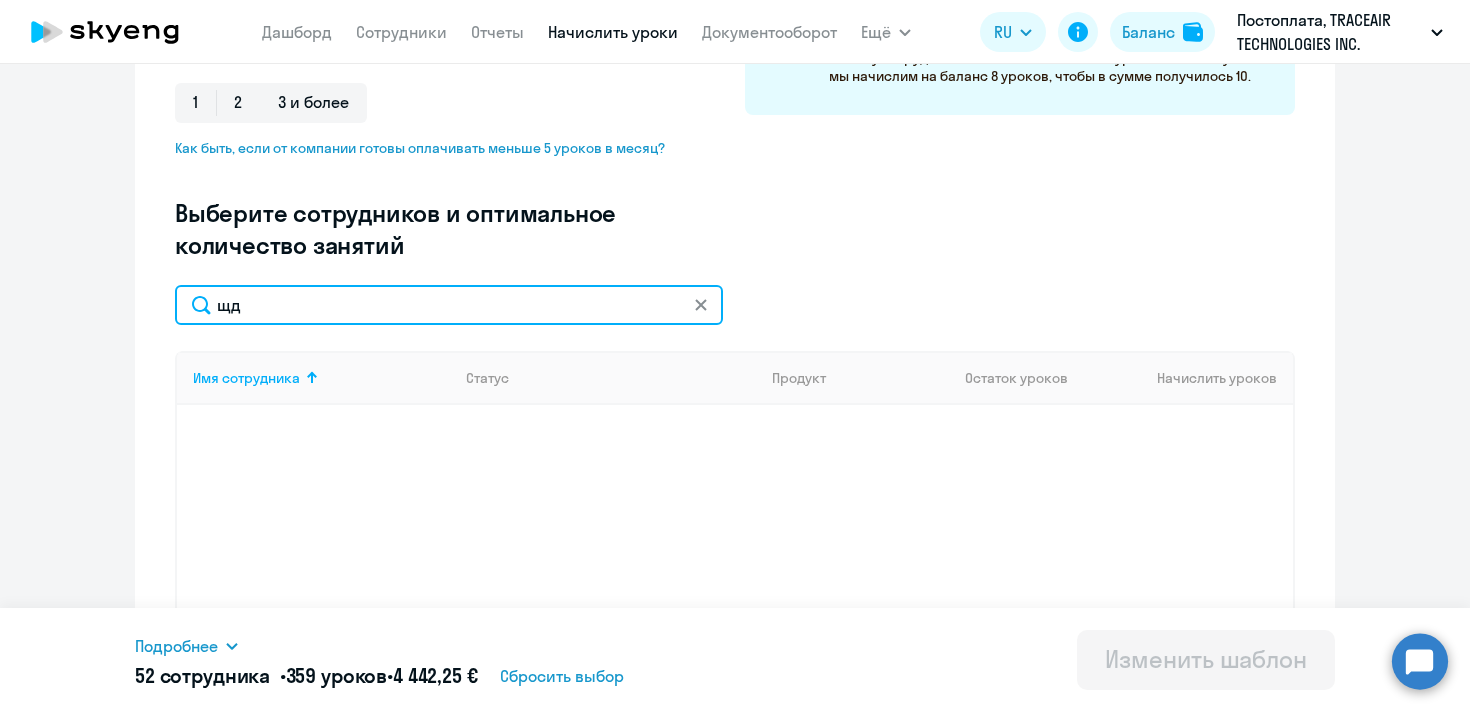 type on "щ" 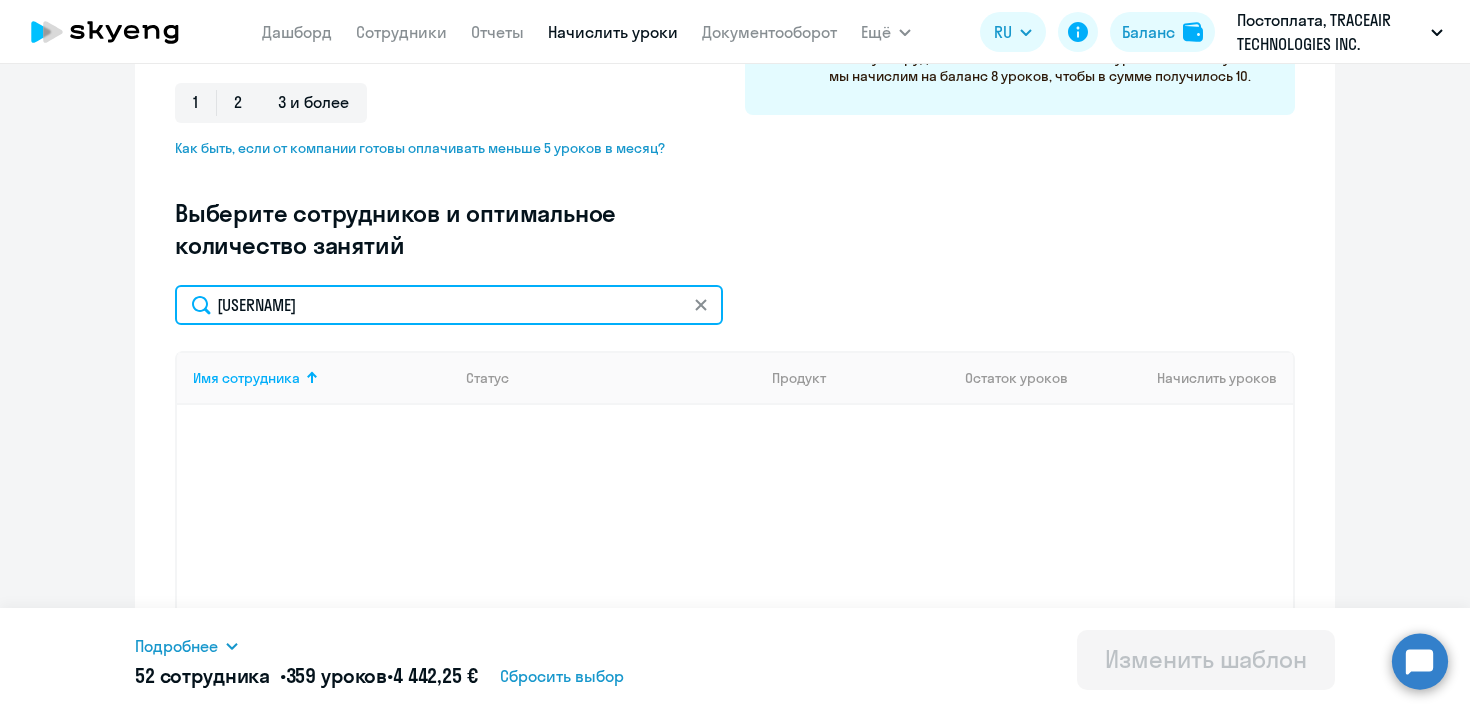 type on "olga" 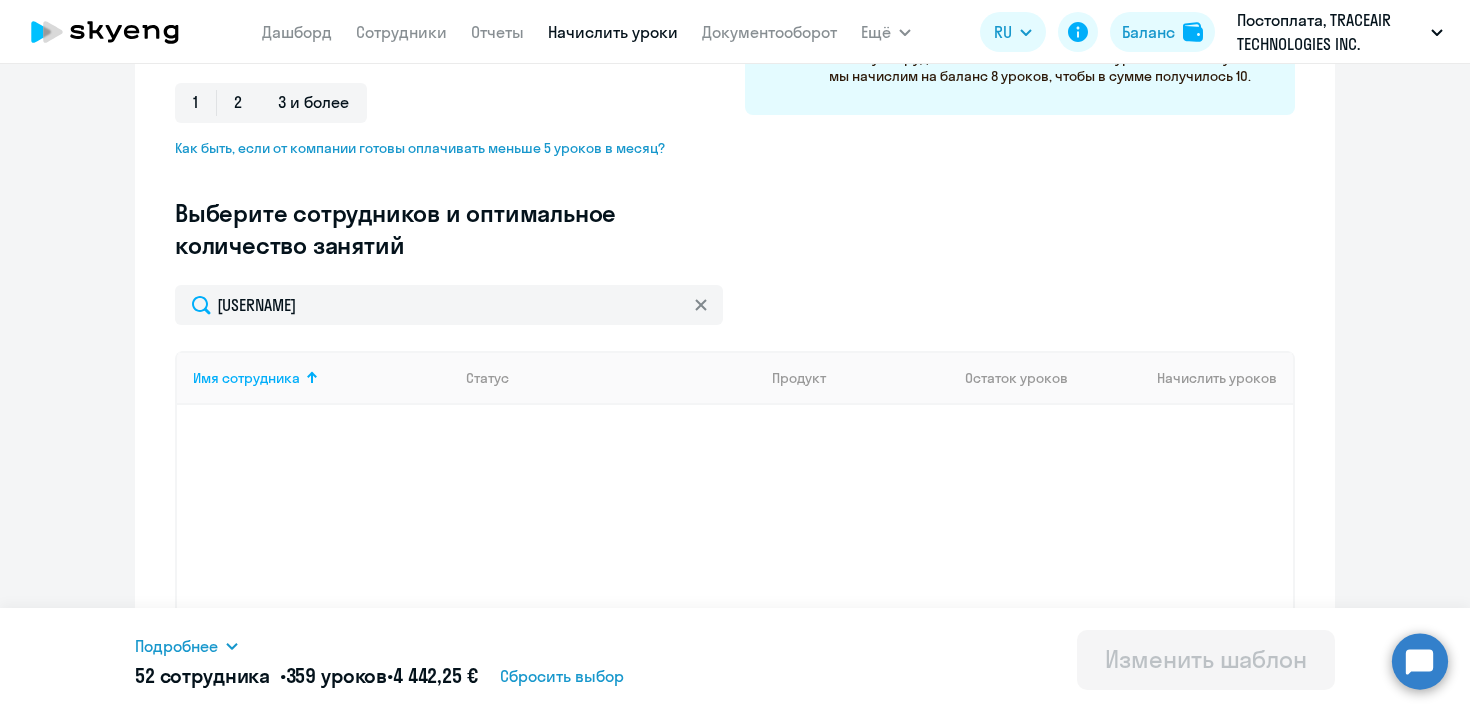 click on "olga
Имя сотрудника   Статус   Продукт   Остаток уроков   Начислить уроков  Отображать по:  10 строк   30 строк   50 строк   1 - 0 из 0 сотрудников" 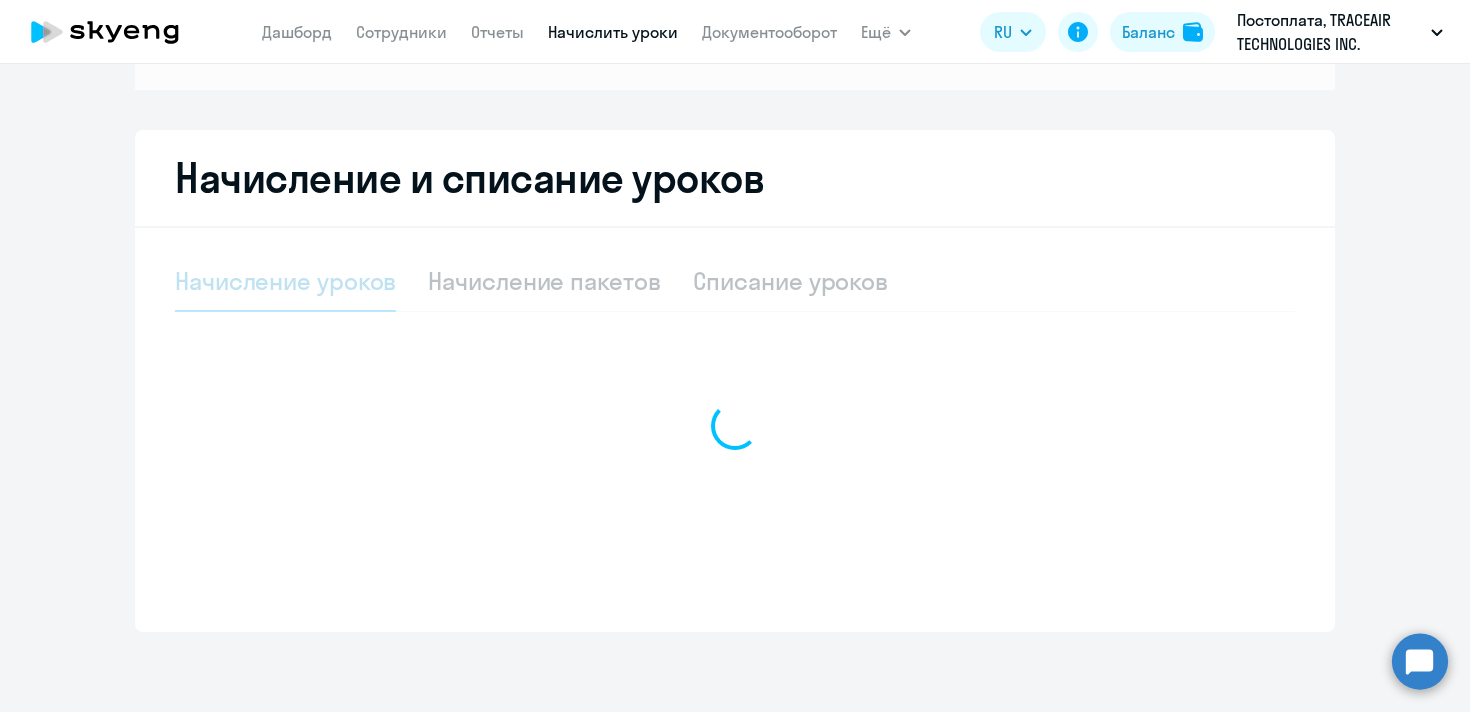 scroll, scrollTop: 292, scrollLeft: 0, axis: vertical 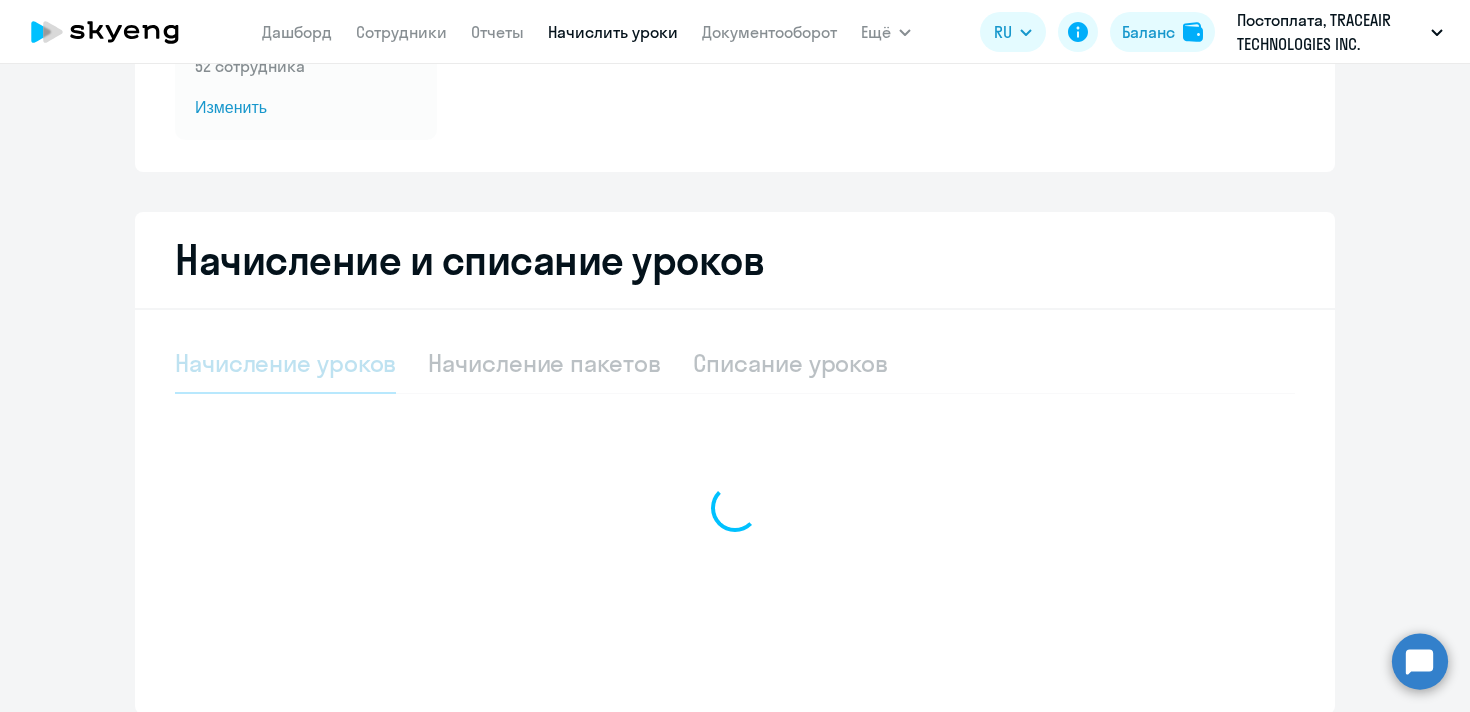 select on "10" 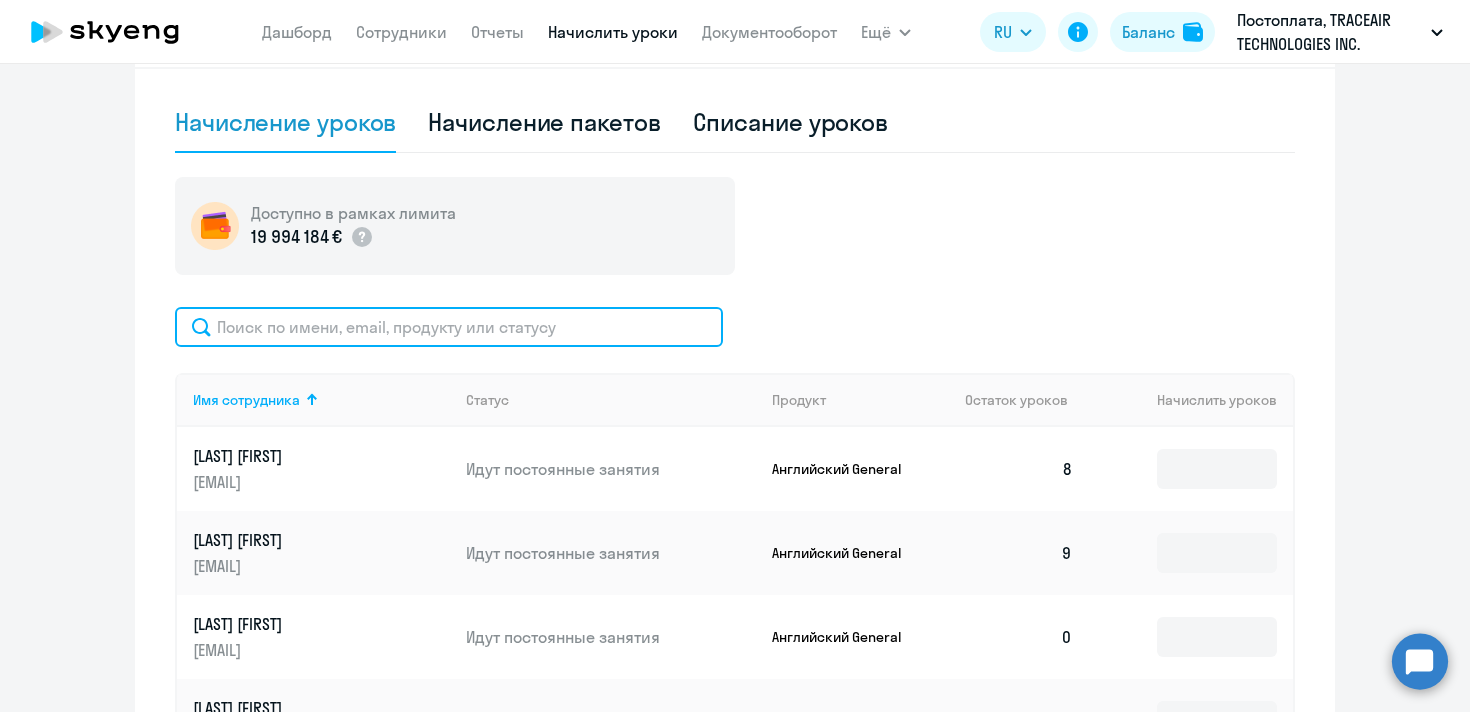 scroll, scrollTop: 535, scrollLeft: 0, axis: vertical 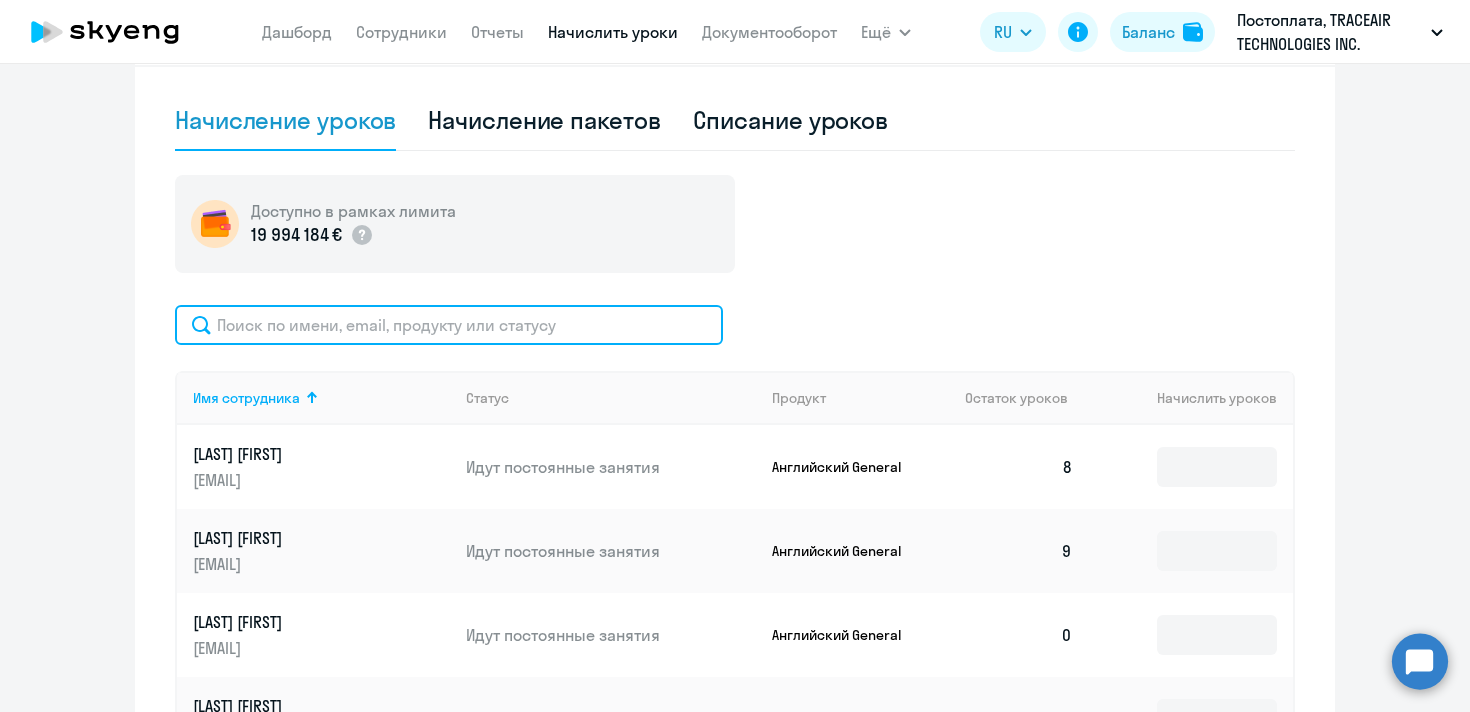 click 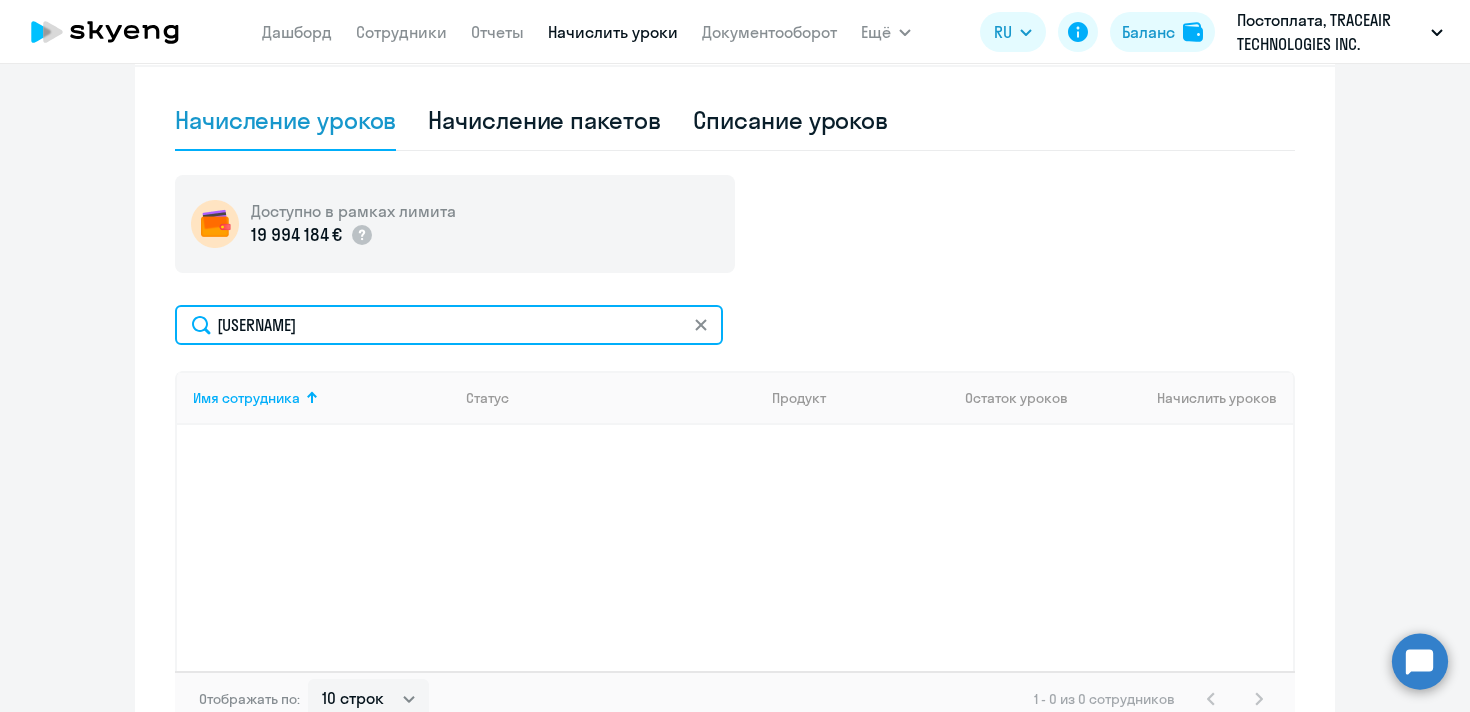 click on "olga" 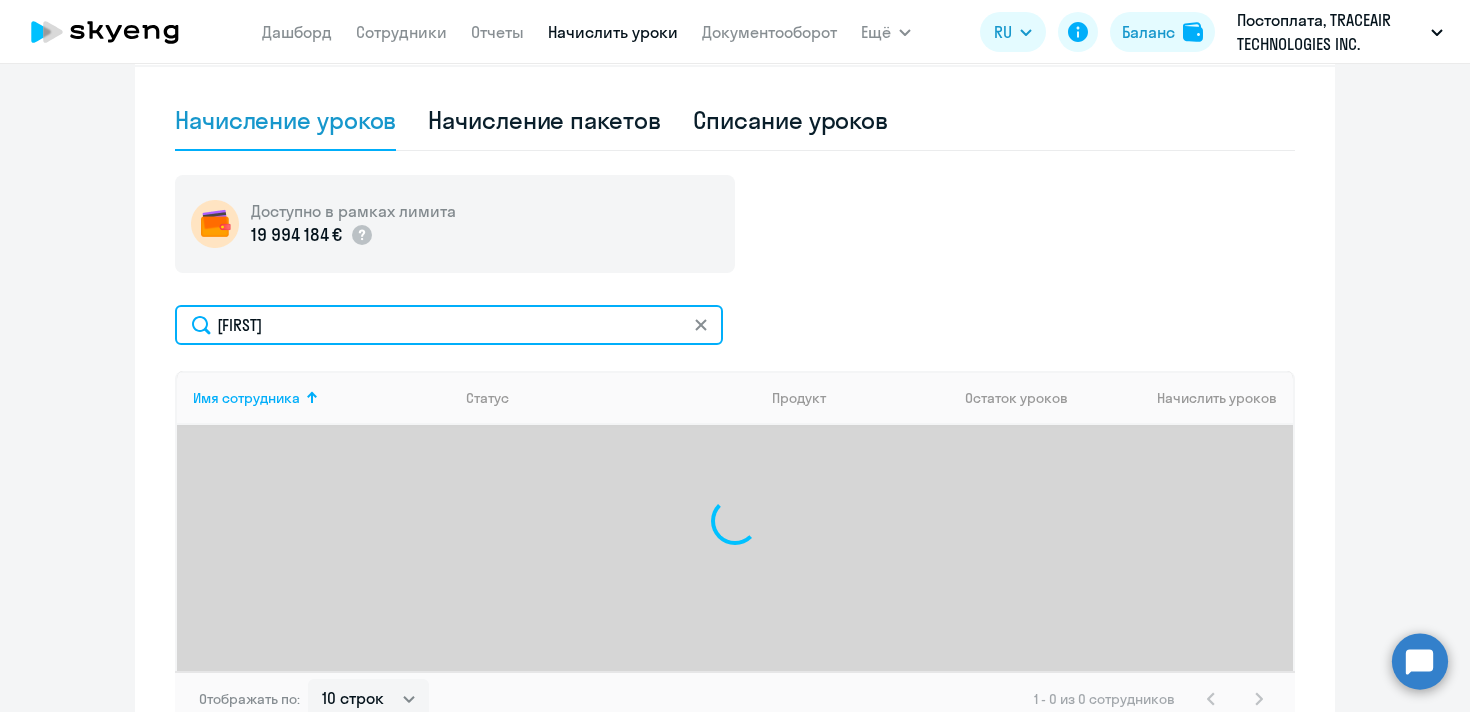type on "o" 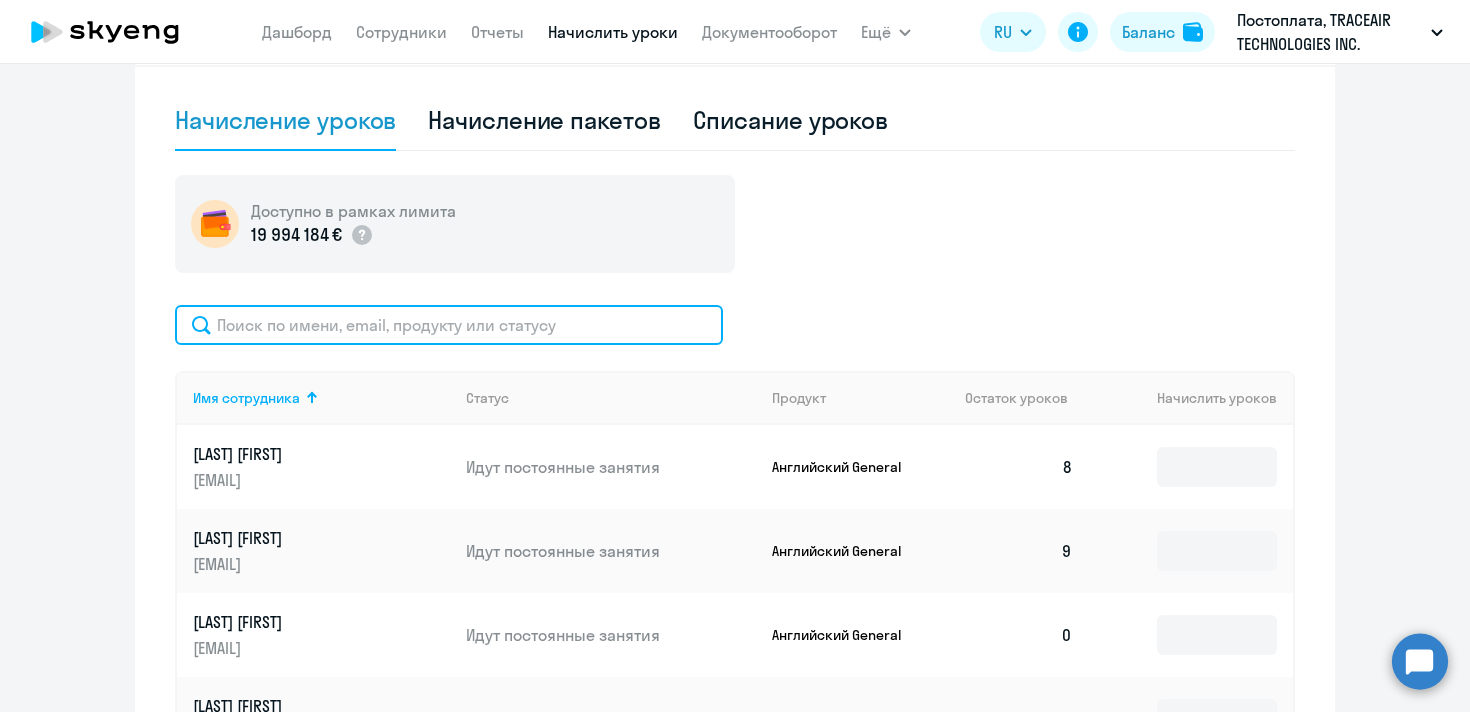 click 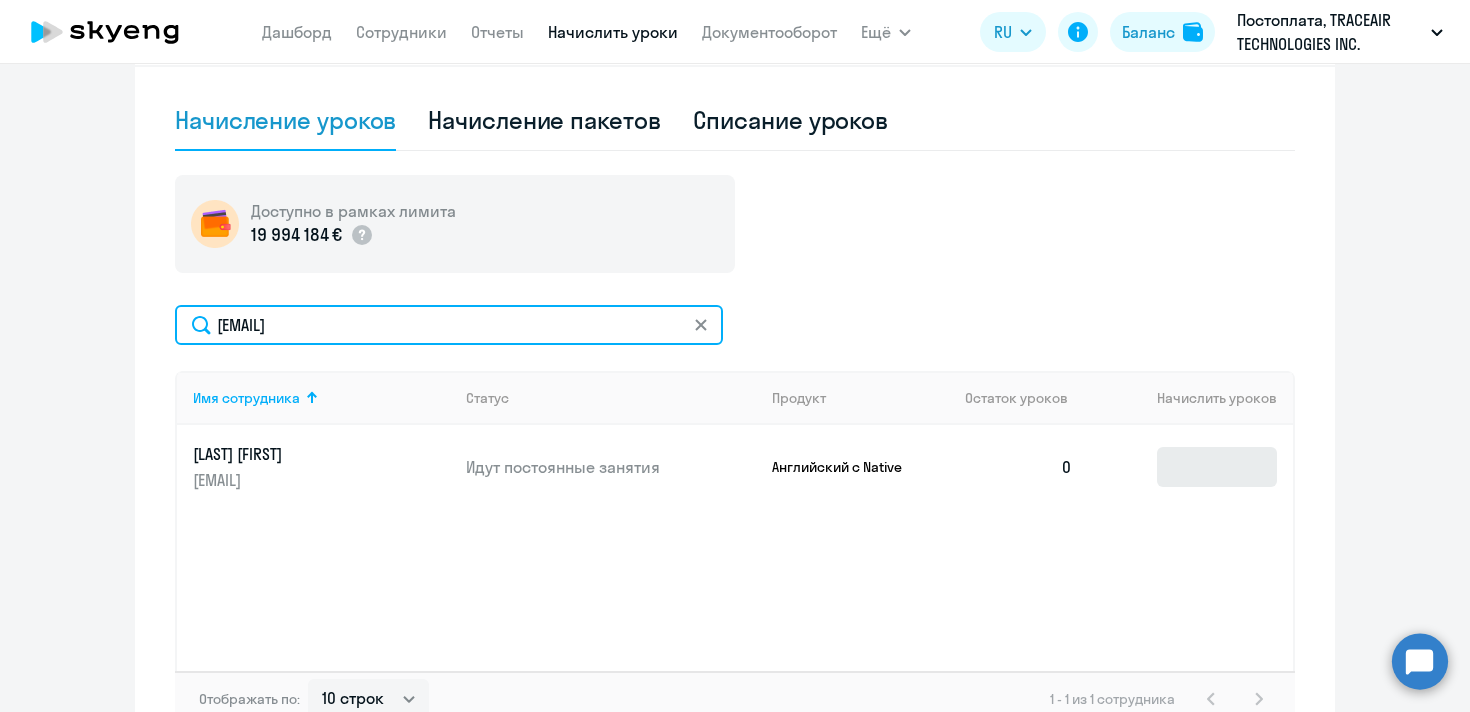 type on "o.razina@traceair.net" 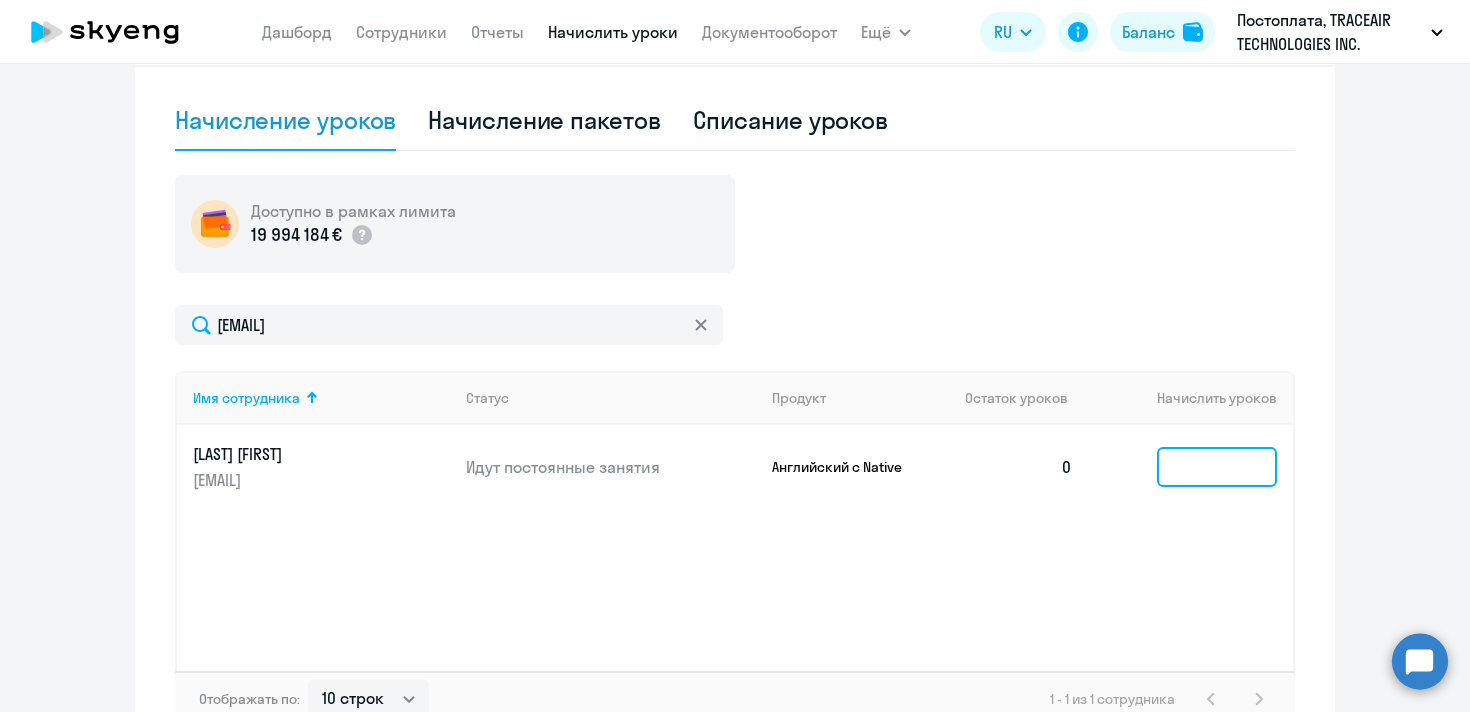 click 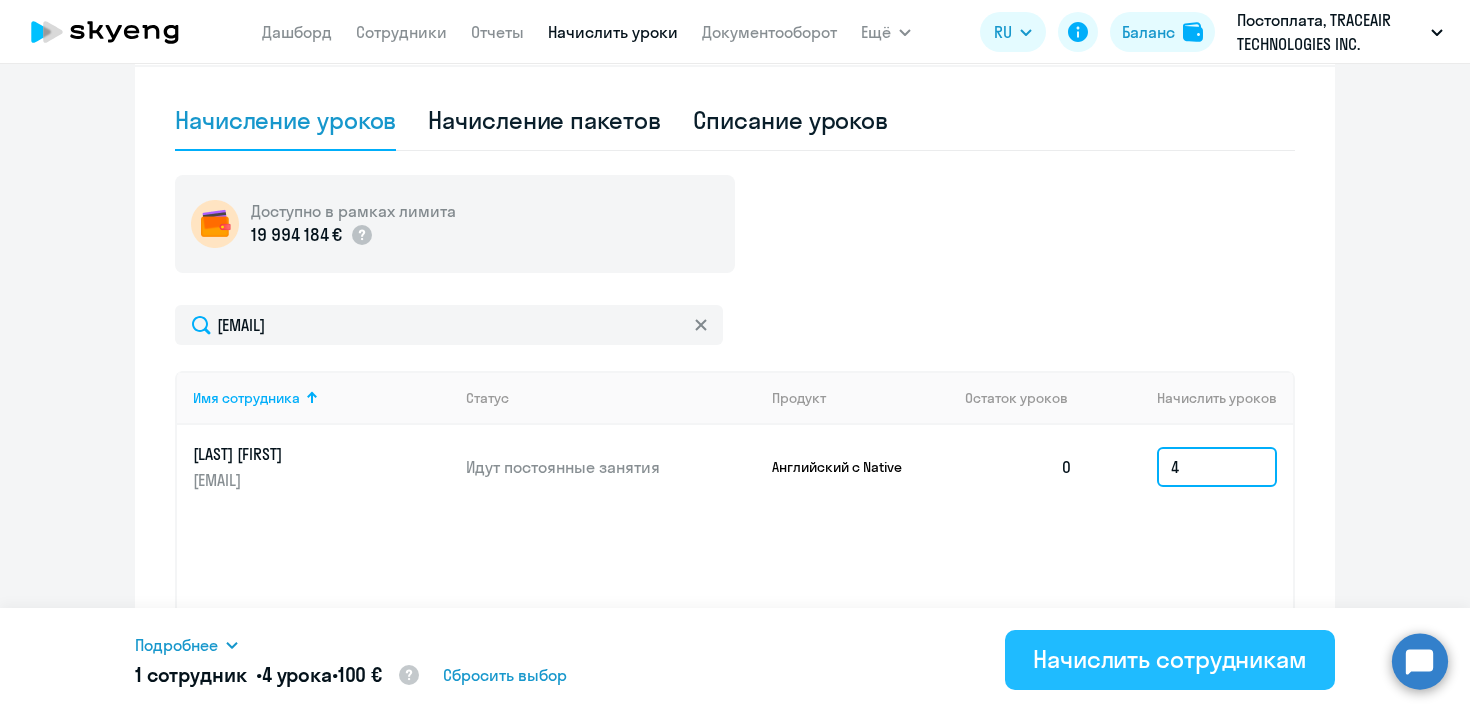 type on "4" 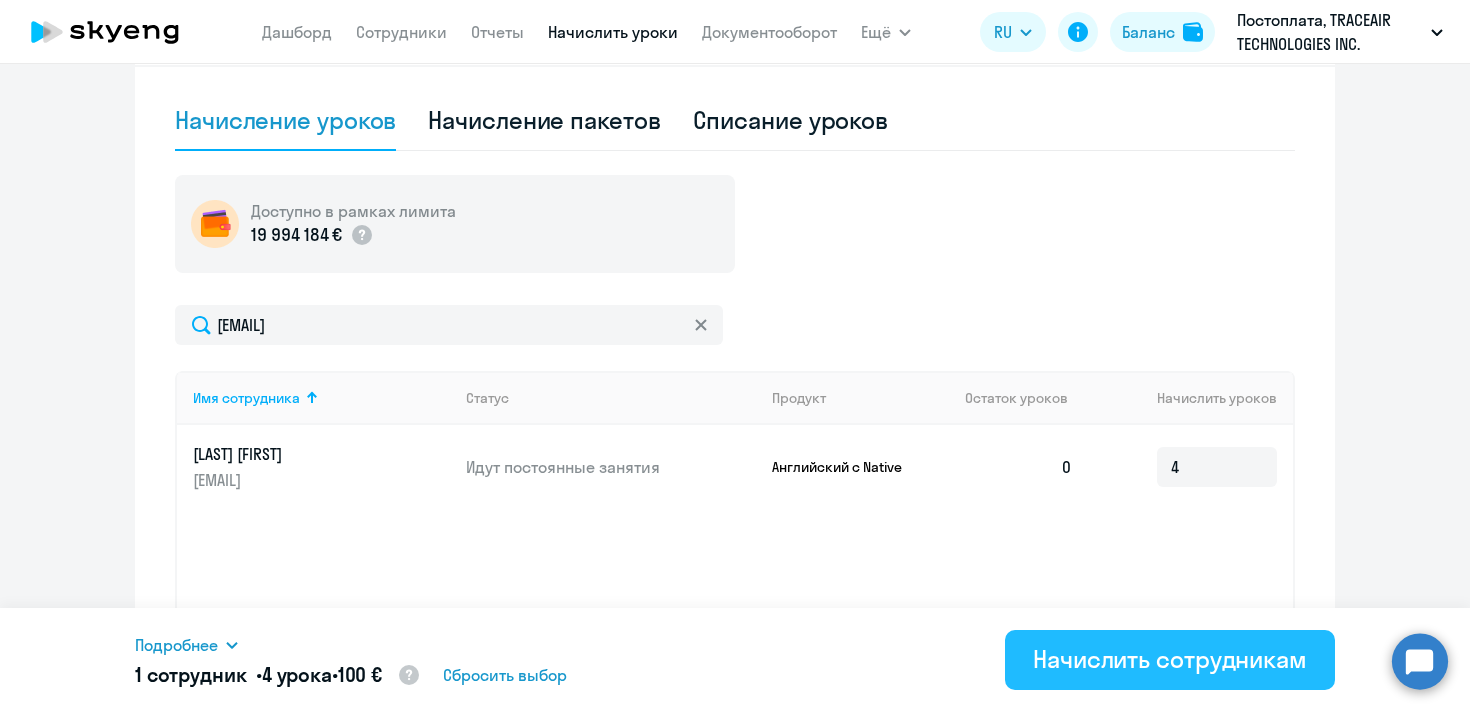 click on "Начислить сотрудникам" at bounding box center [1170, 659] 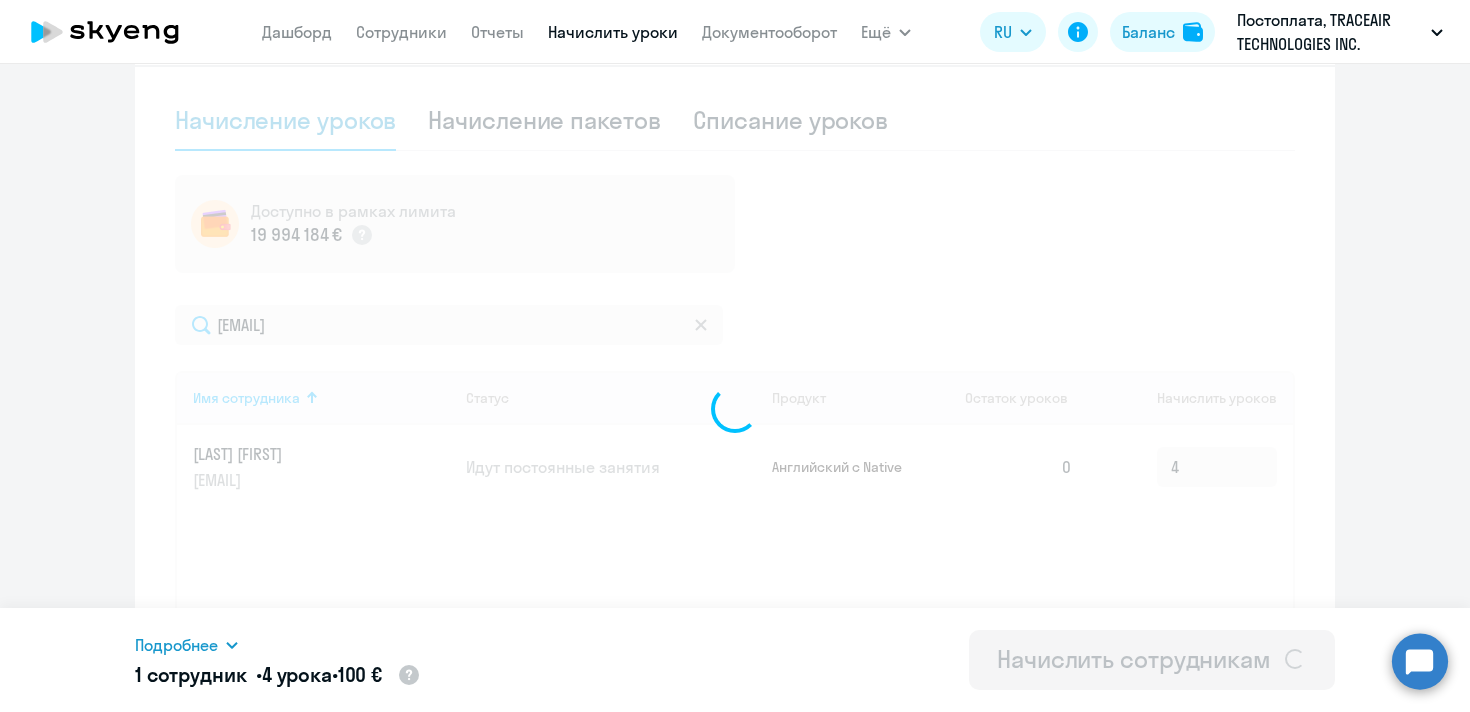 type 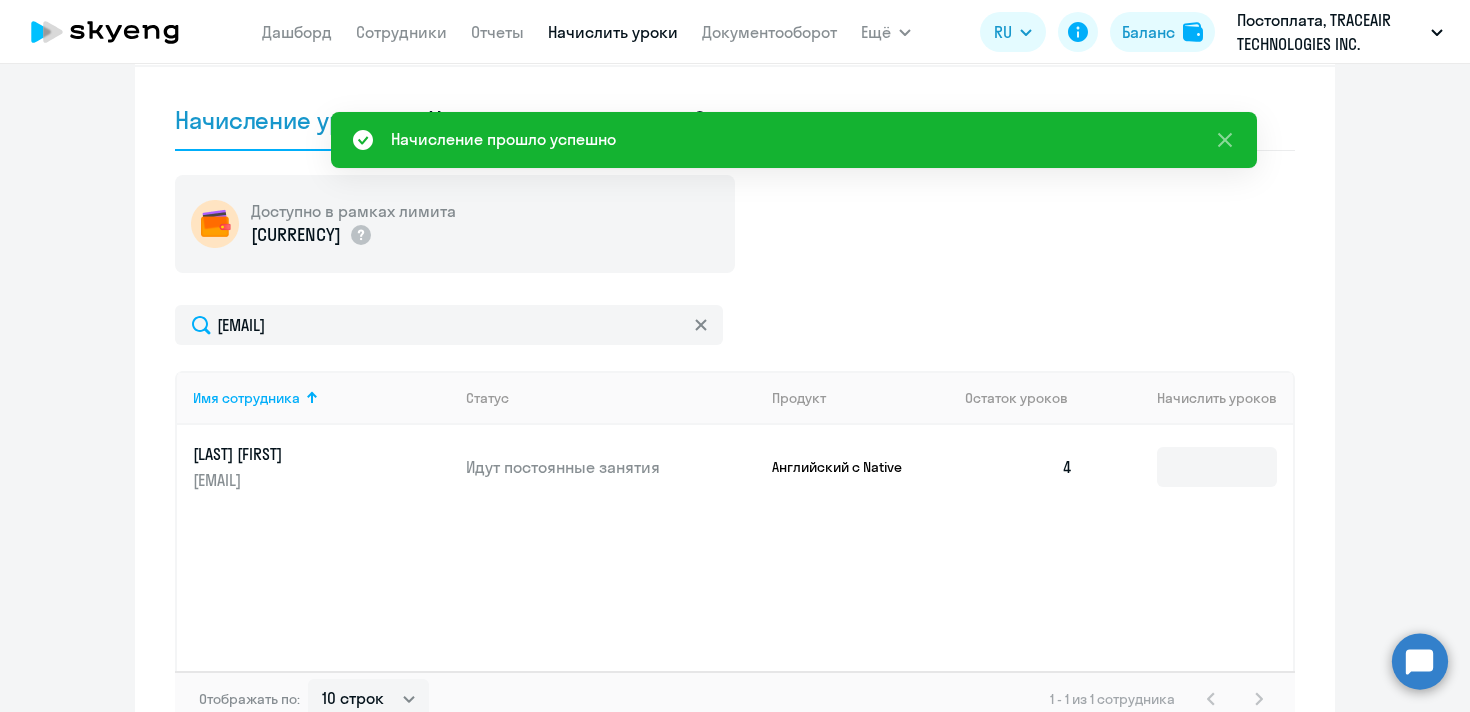 scroll, scrollTop: 0, scrollLeft: 0, axis: both 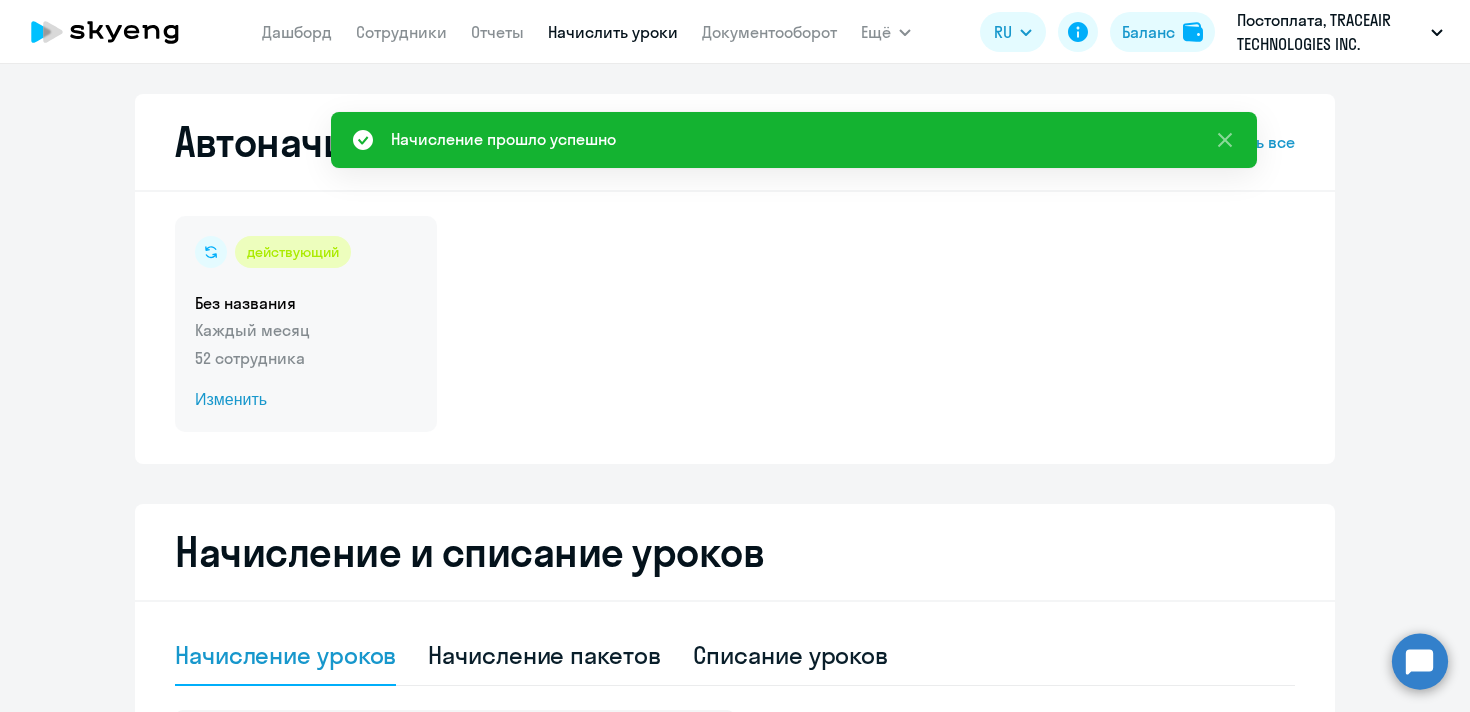 click on "Изменить" 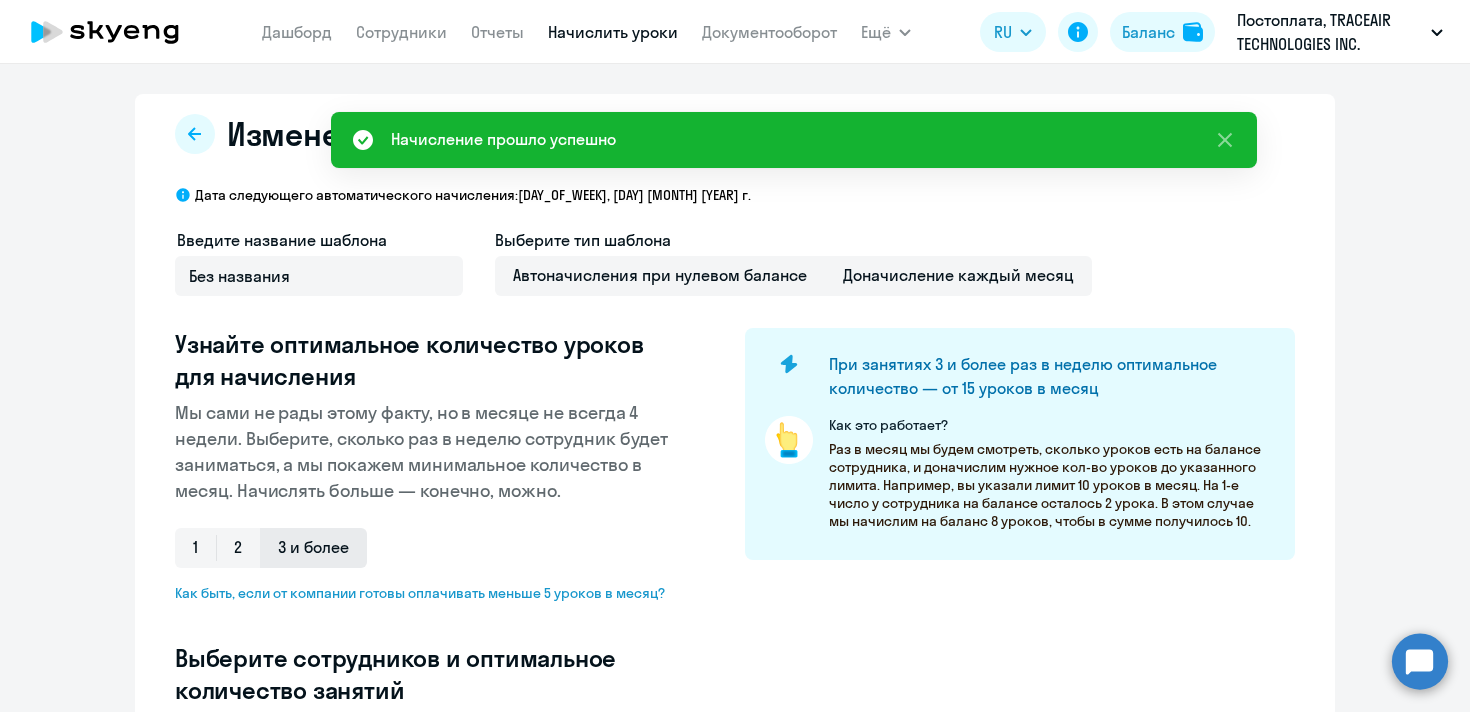 select on "10" 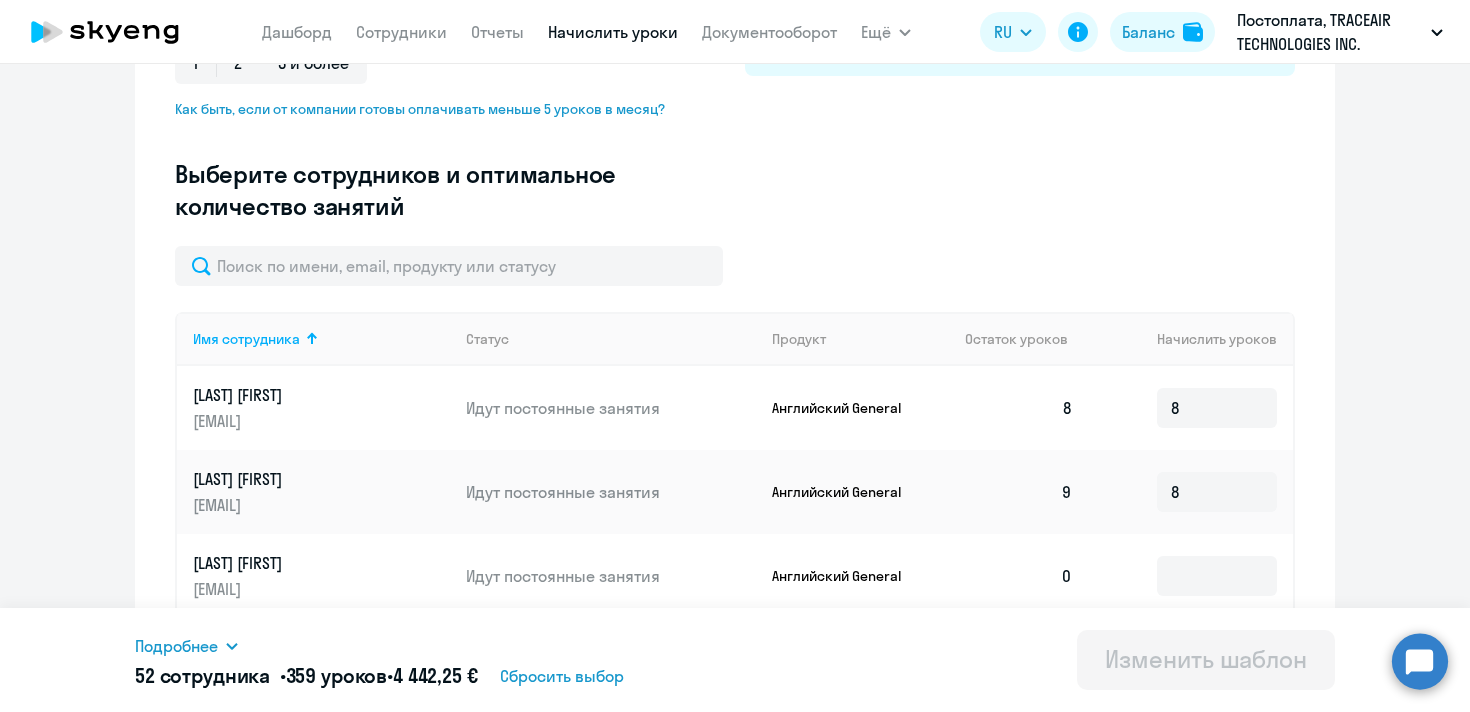 scroll, scrollTop: 488, scrollLeft: 0, axis: vertical 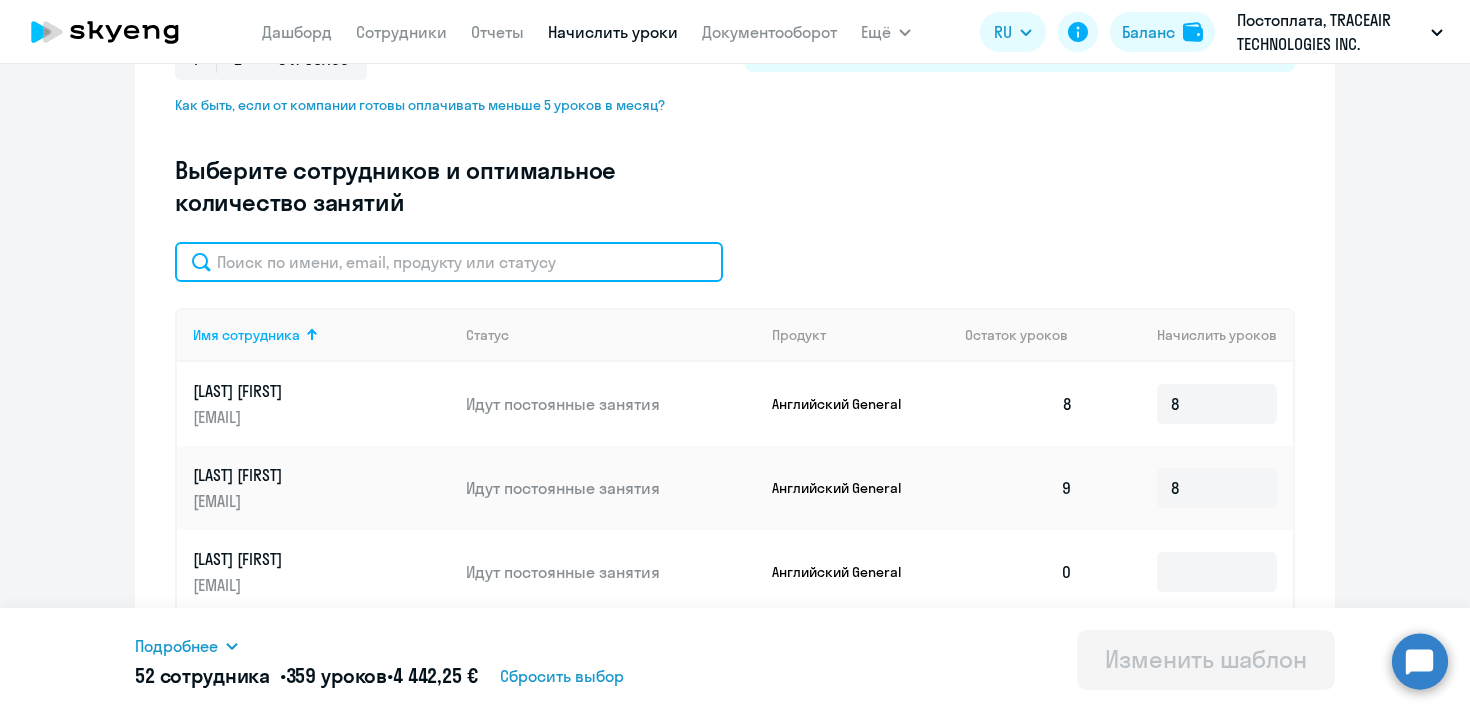 click 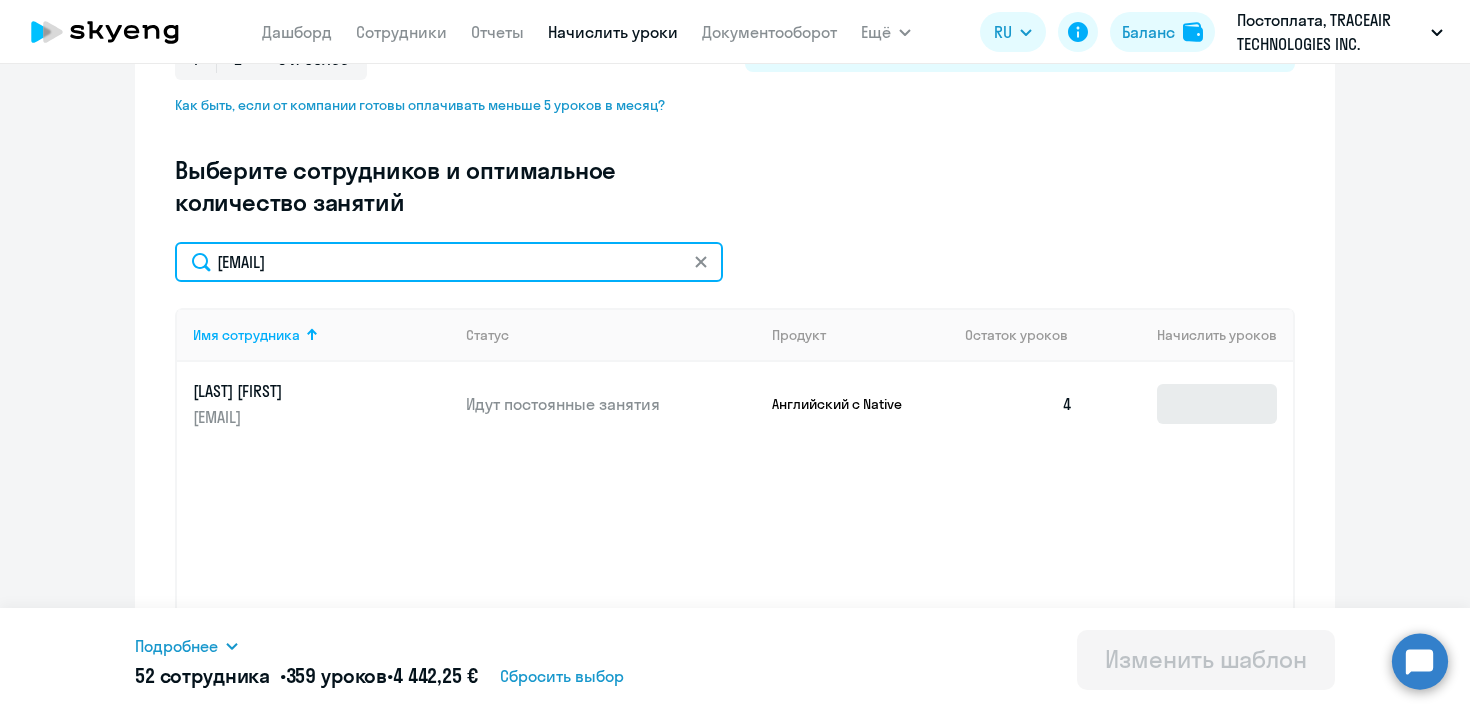 type on "o.razina@traceair.net" 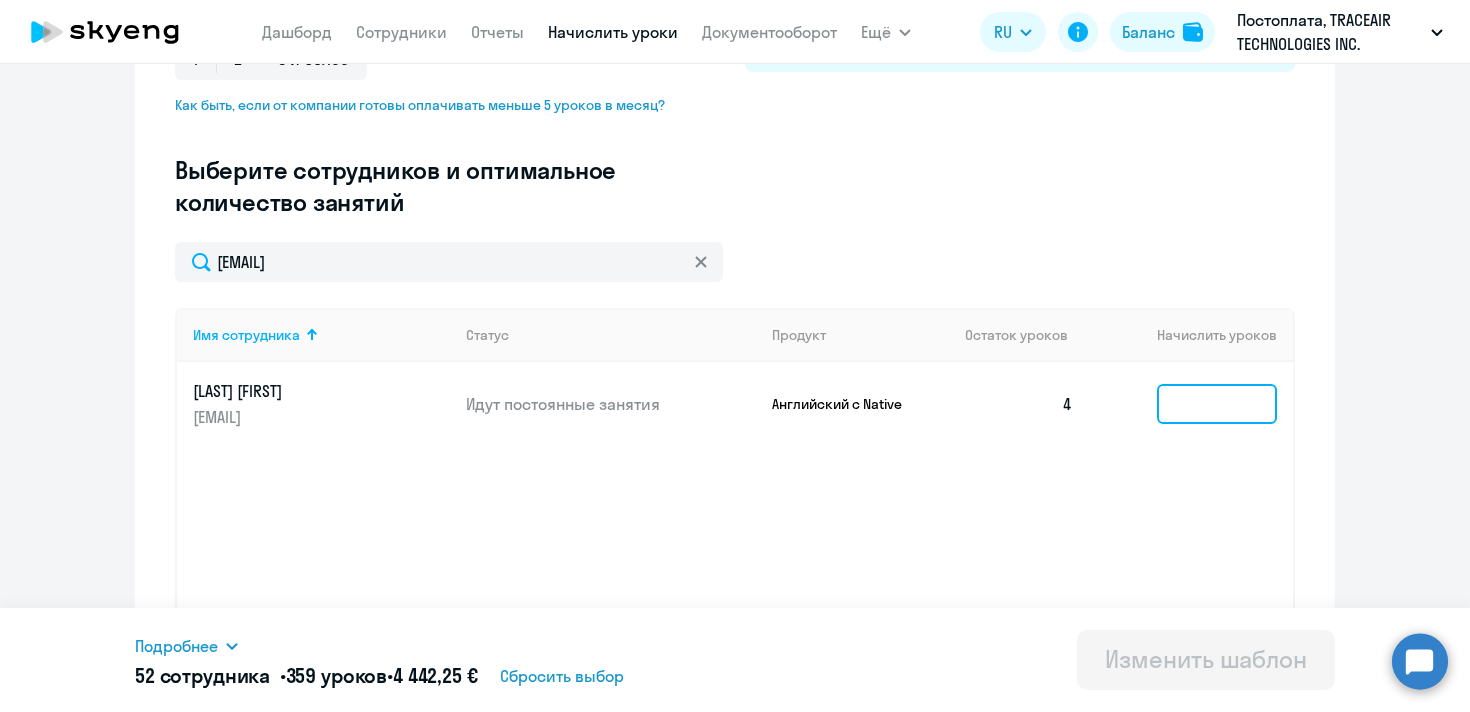 click 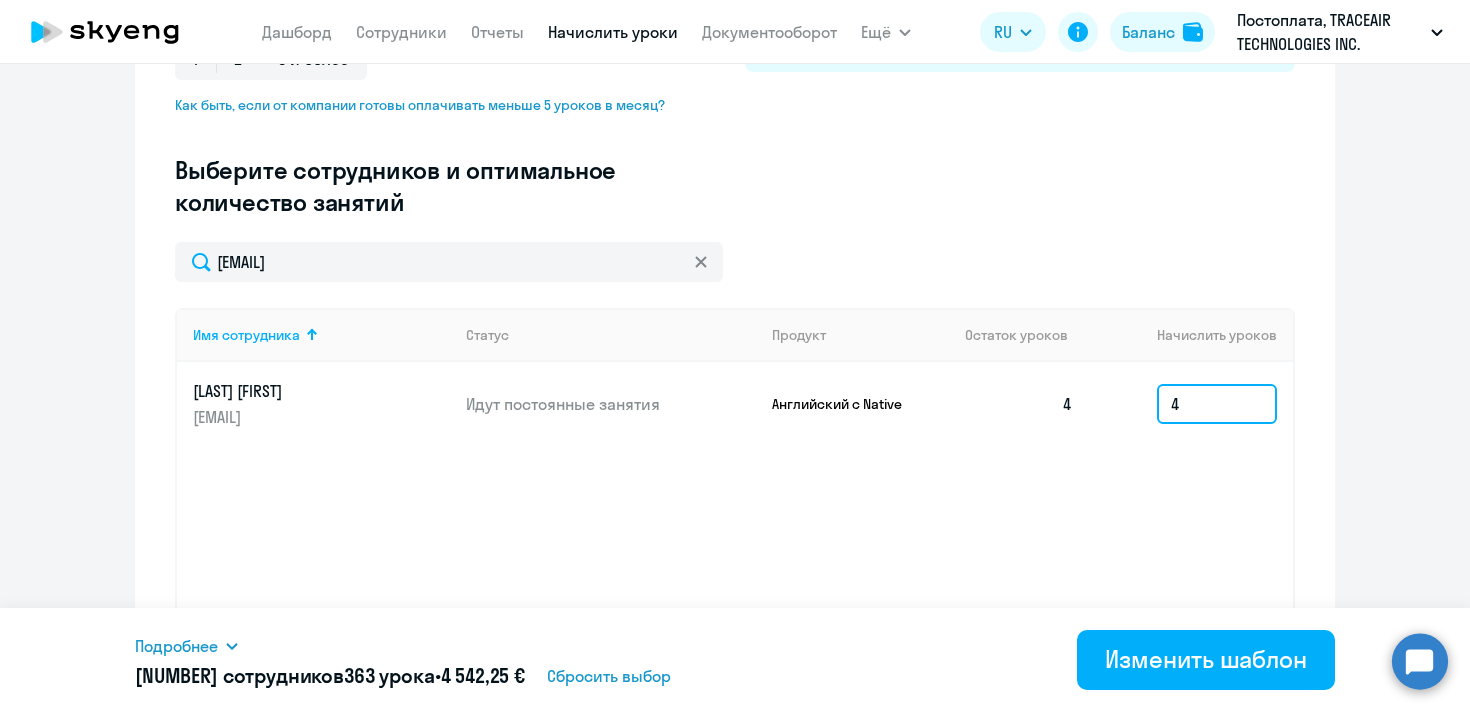 type on "4" 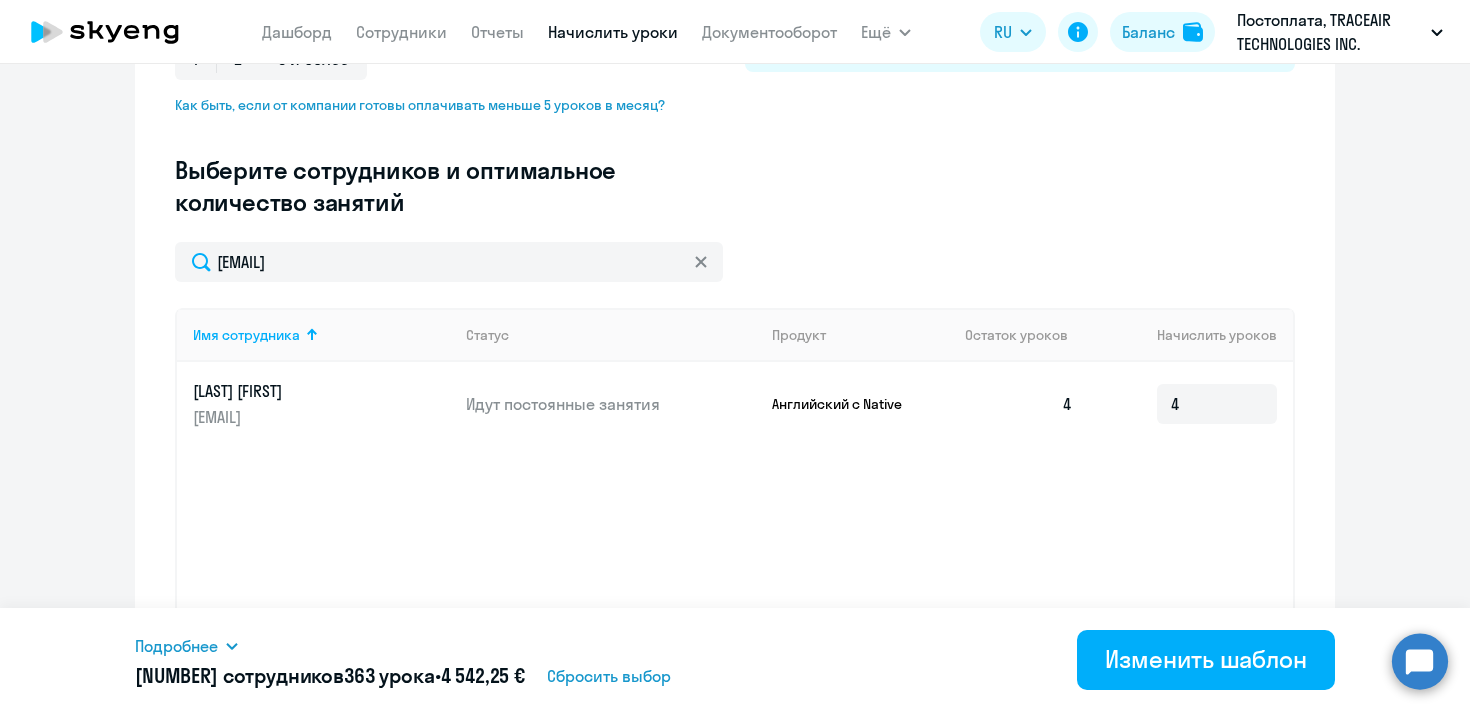click on "Изменение шаблона Без названия
Дата следующего автоматического начисления:   понедельник, 1 сентября 2025 г. Введите название шаблона Без названия Выберите тип шаблона Автоначисления при нулевом балансе Доначисление каждый месяц Узнайте оптимальное количество уроков для начисления Мы сами не рады этому факту, но в месяце не всегда 4 недели. Выберите, сколько раз в неделю сотрудник будет заниматься, а мы покажем минимальное количество в месяц. Начислять больше — конечно, можно. 1 2 3 и более
Как это работает?
o.razina@traceair.net
Имя сотрудника   4  4" 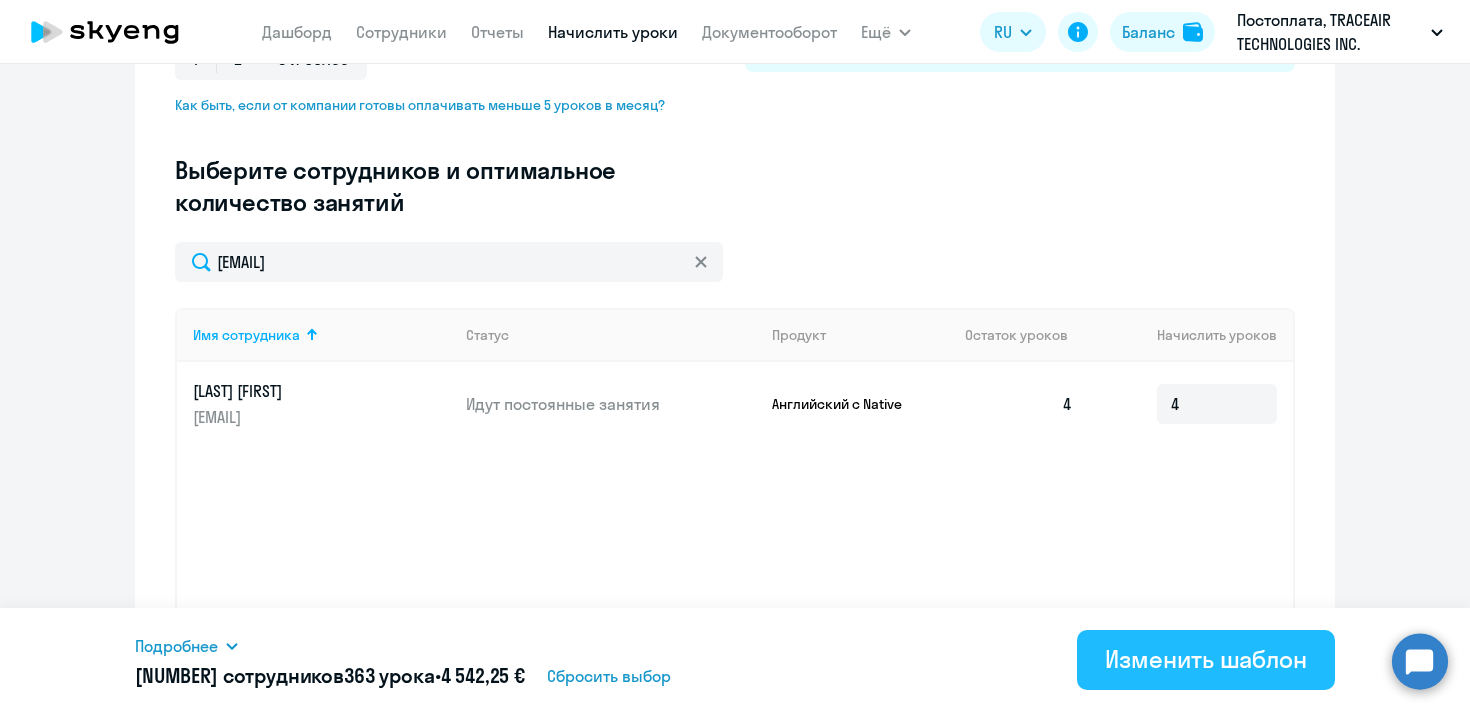 click on "Изменить шаблон" at bounding box center [1206, 659] 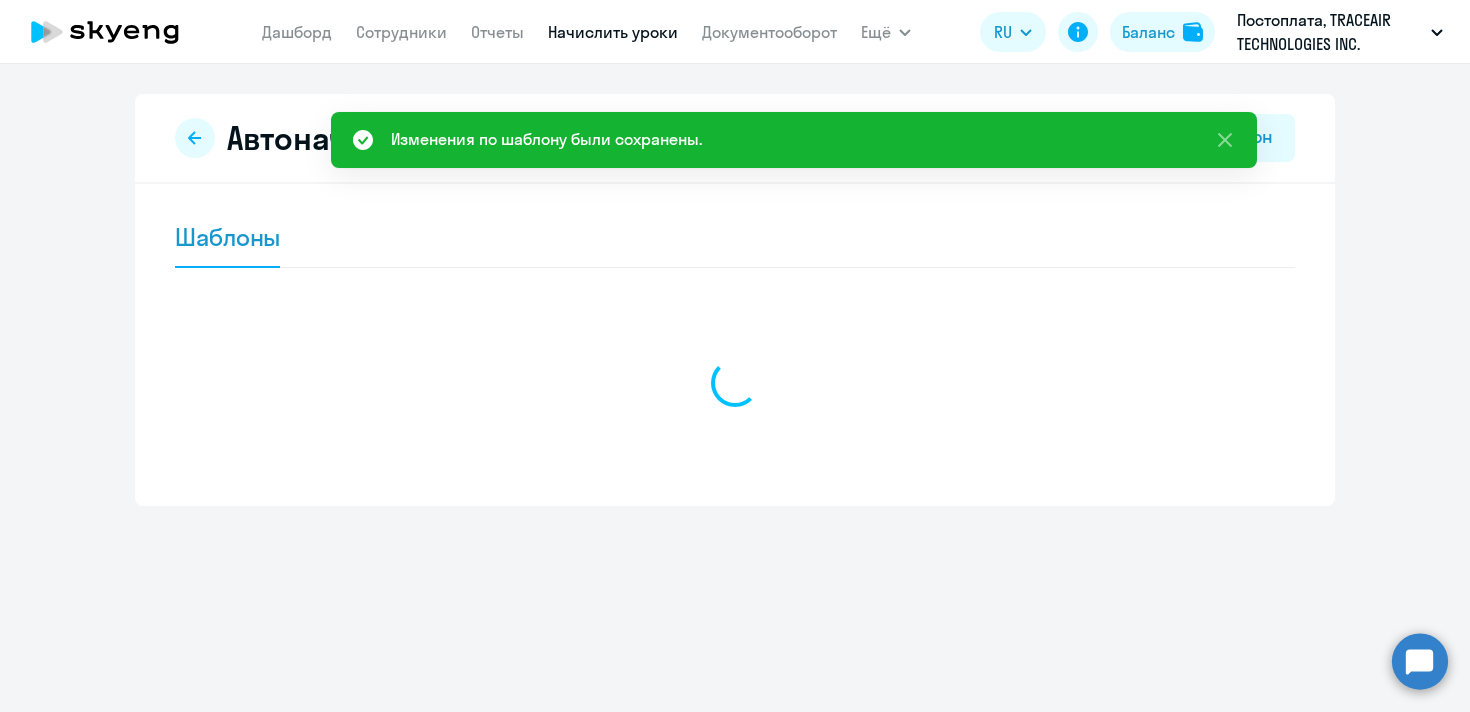scroll, scrollTop: 0, scrollLeft: 0, axis: both 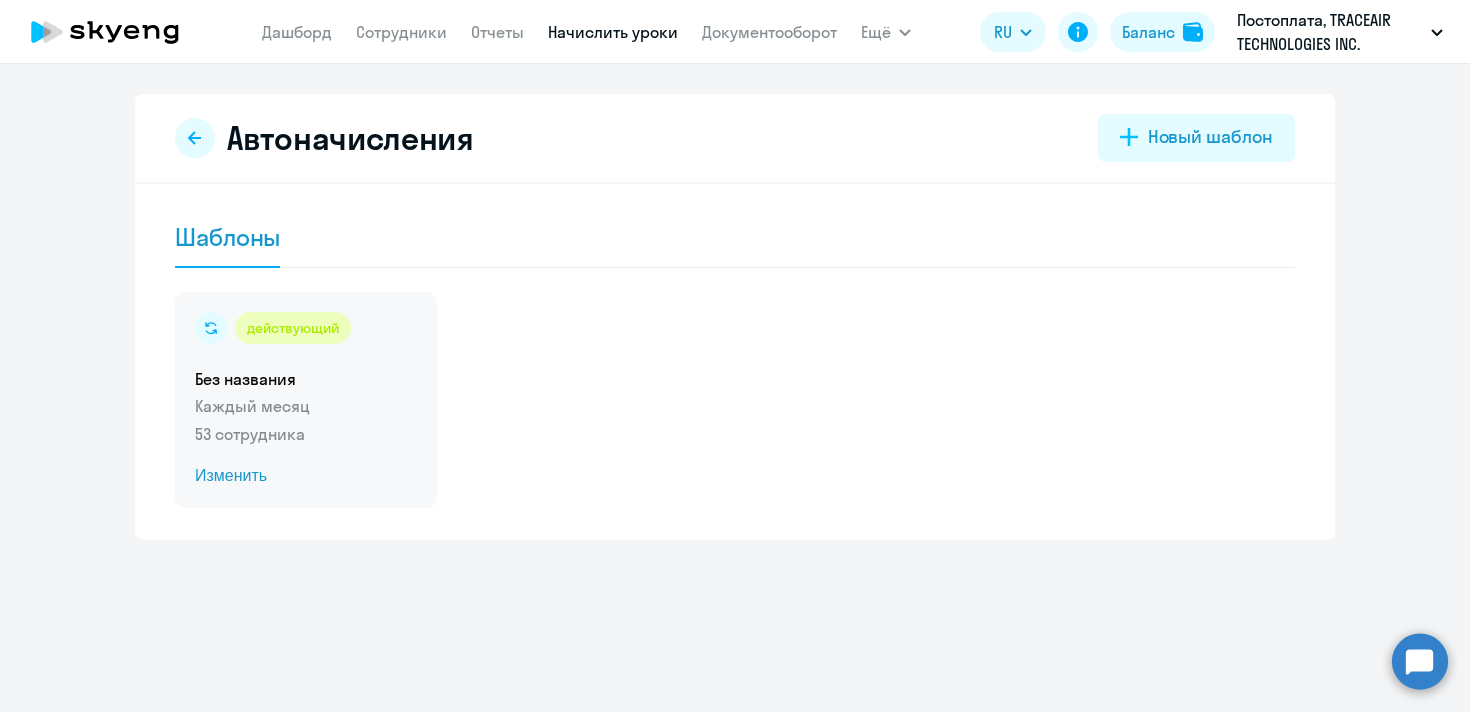 click on "Изменить" 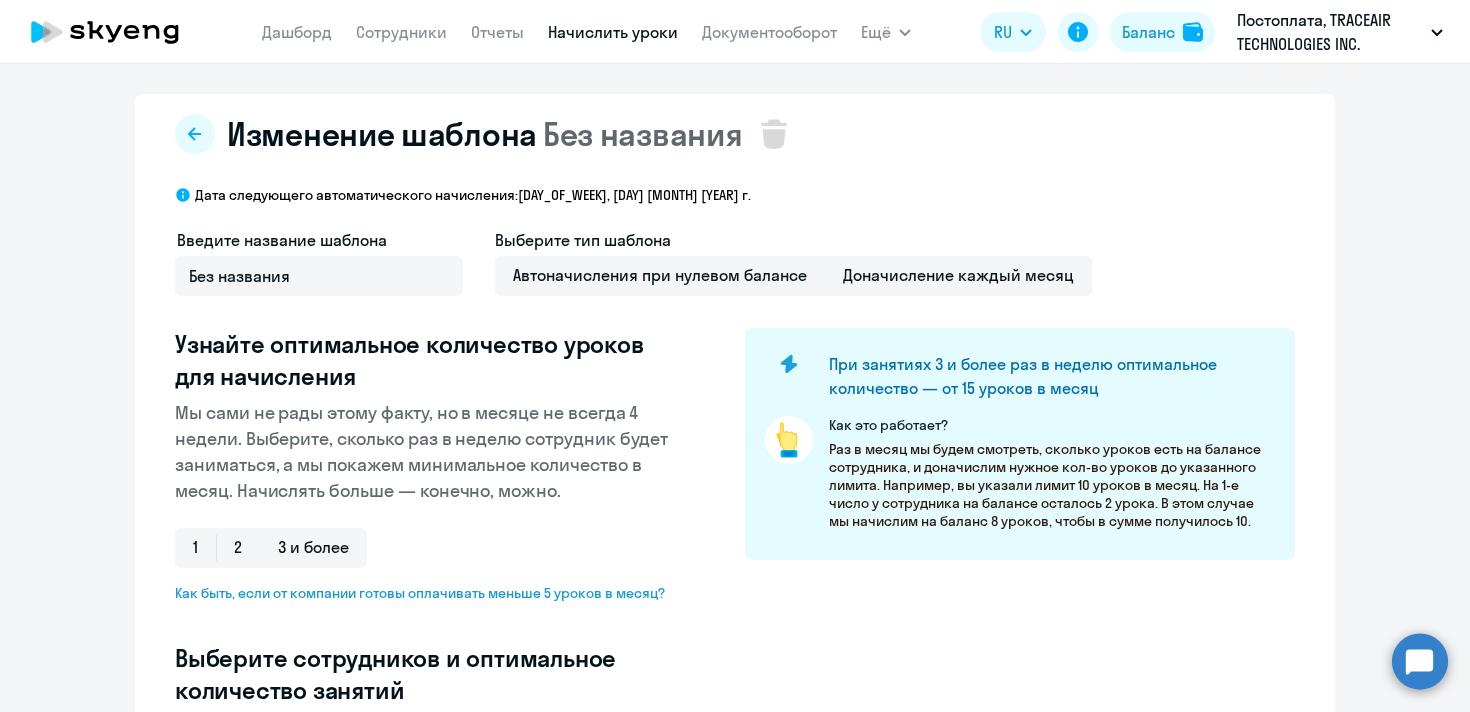 select on "10" 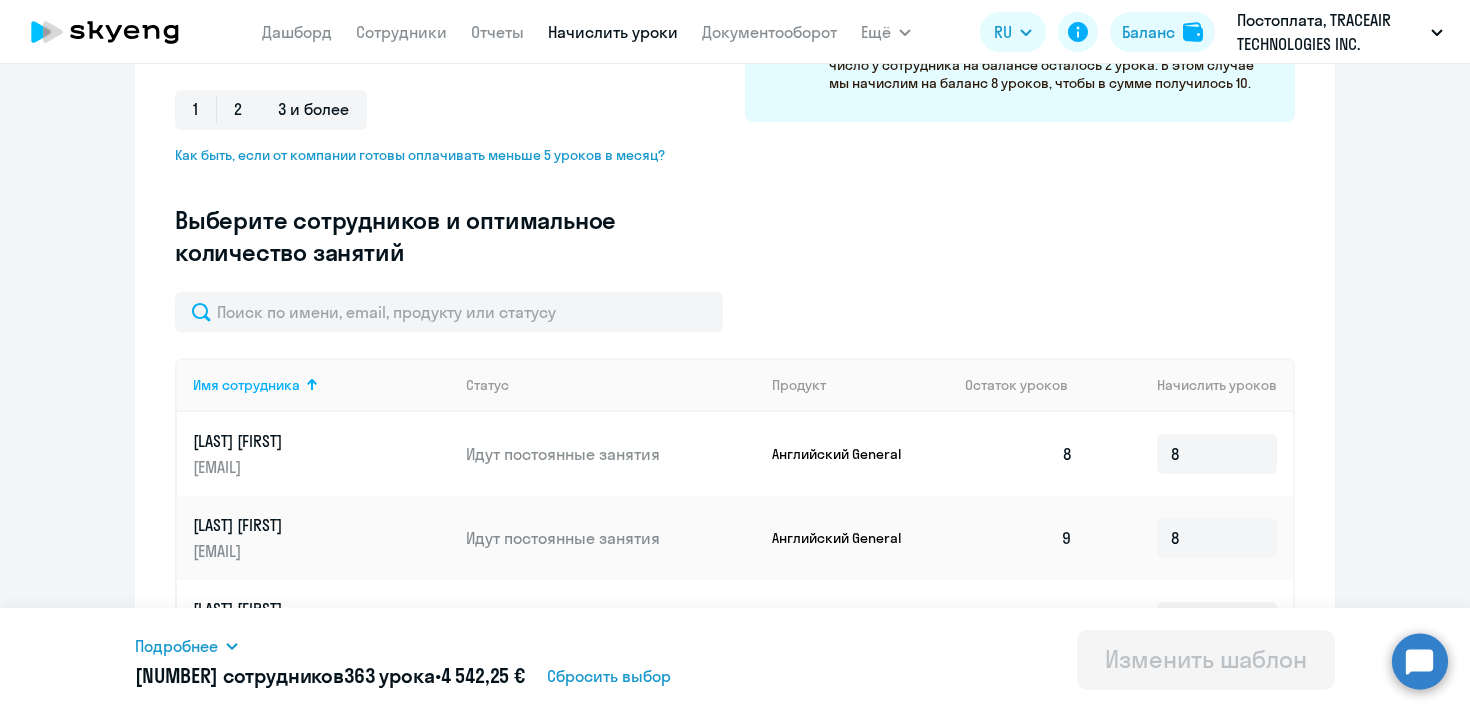 scroll, scrollTop: 525, scrollLeft: 0, axis: vertical 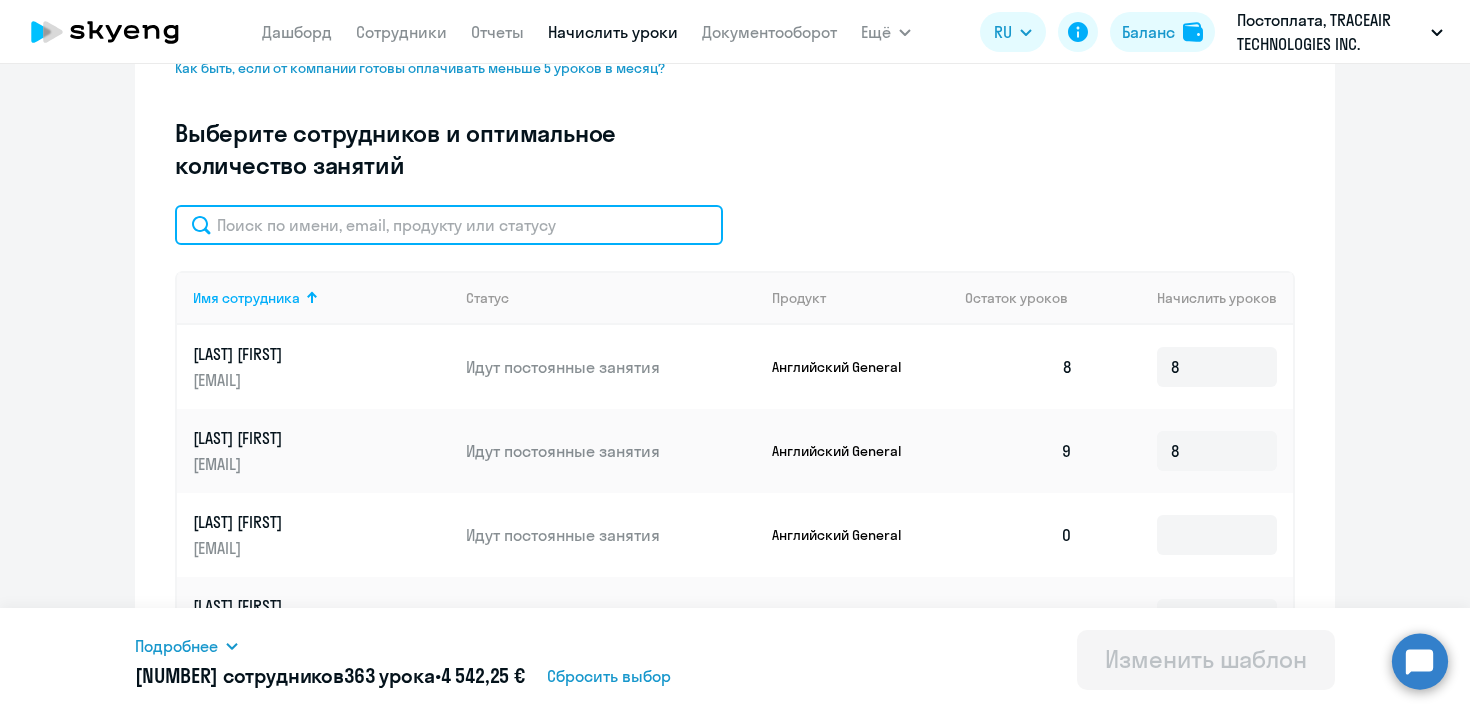 click 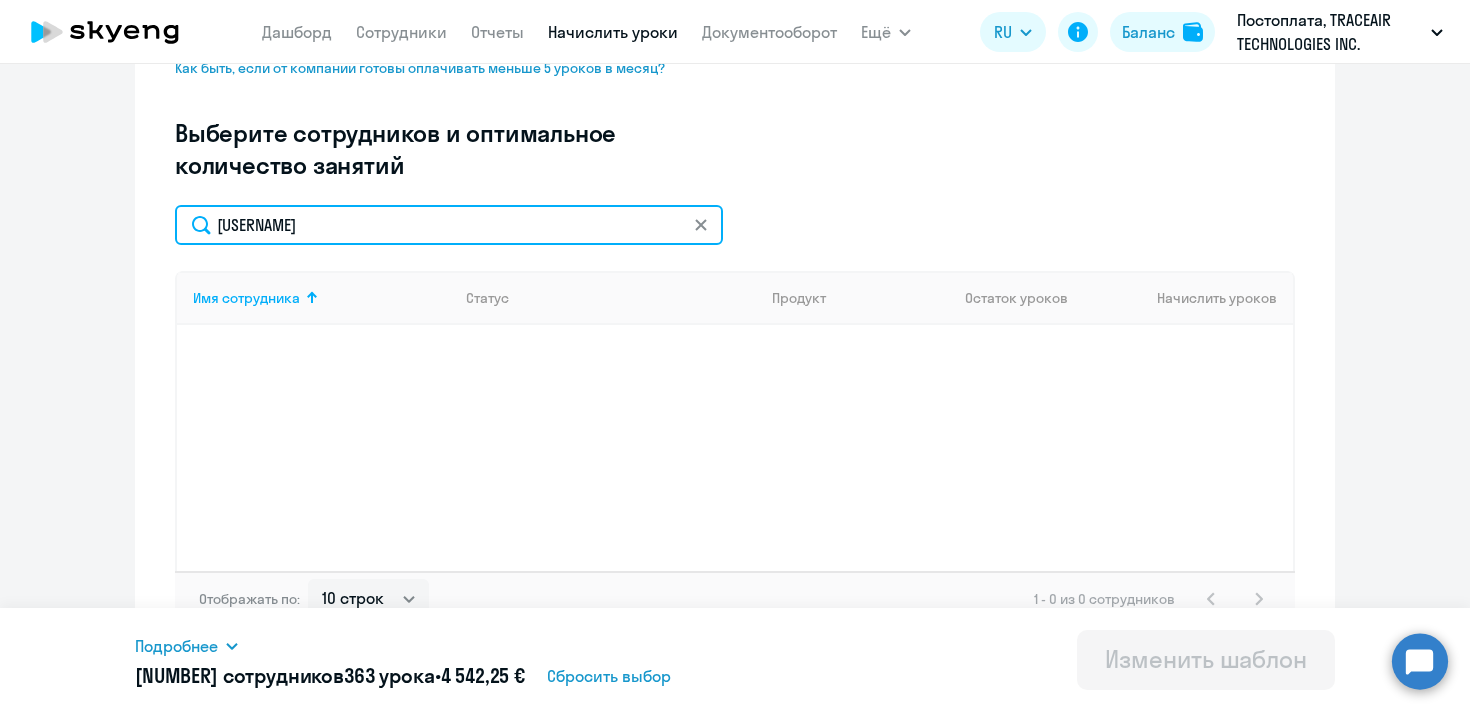 type on "j" 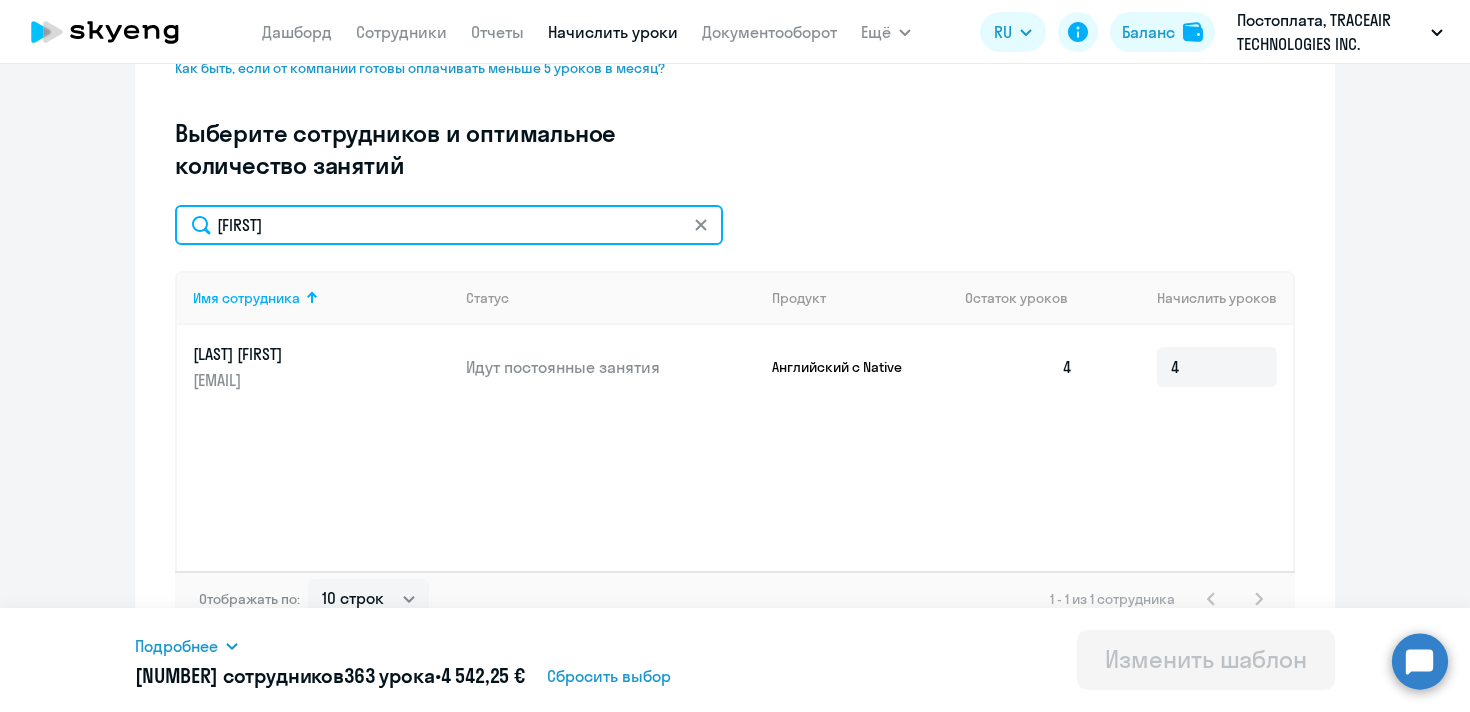 type on "ольга" 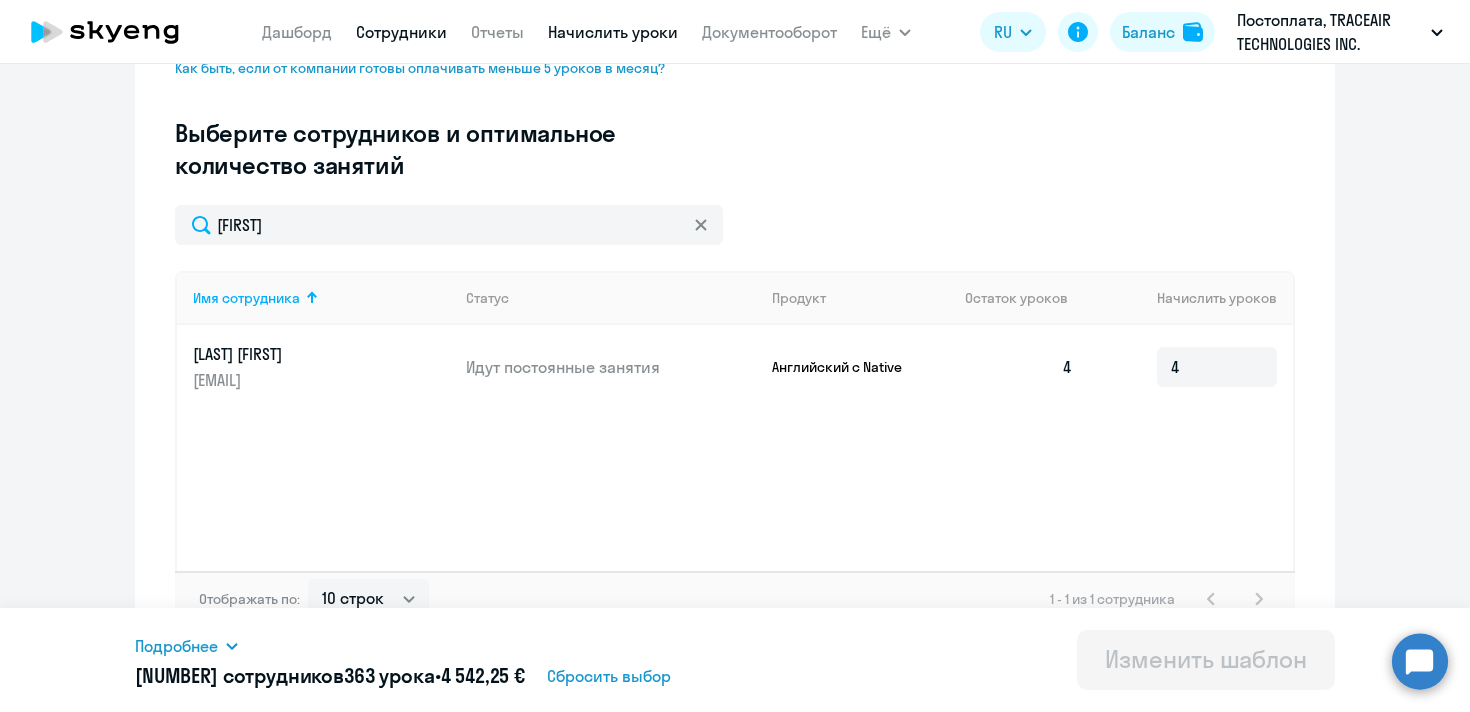 click on "Сотрудники" at bounding box center [401, 32] 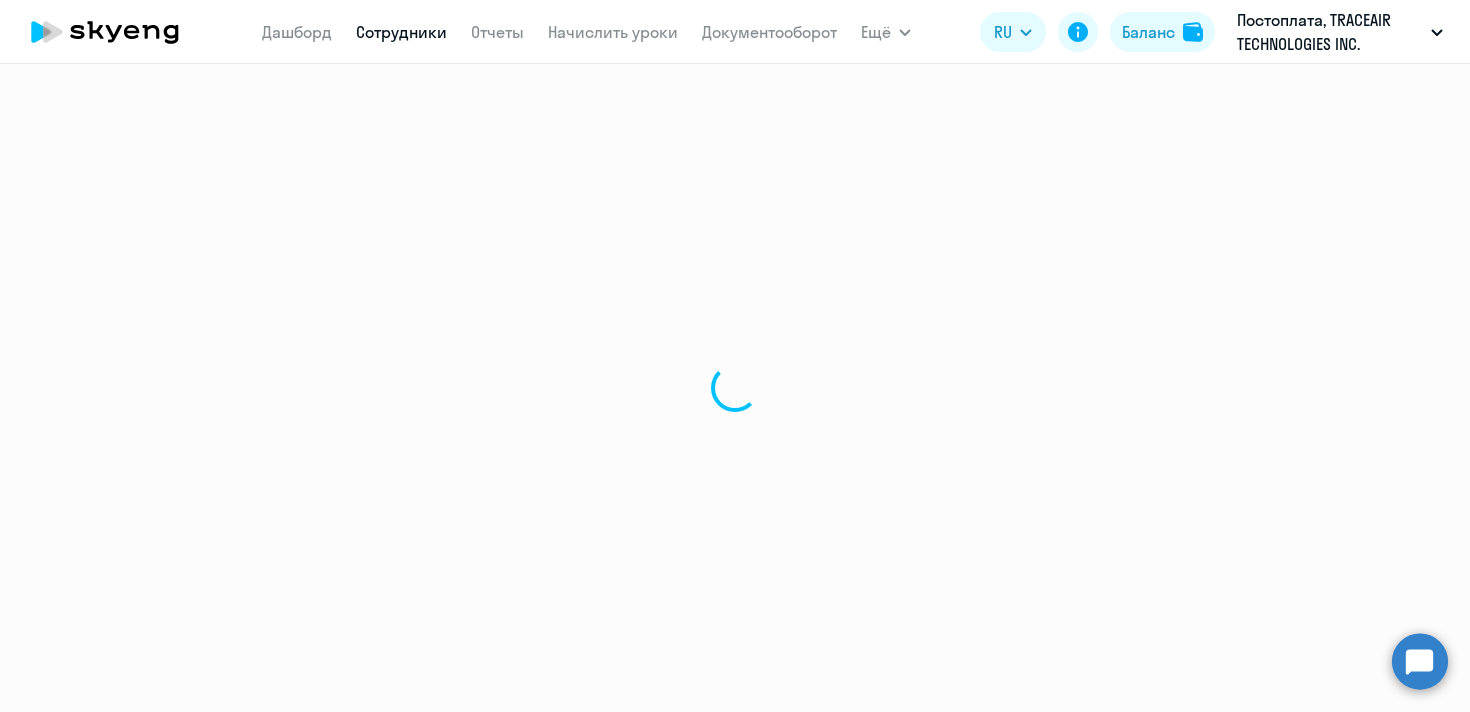 scroll, scrollTop: 0, scrollLeft: 0, axis: both 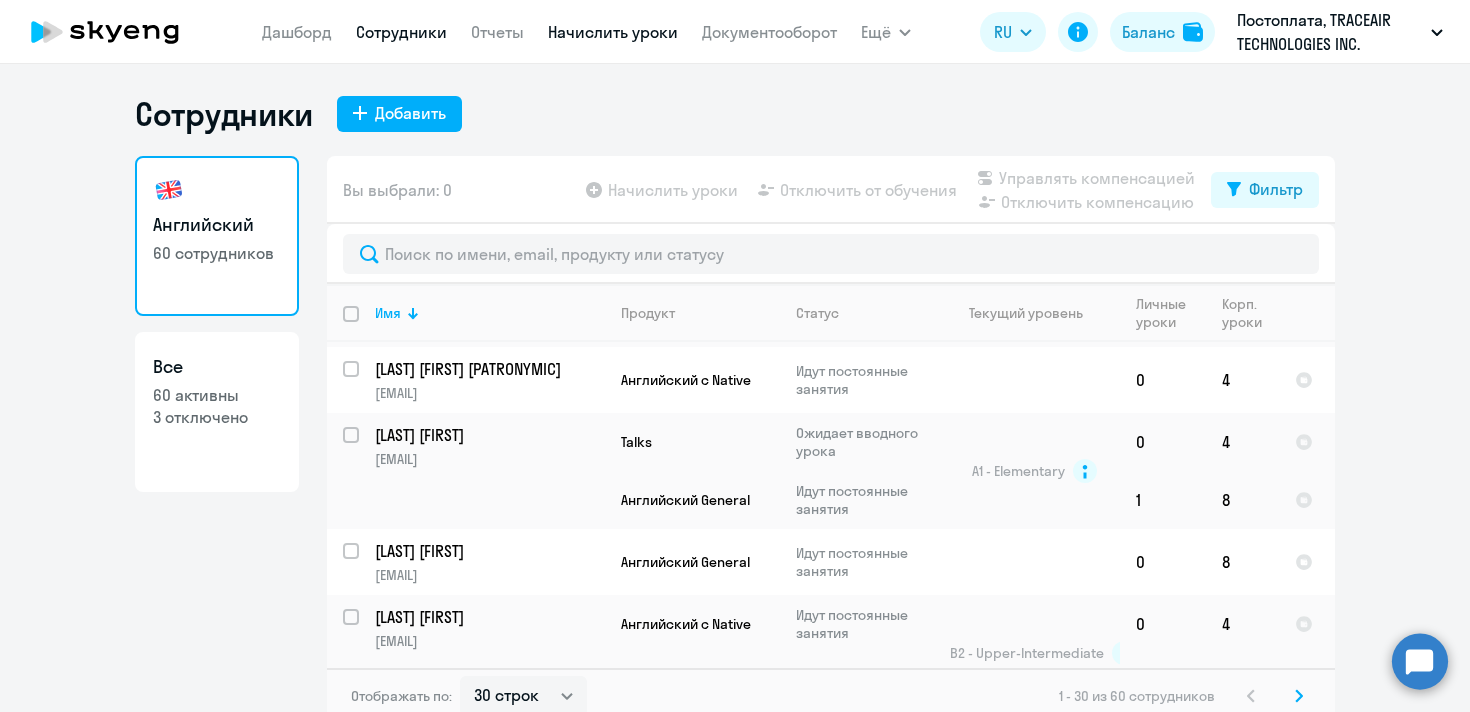 click on "Начислить уроки" at bounding box center [613, 32] 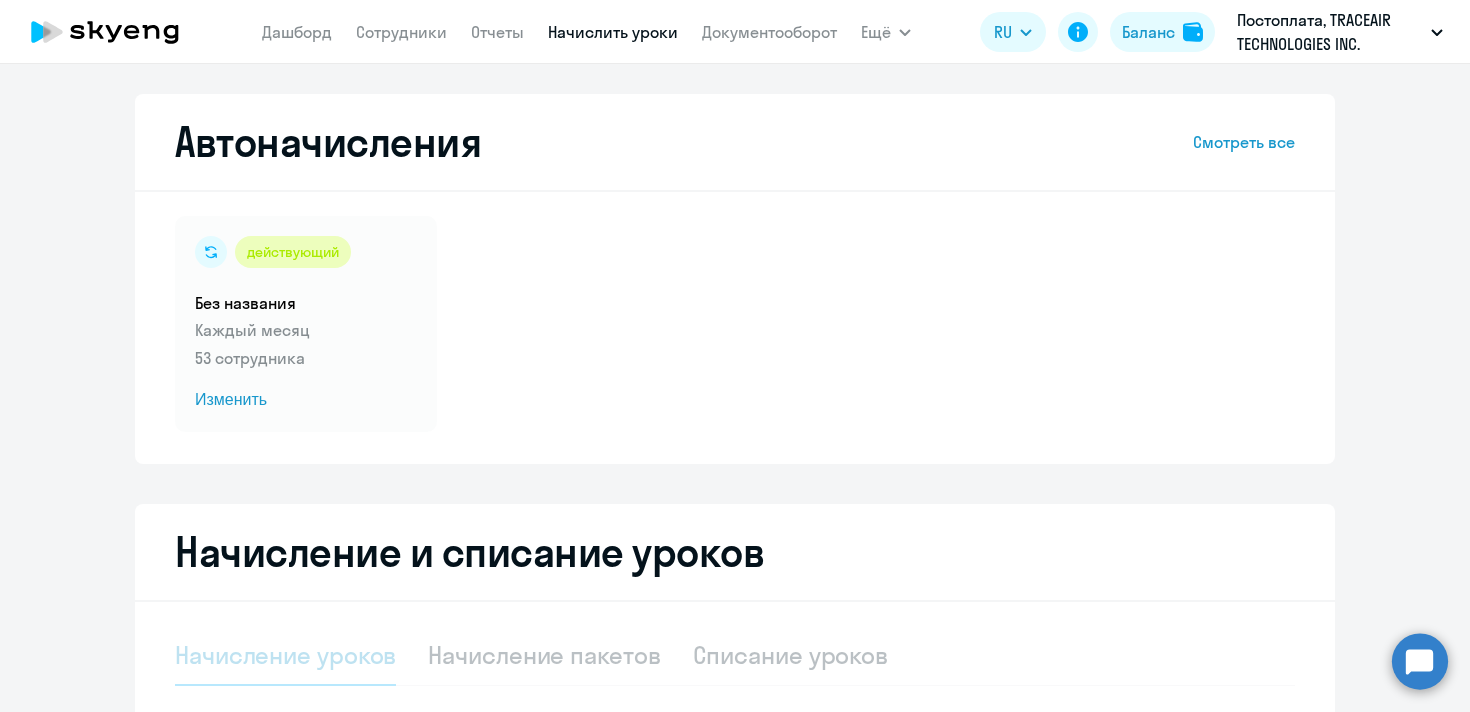 select on "10" 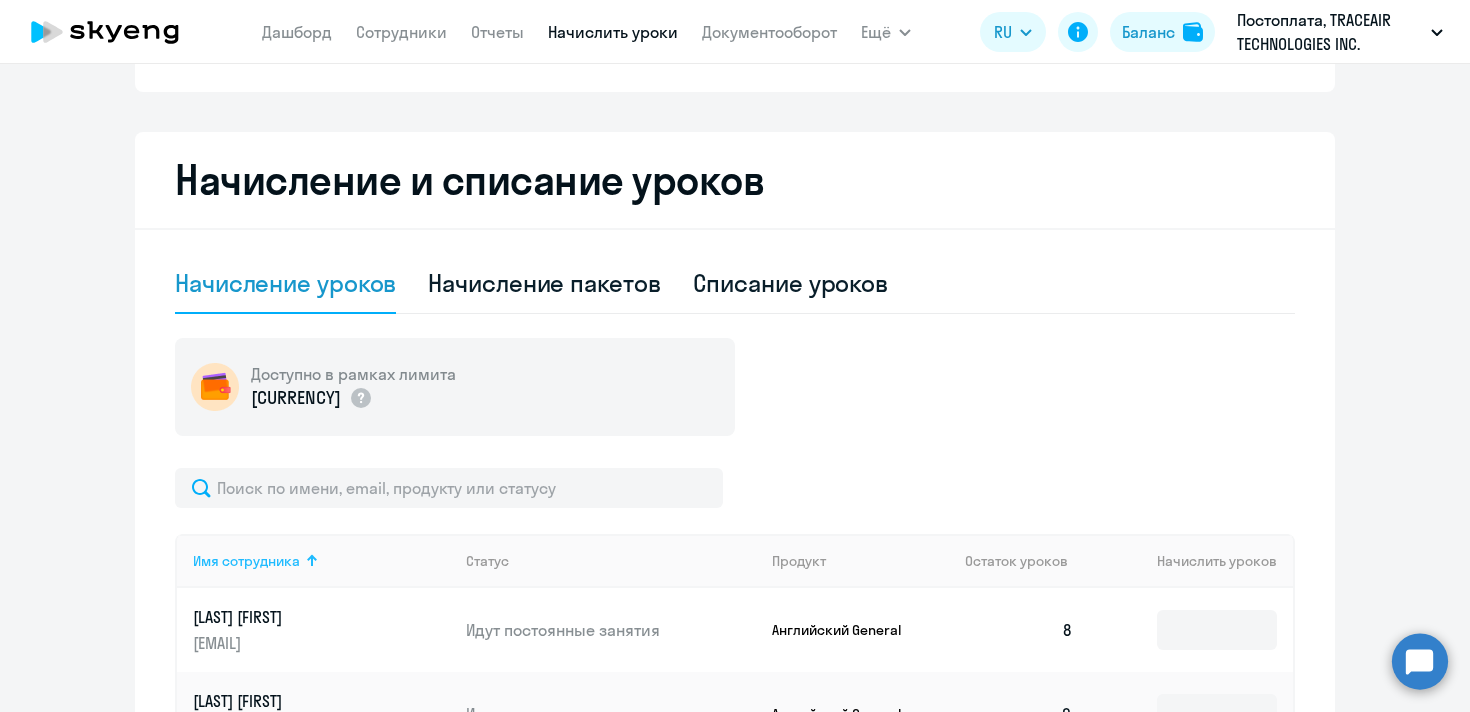 scroll, scrollTop: 375, scrollLeft: 0, axis: vertical 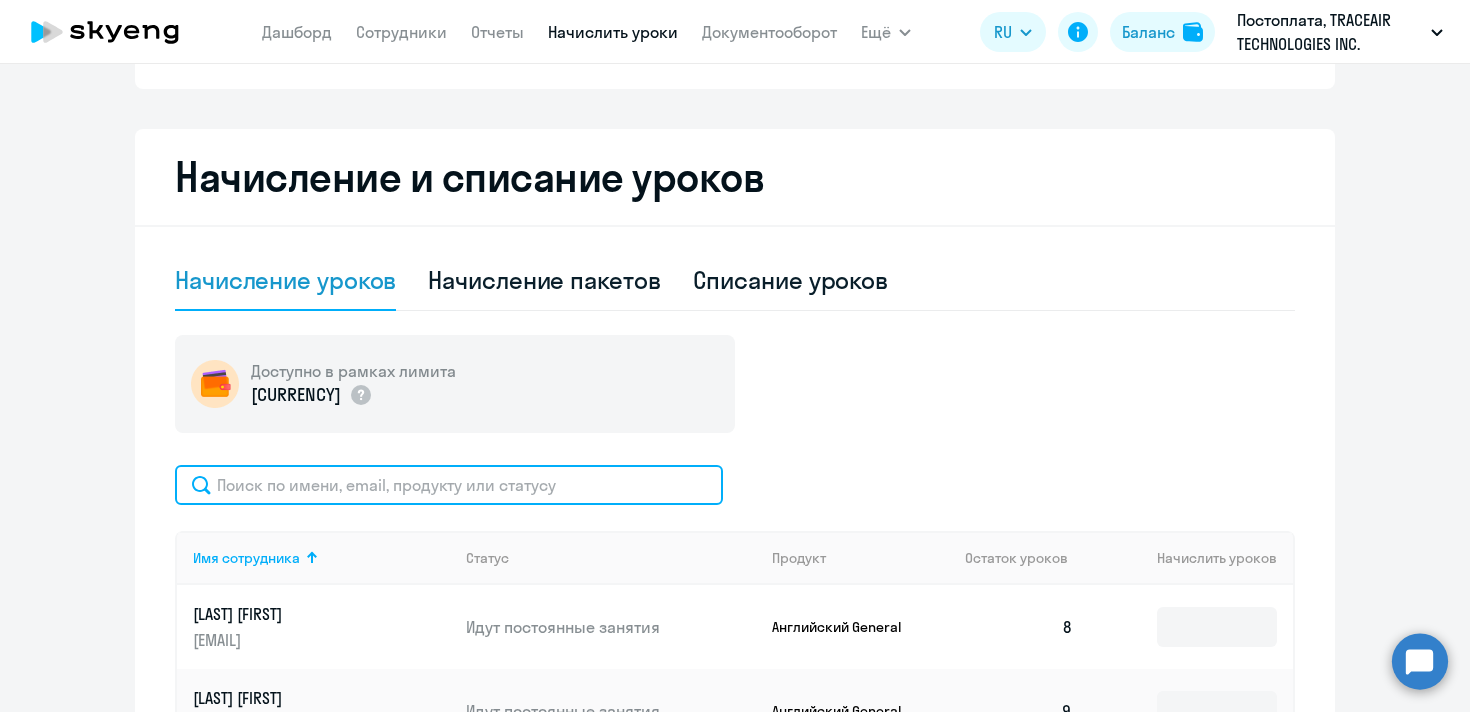 click 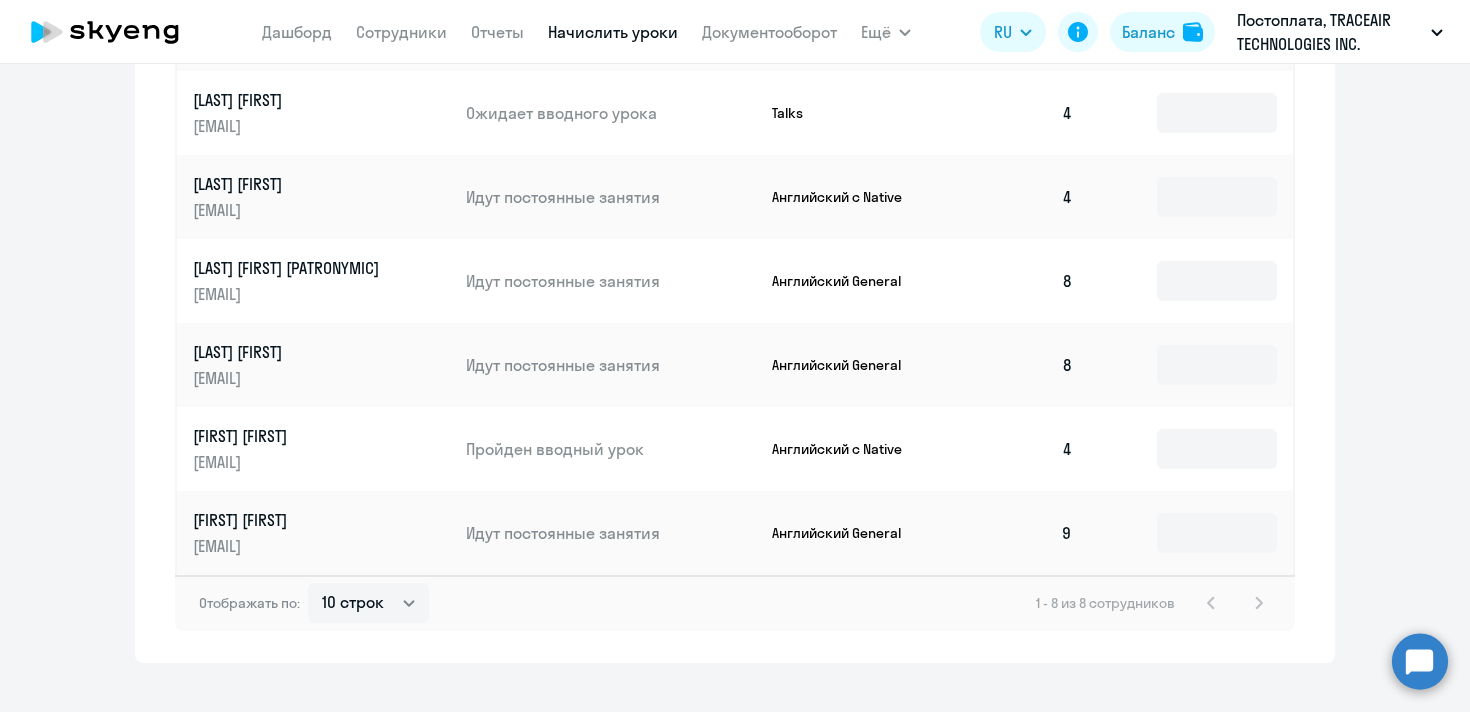 scroll, scrollTop: 1060, scrollLeft: 0, axis: vertical 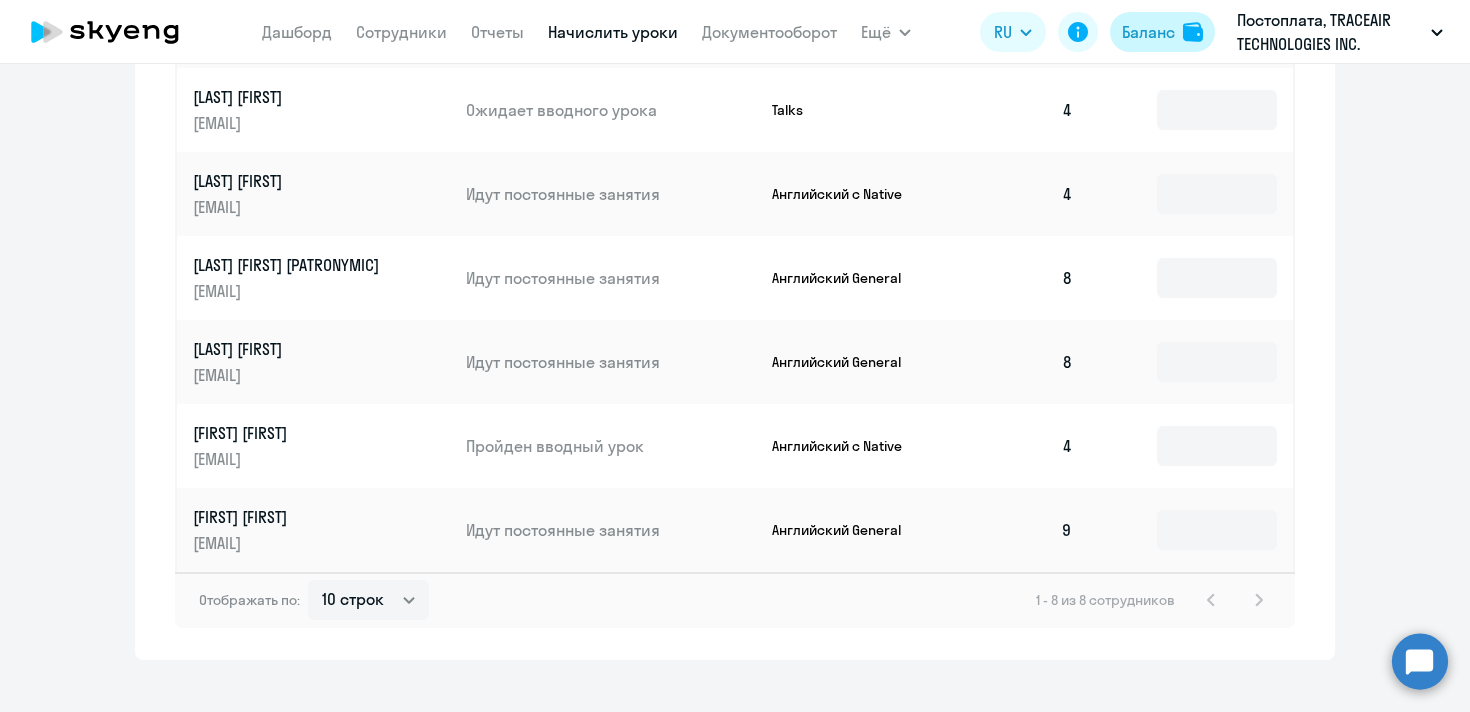 type on "kh" 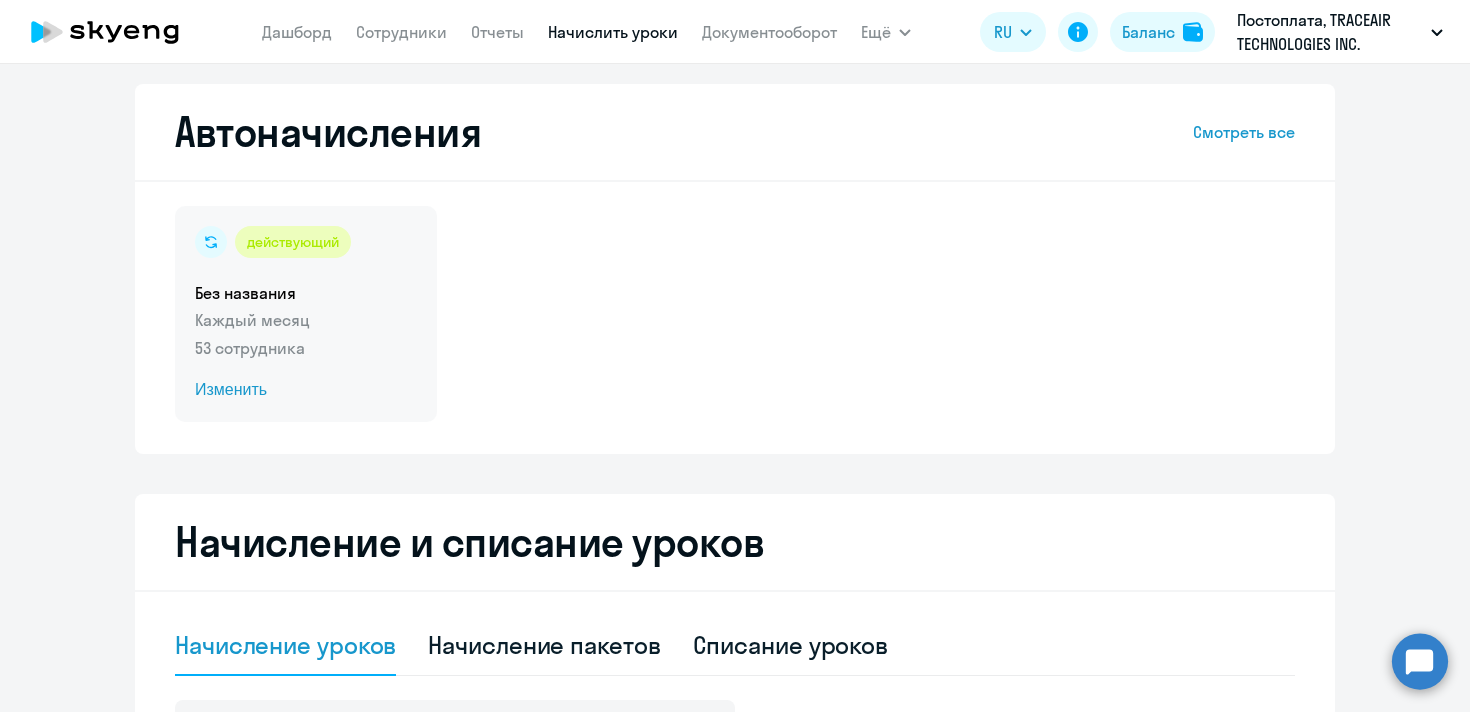 scroll, scrollTop: 0, scrollLeft: 0, axis: both 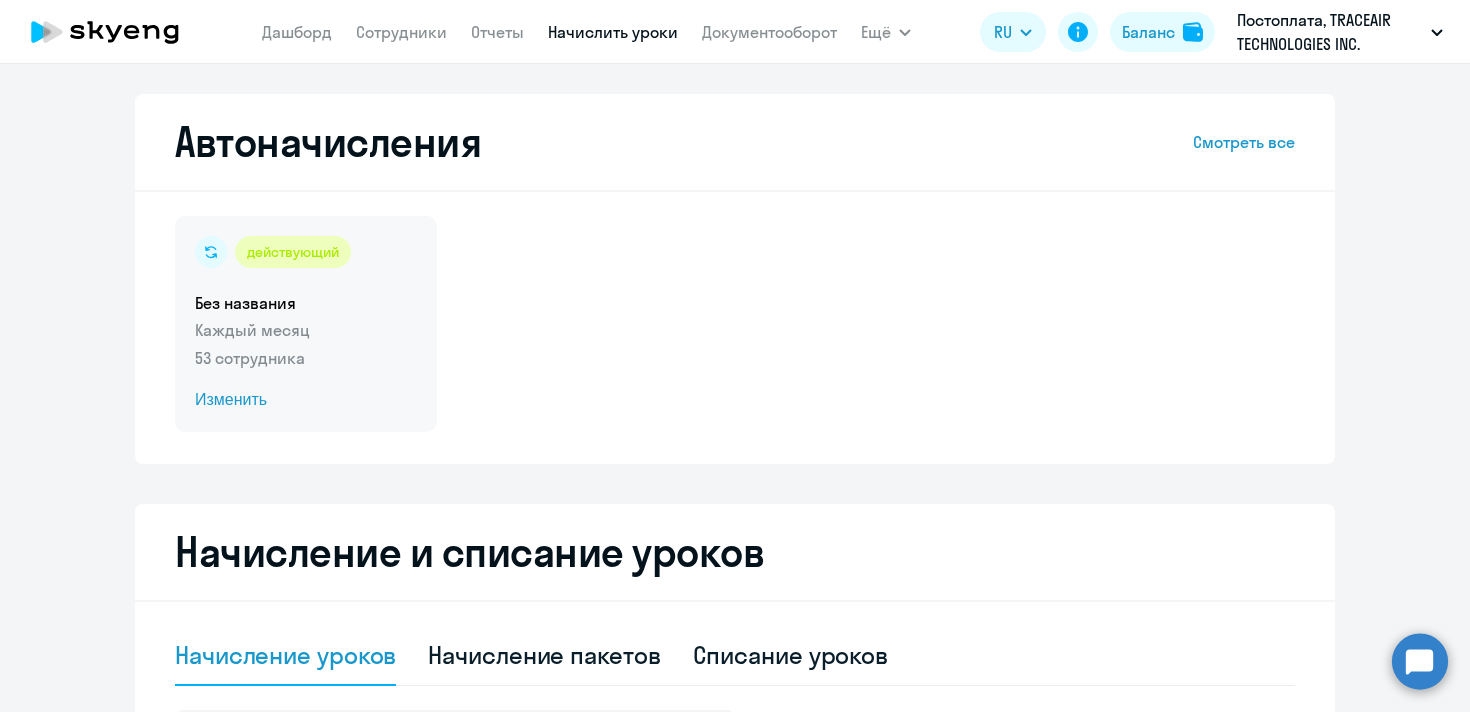 click on "Каждый месяц" 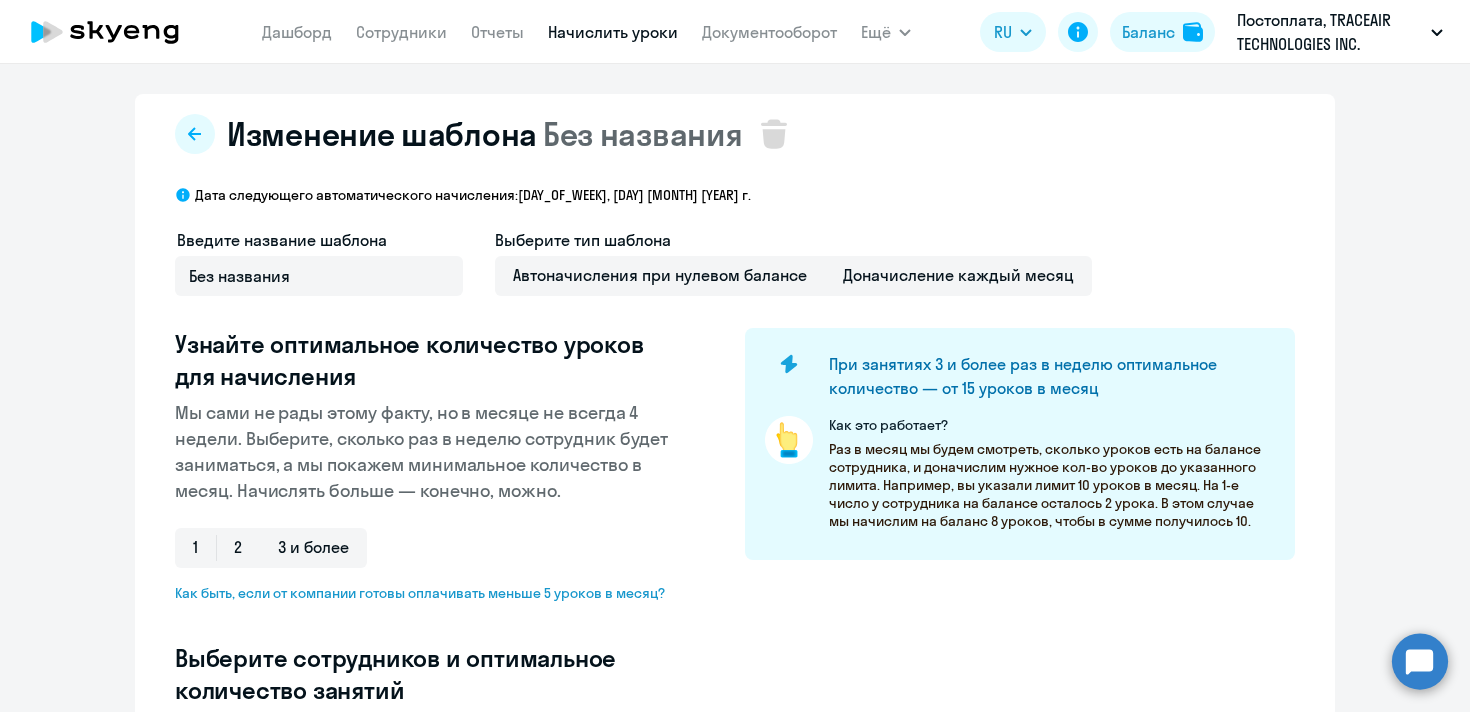 select on "10" 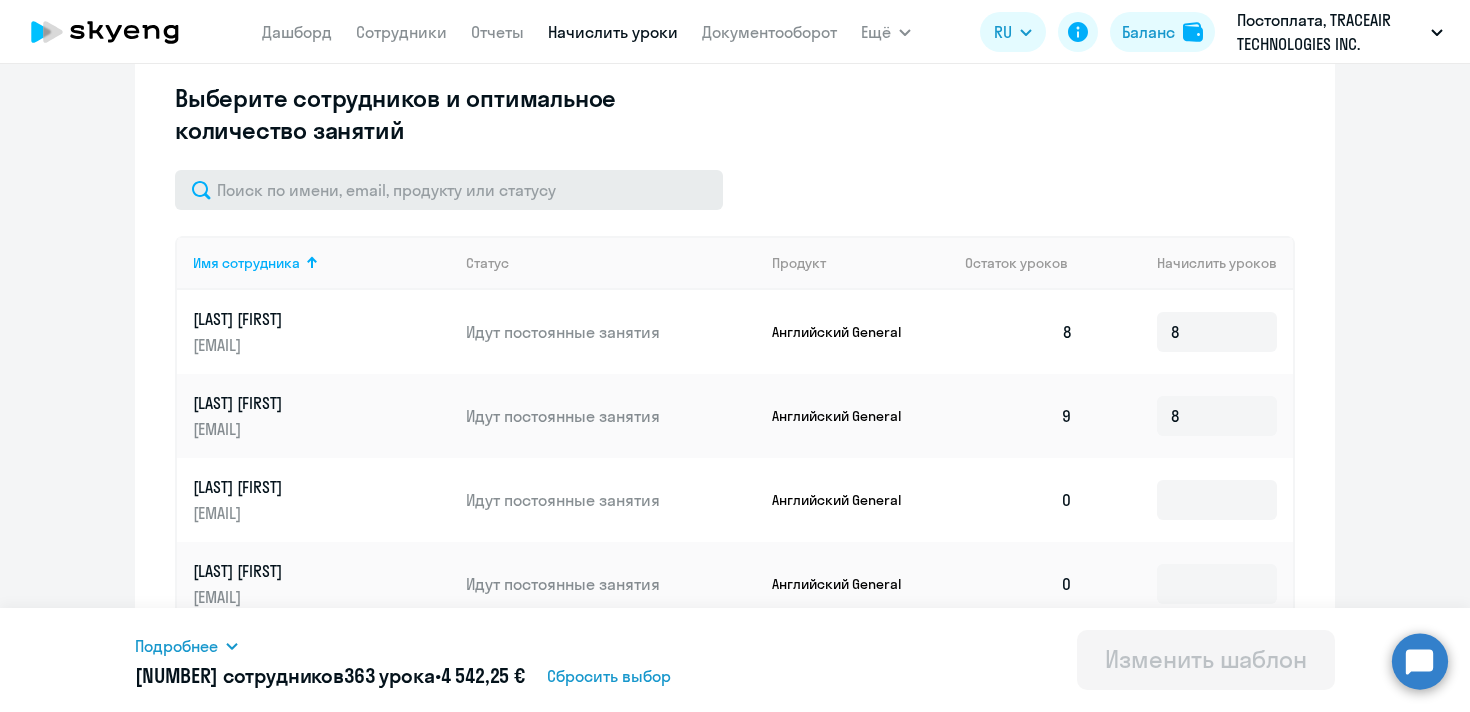 scroll, scrollTop: 561, scrollLeft: 0, axis: vertical 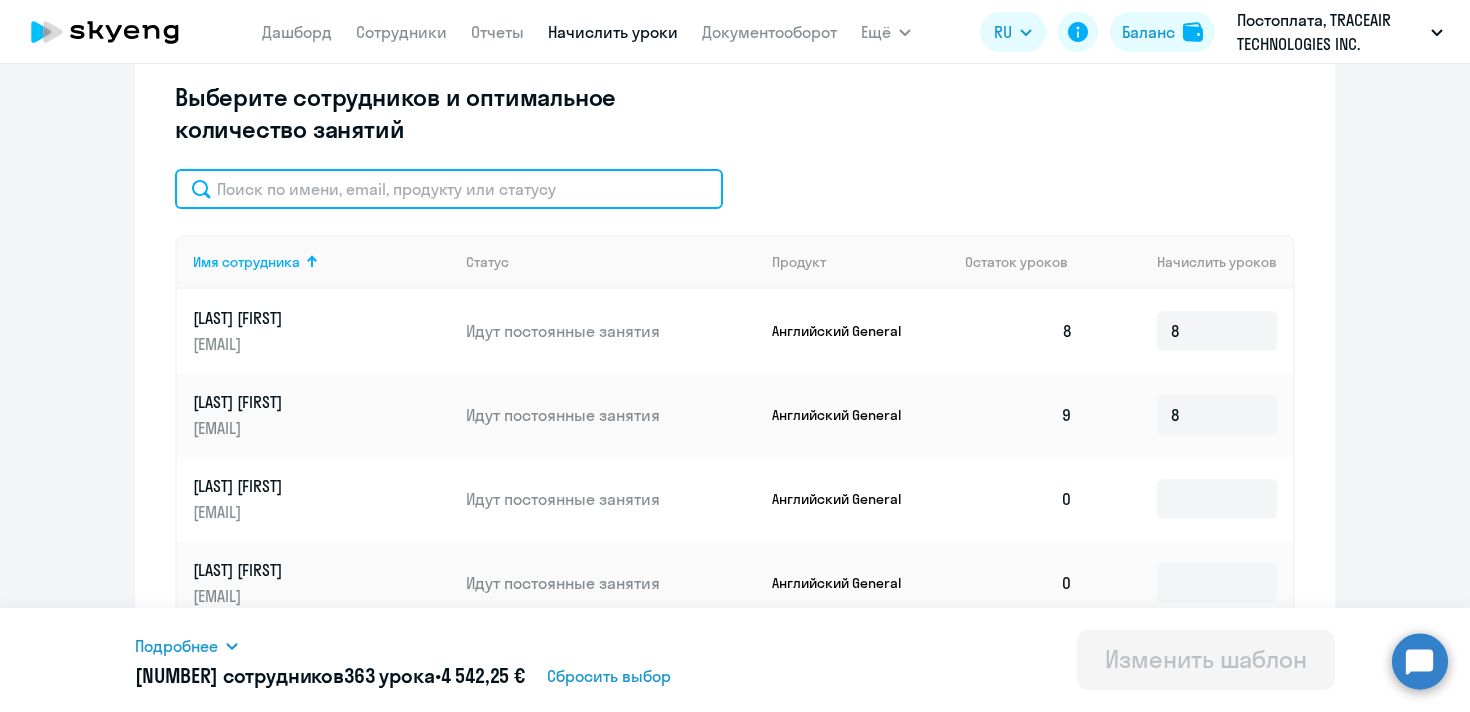 click 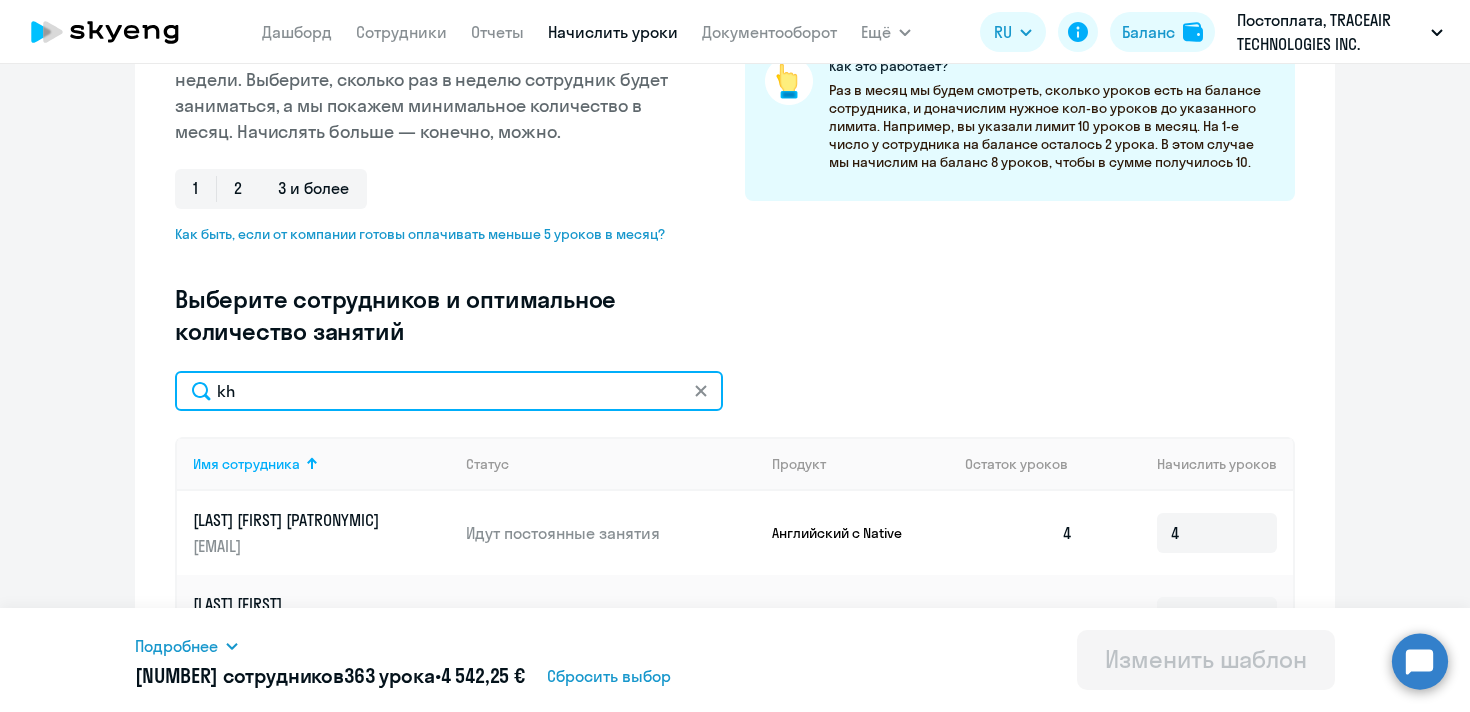 scroll, scrollTop: 356, scrollLeft: 0, axis: vertical 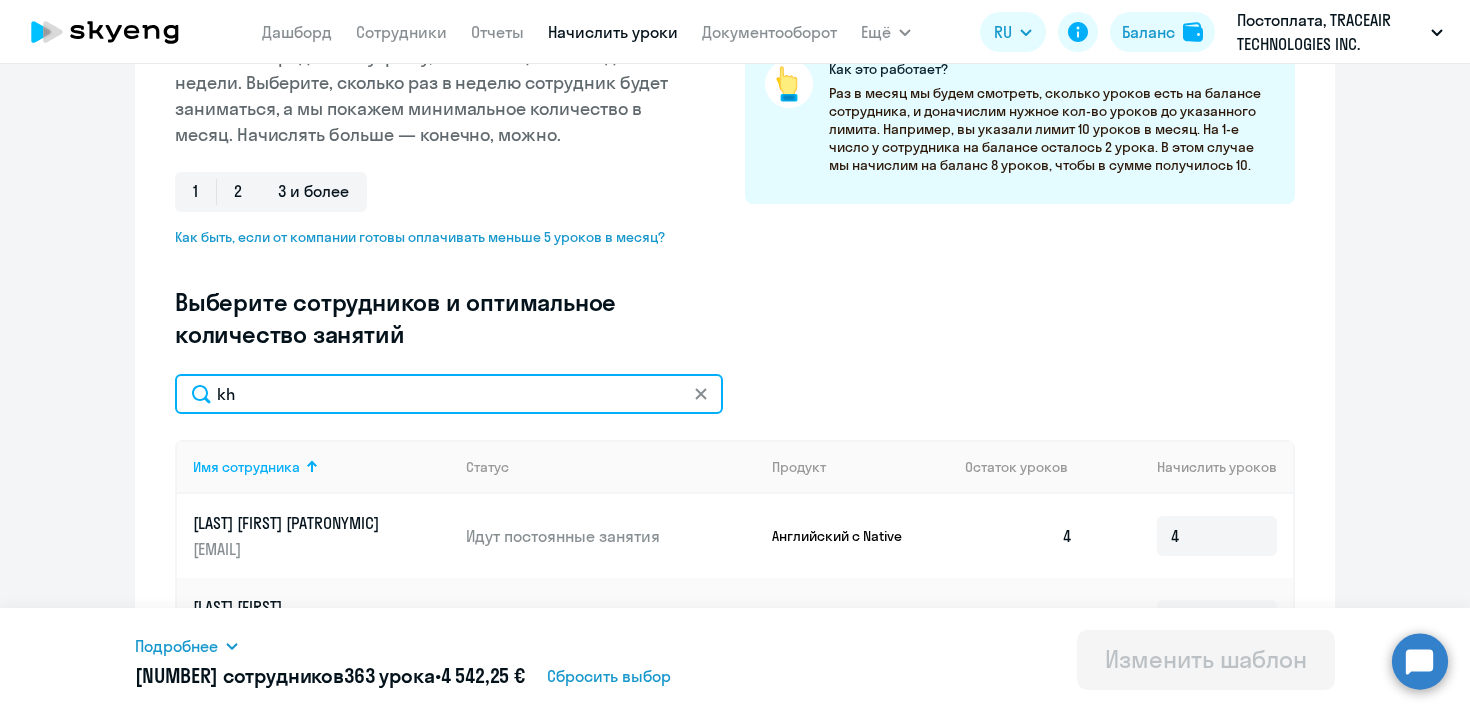 click on "kh" 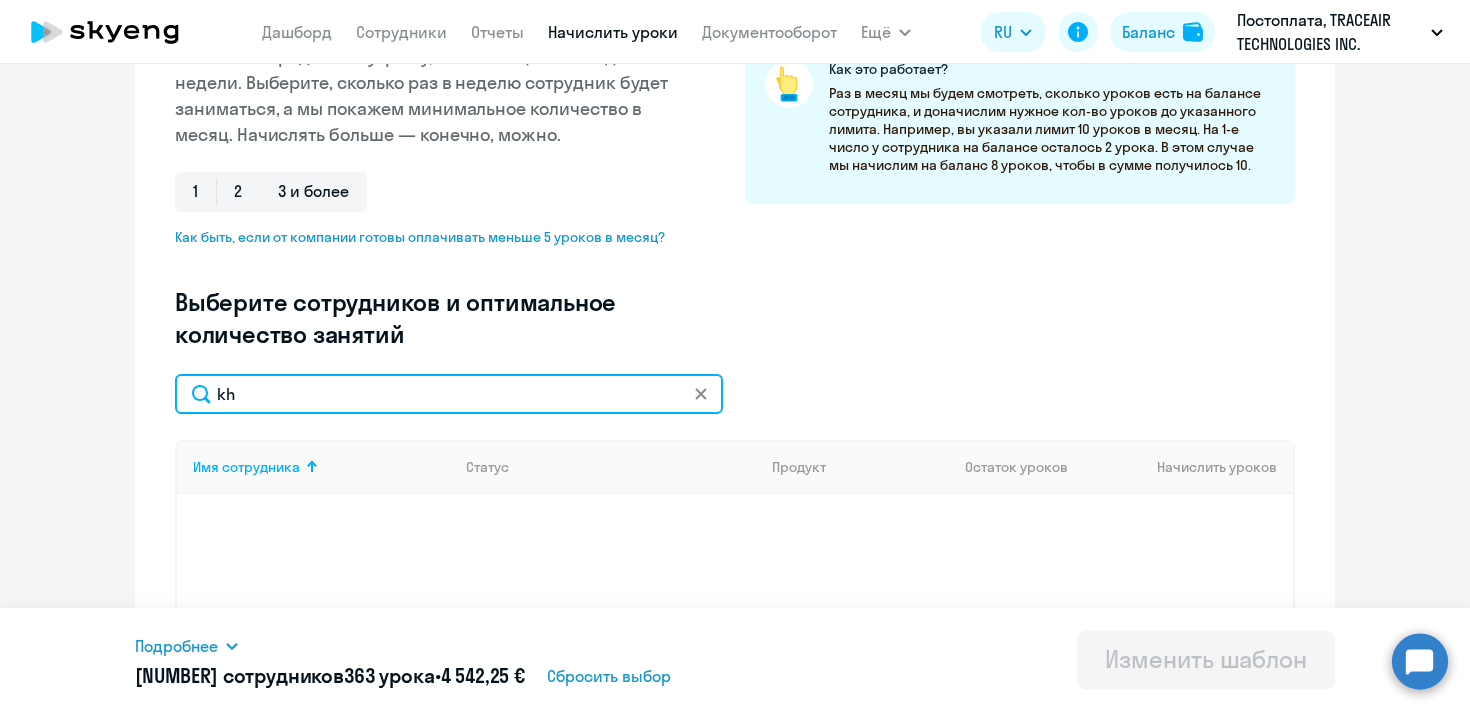 type on "k" 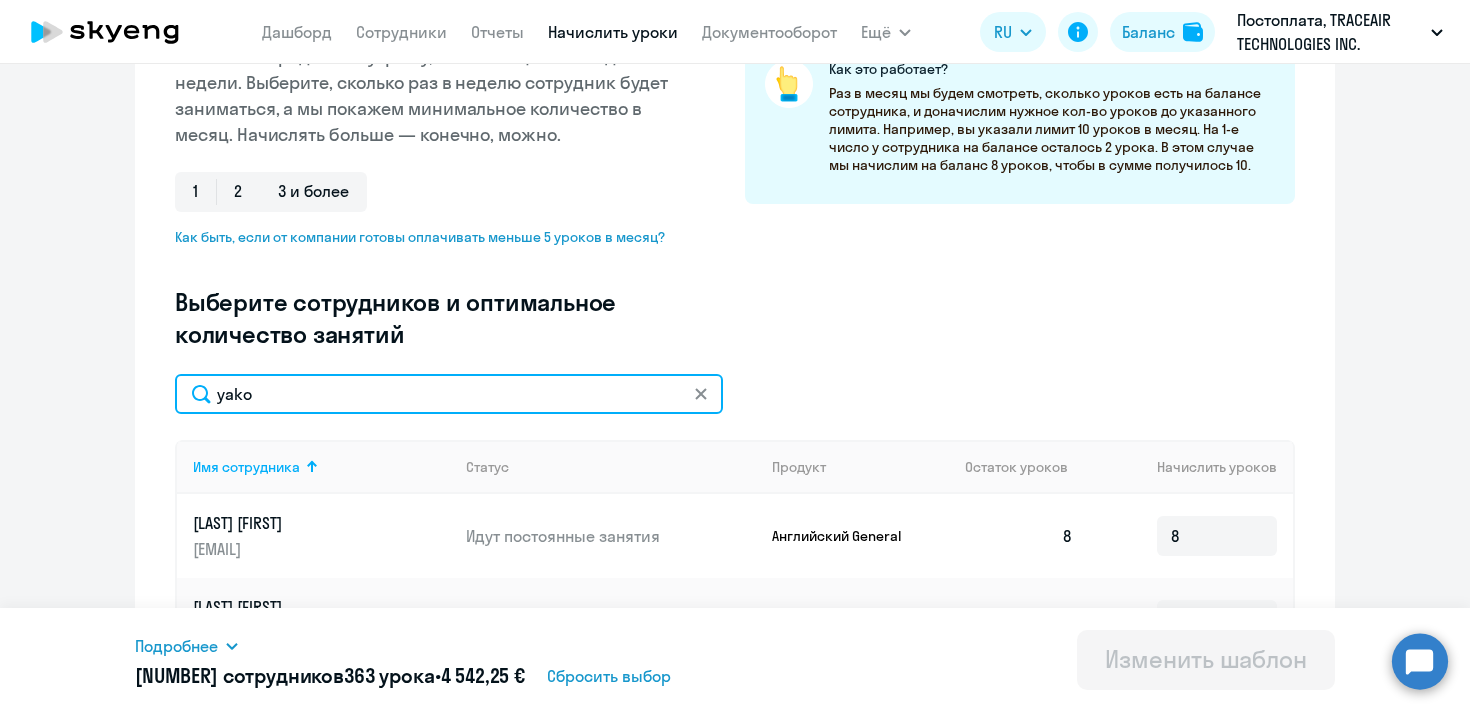 type on "yakov" 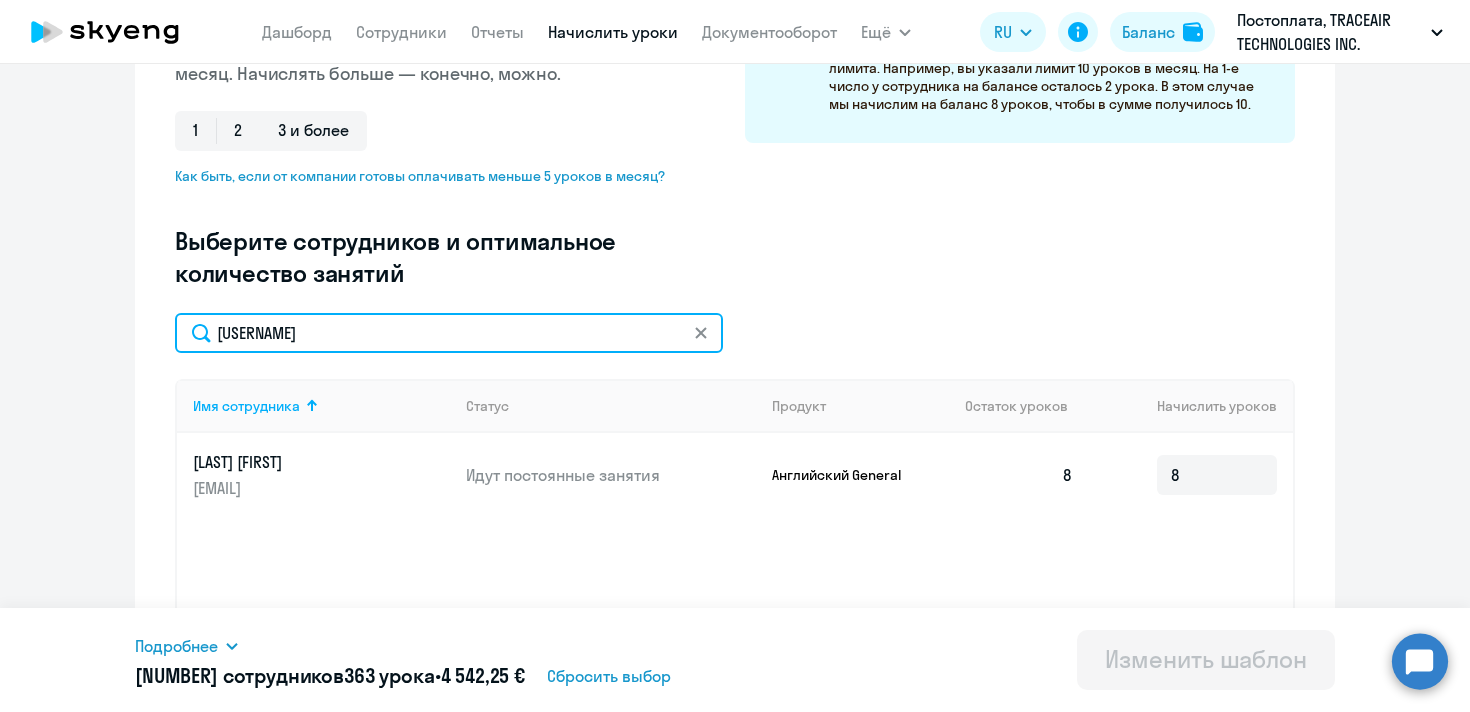 scroll, scrollTop: 422, scrollLeft: 0, axis: vertical 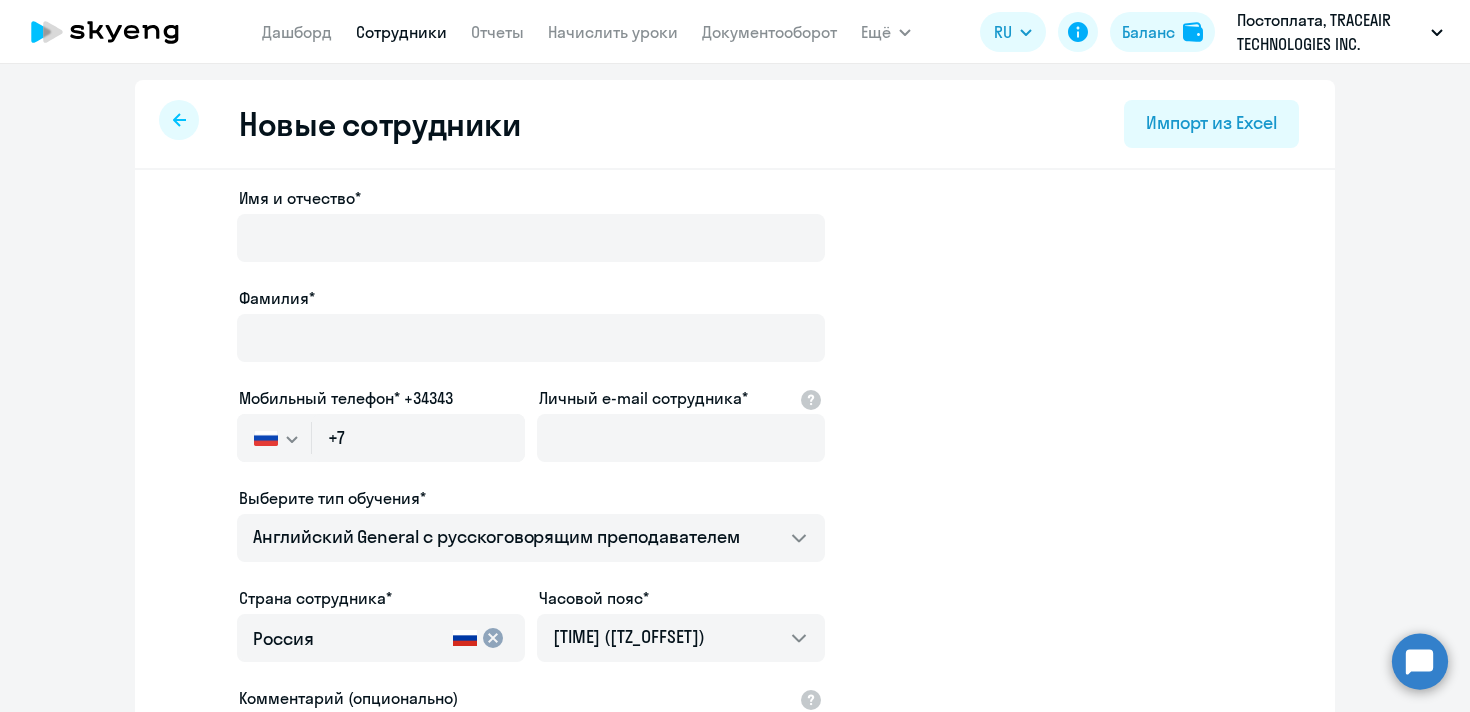 select on "english_adult_not_native_speaker" 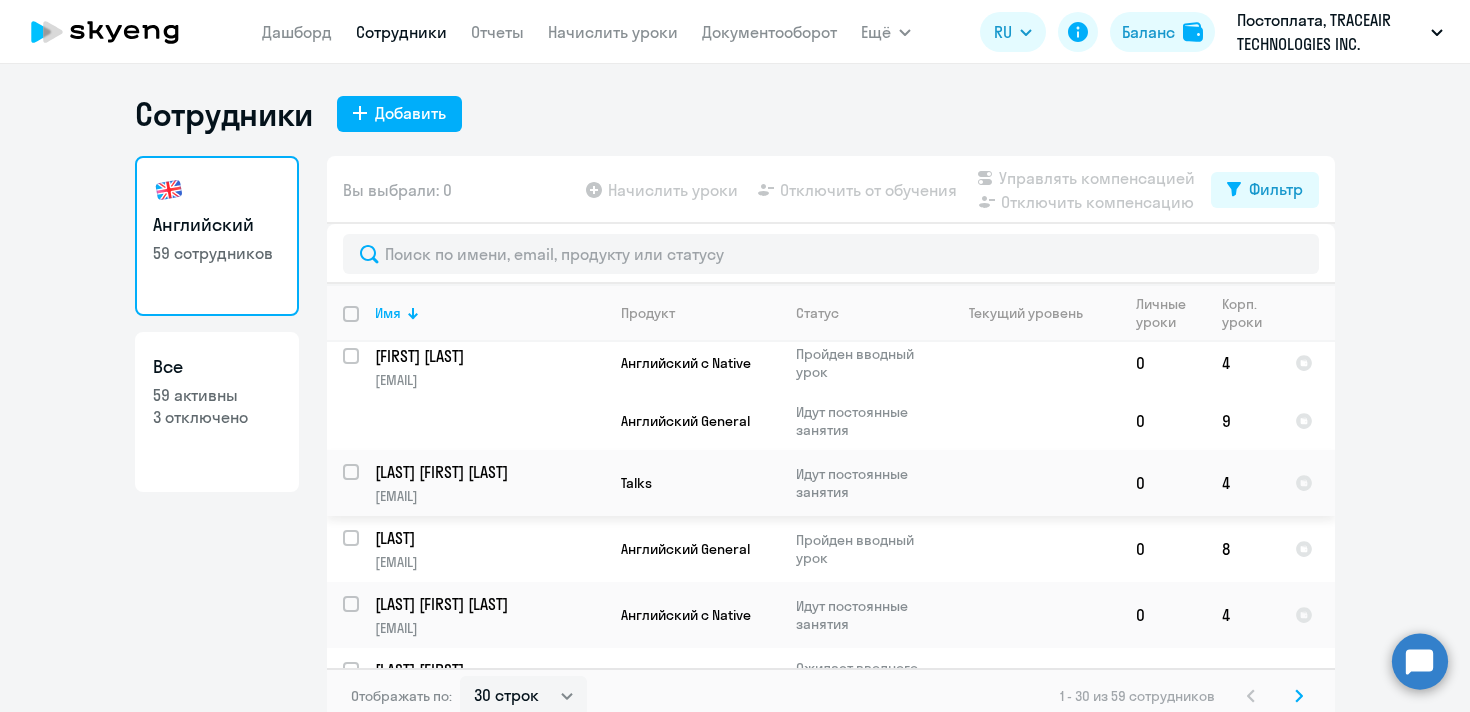 scroll, scrollTop: 1118, scrollLeft: 0, axis: vertical 